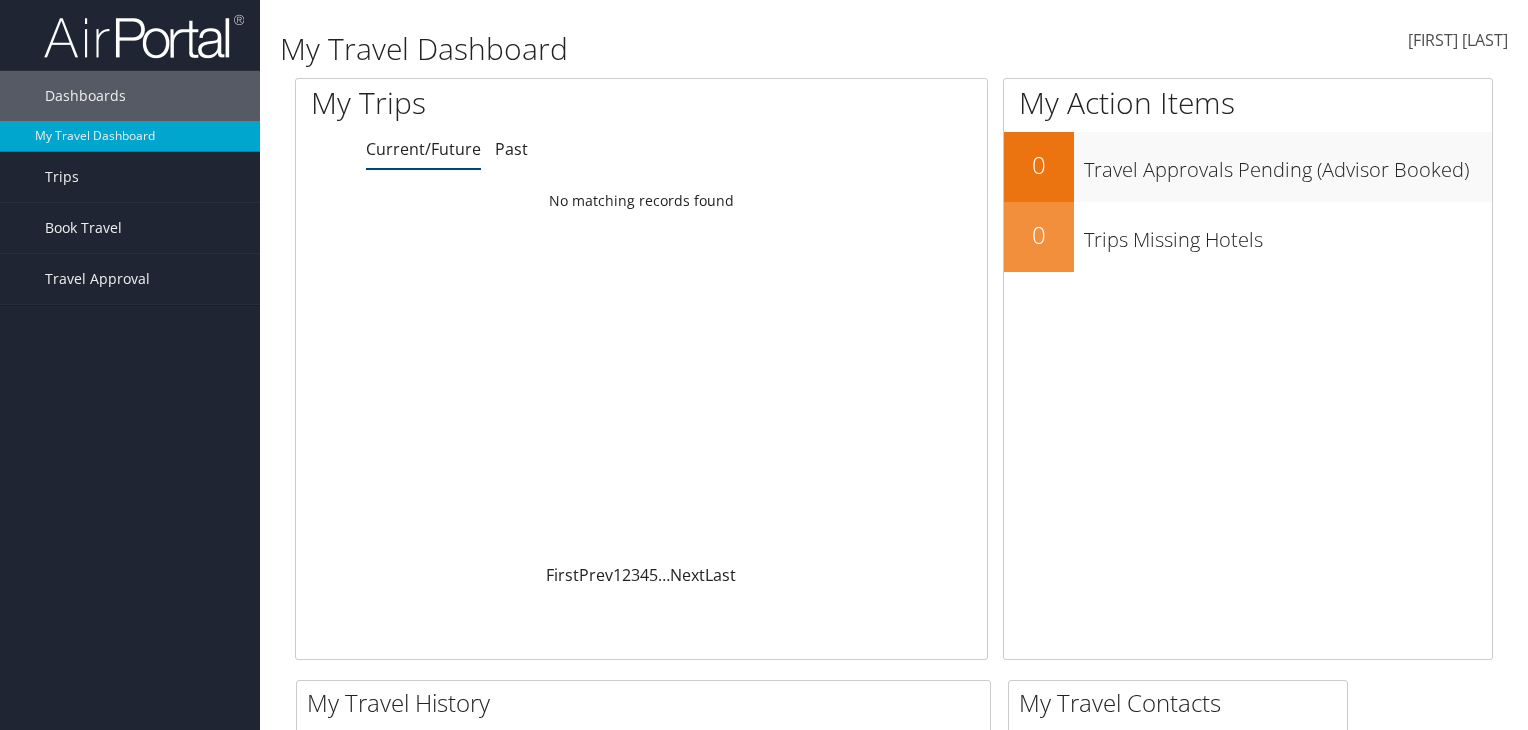 scroll, scrollTop: 0, scrollLeft: 0, axis: both 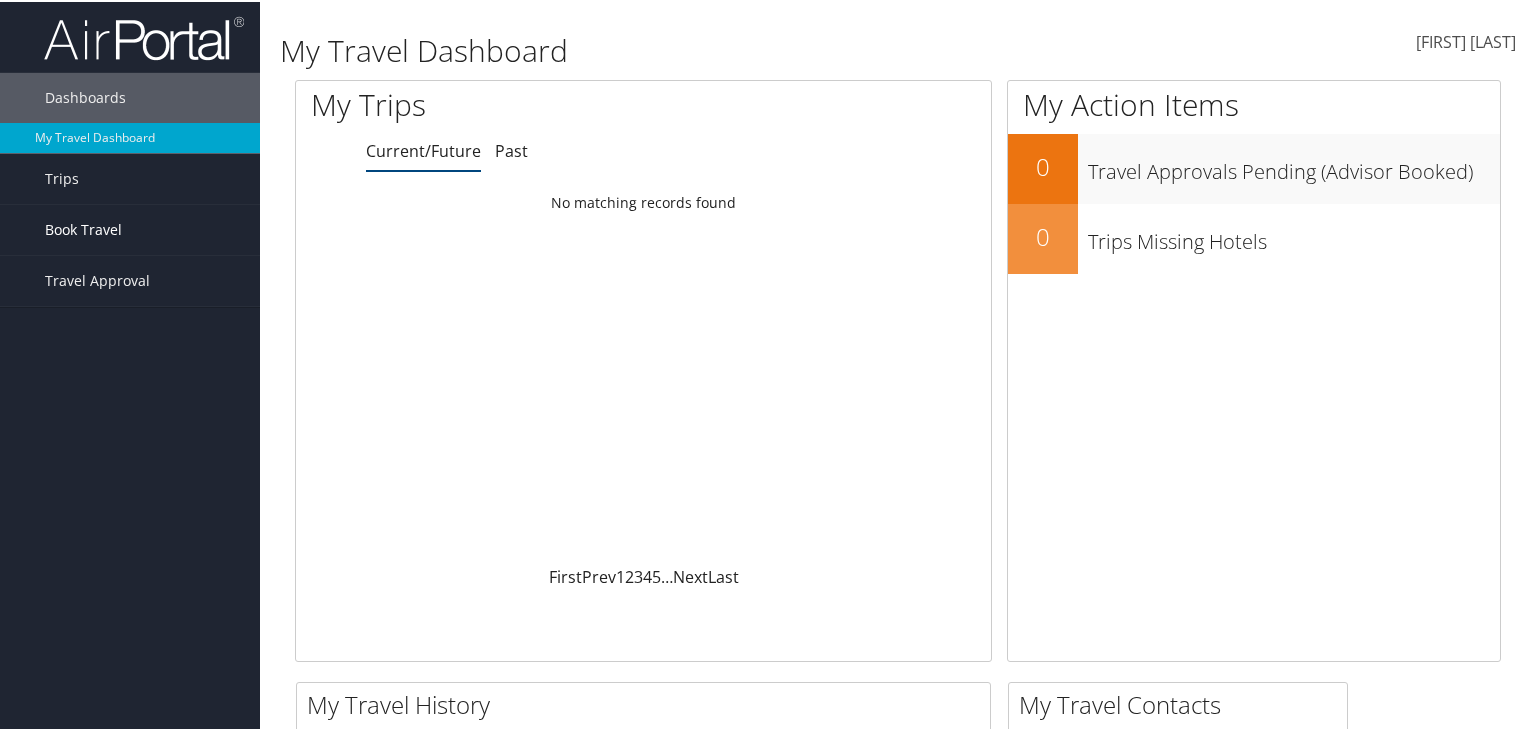 click on "Book Travel" at bounding box center (83, 228) 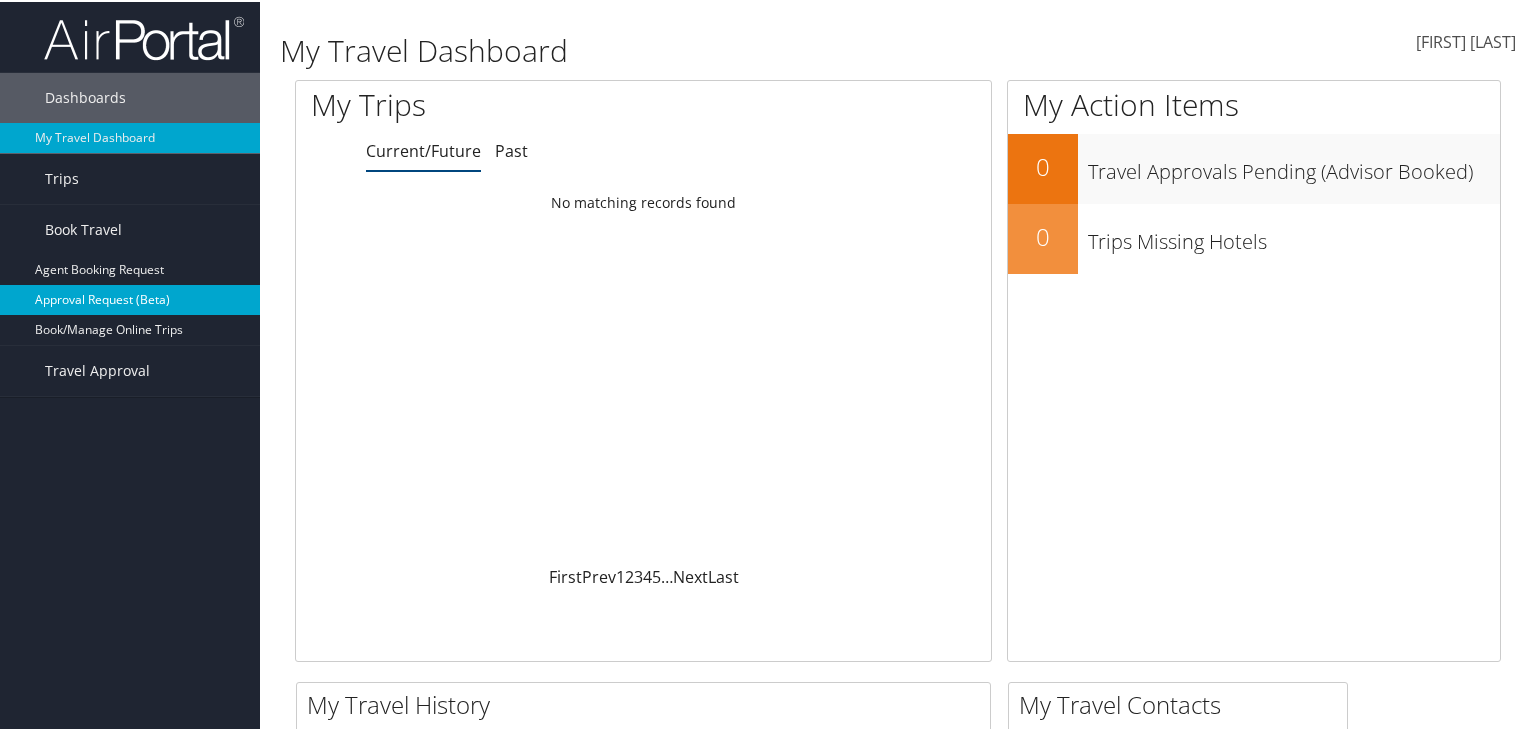 click on "Approval Request (Beta)" at bounding box center [130, 298] 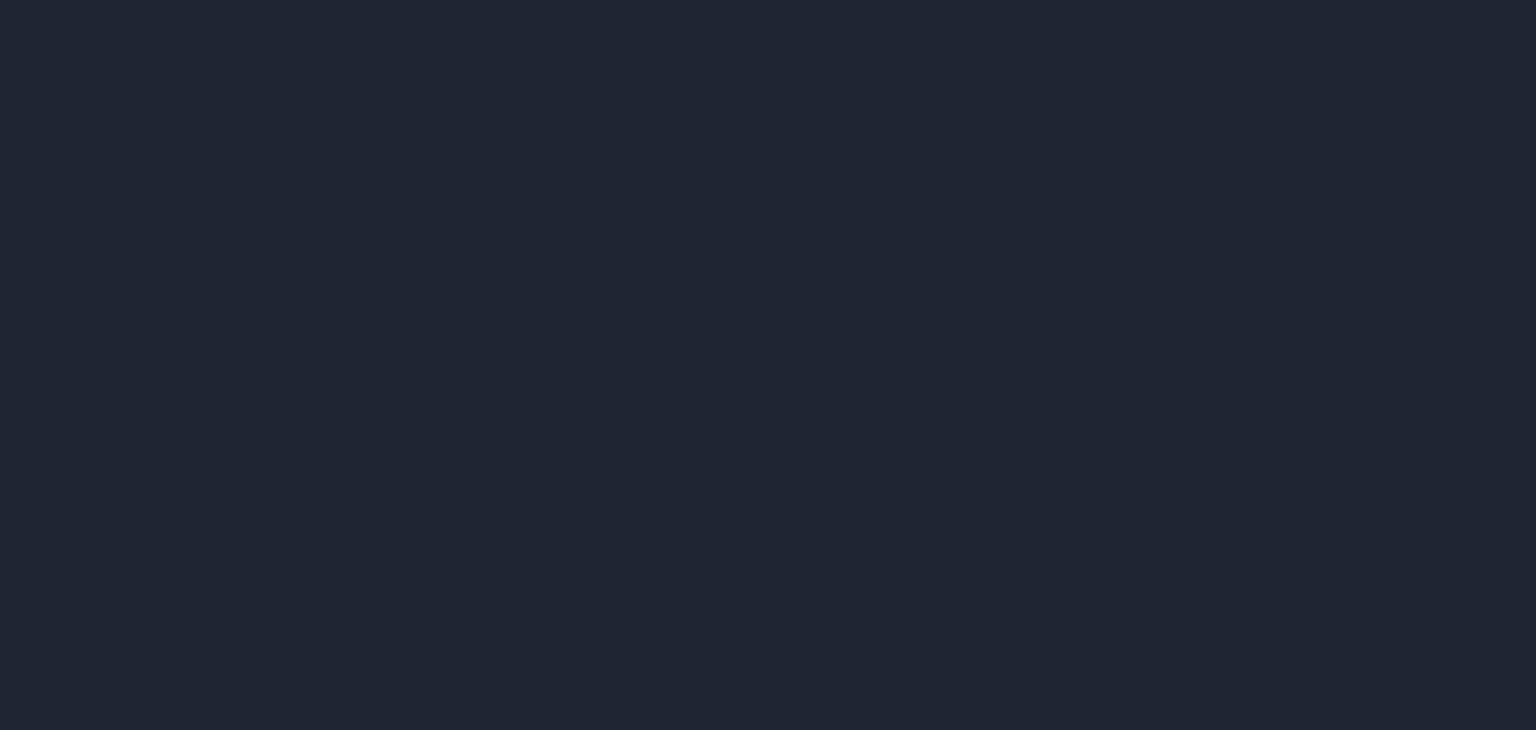 scroll, scrollTop: 0, scrollLeft: 0, axis: both 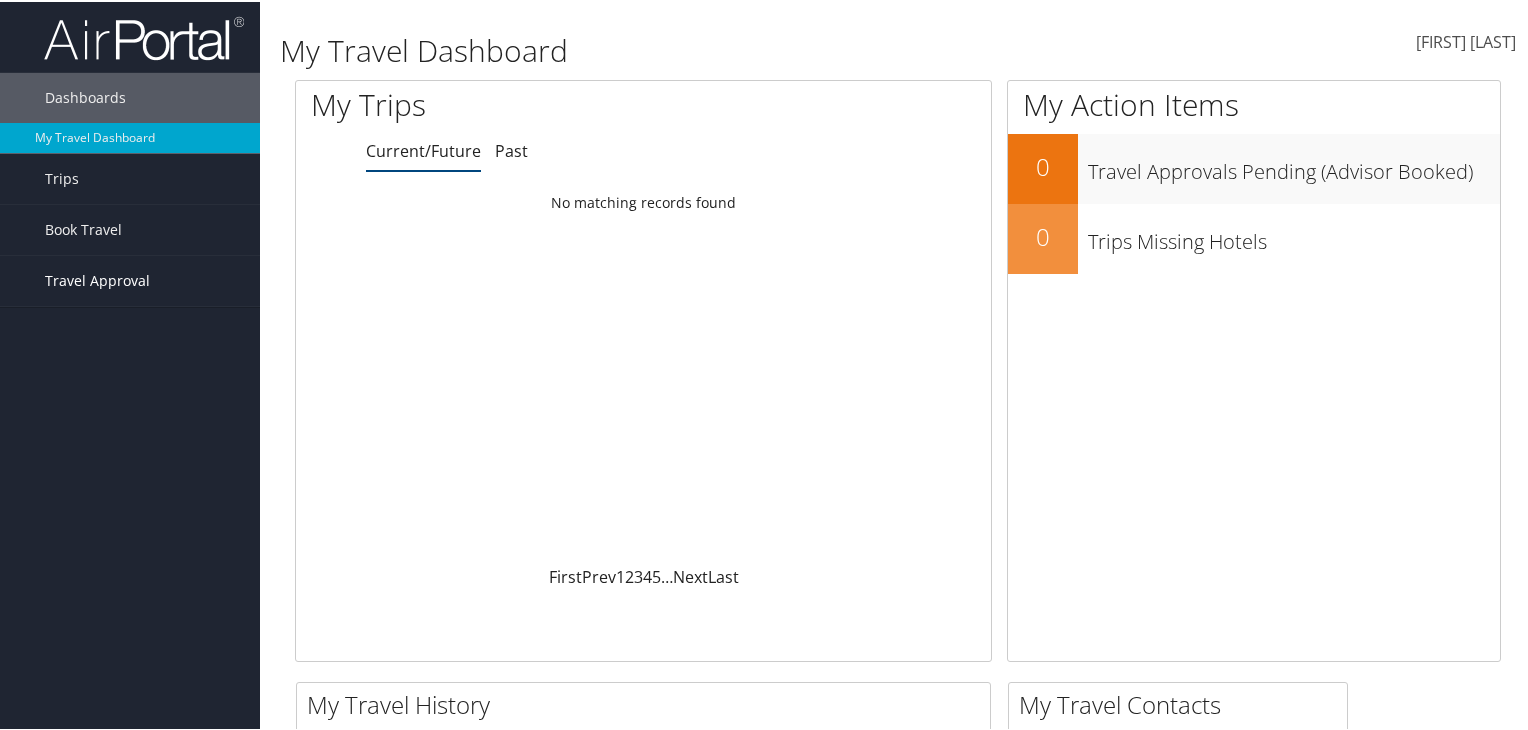 click on "Travel Approval" at bounding box center [97, 279] 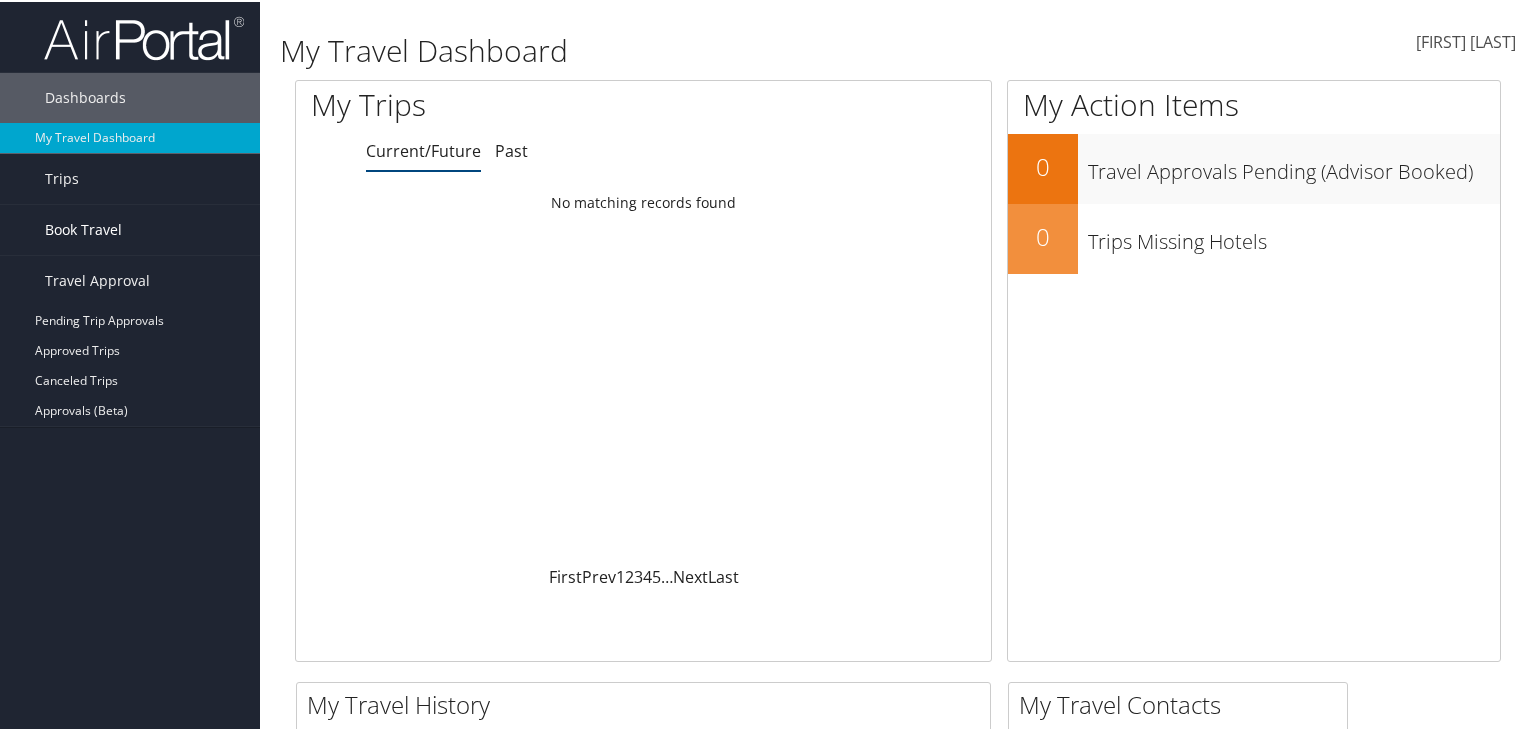 click on "Book Travel" at bounding box center [83, 228] 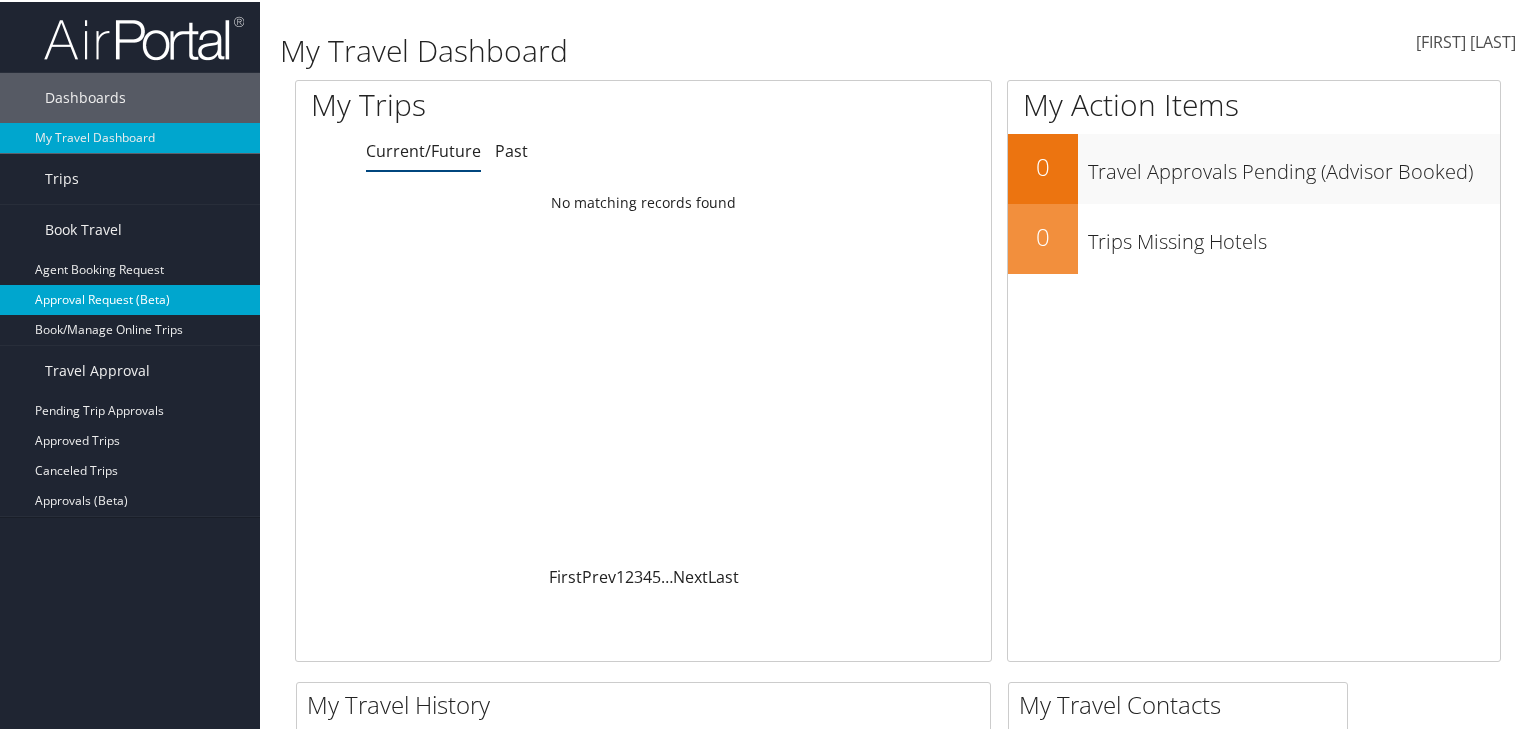 click on "Approval Request (Beta)" at bounding box center [130, 298] 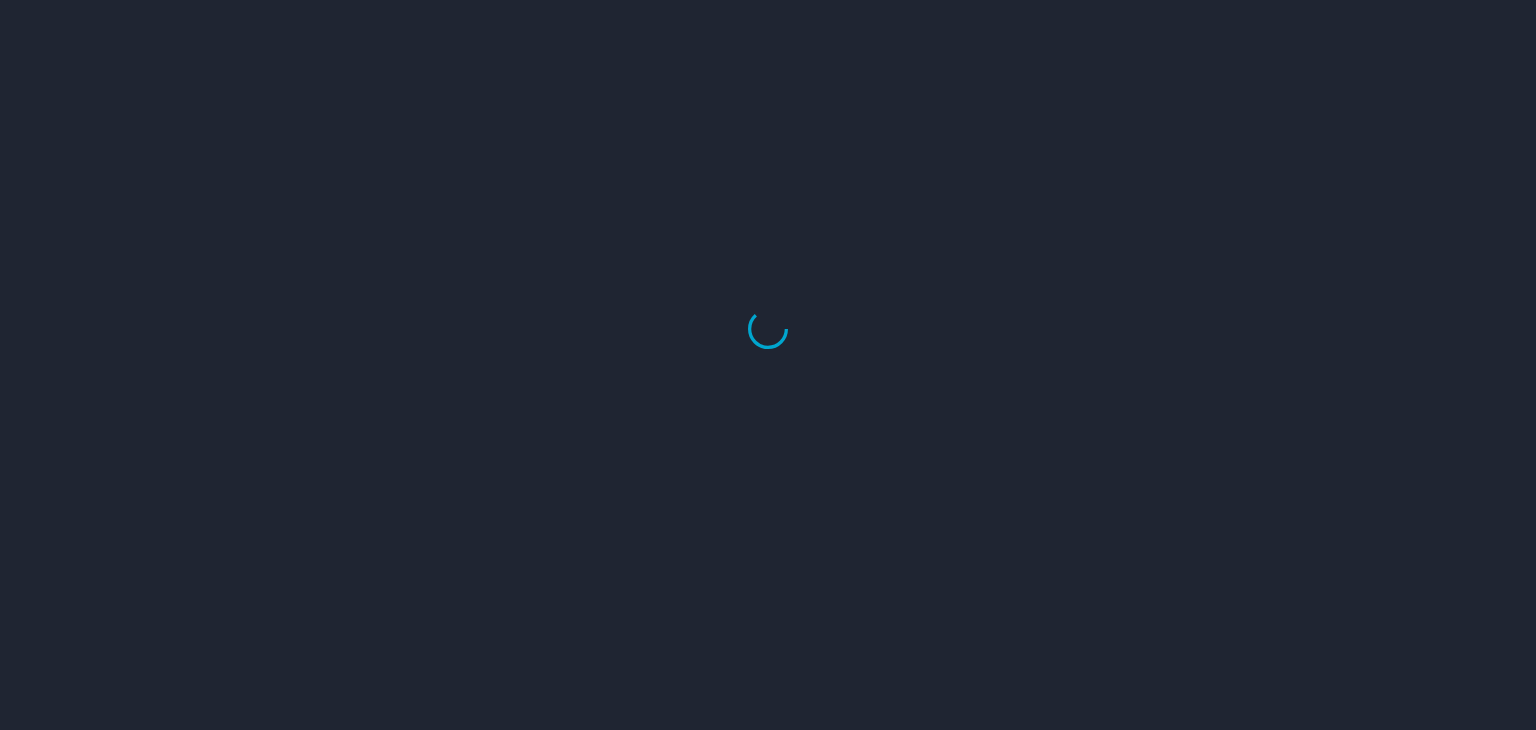scroll, scrollTop: 0, scrollLeft: 0, axis: both 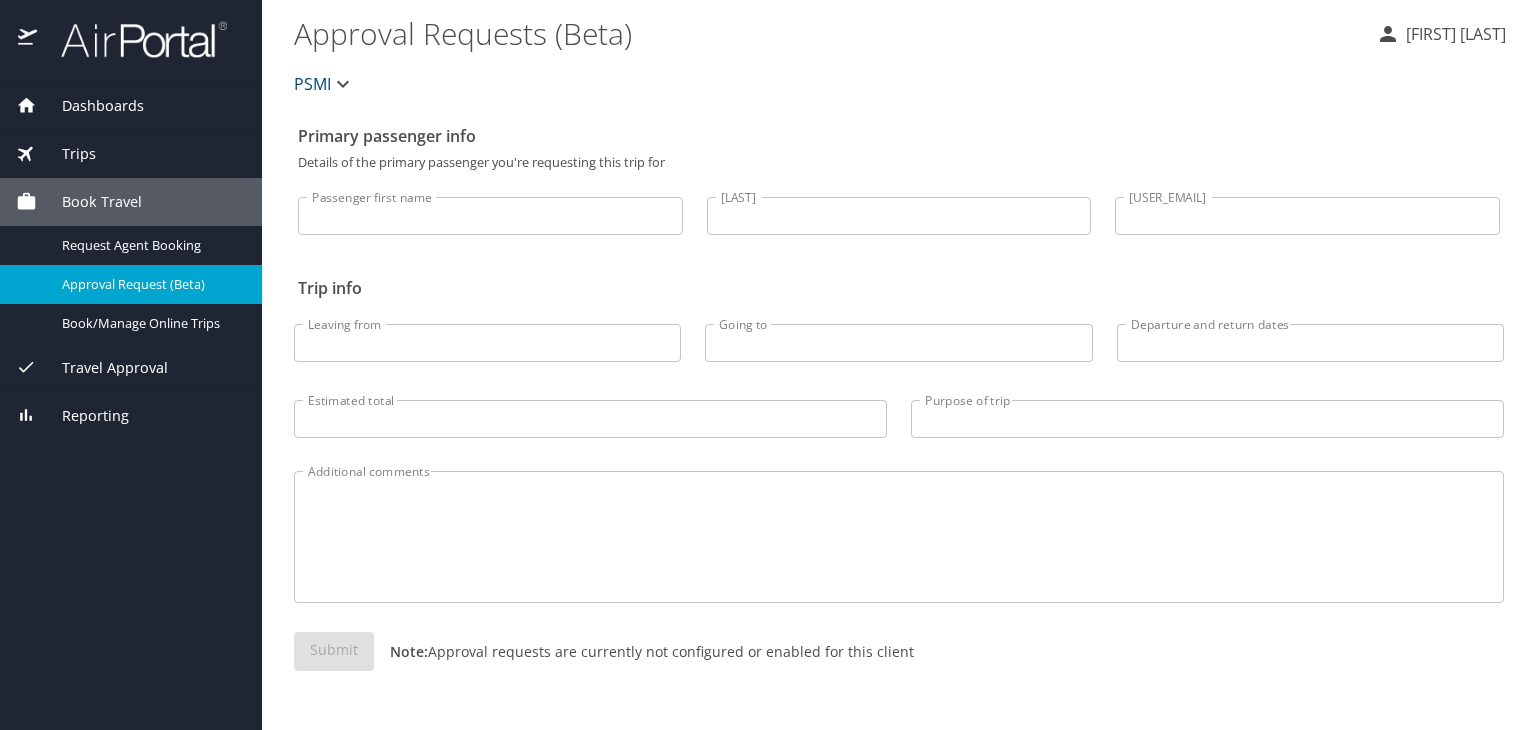 click on "Passenger first name" at bounding box center (490, 216) 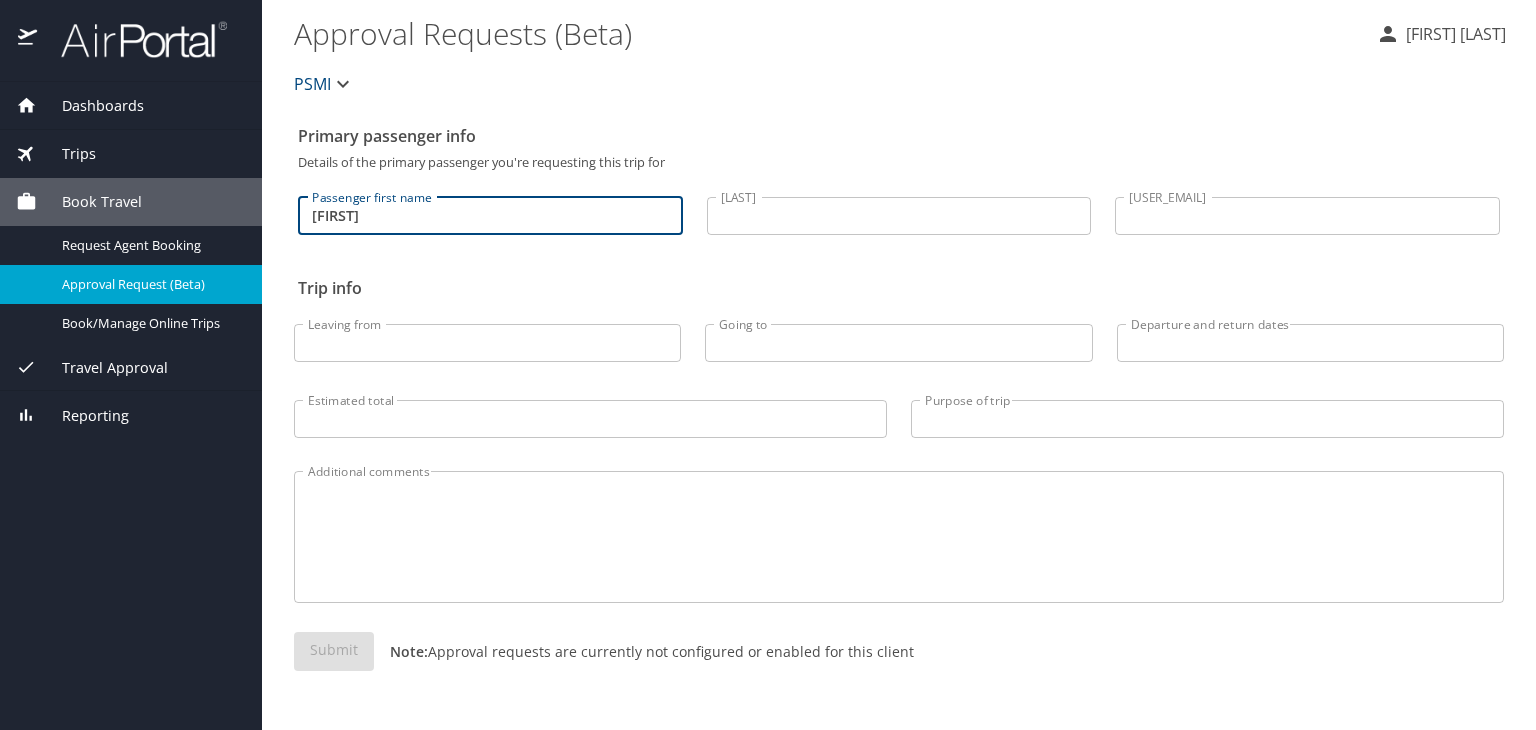 type on "Wayne" 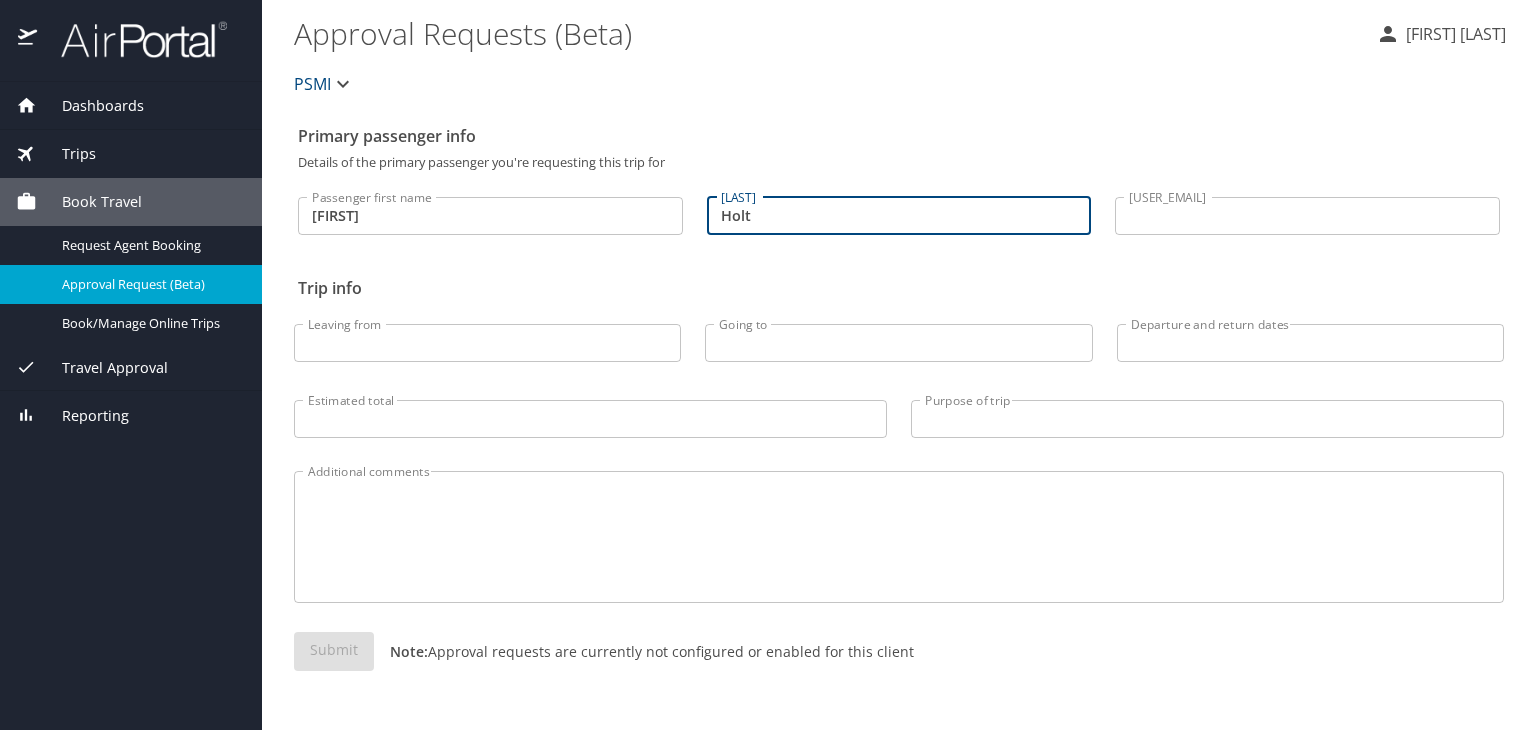 type on "Holt" 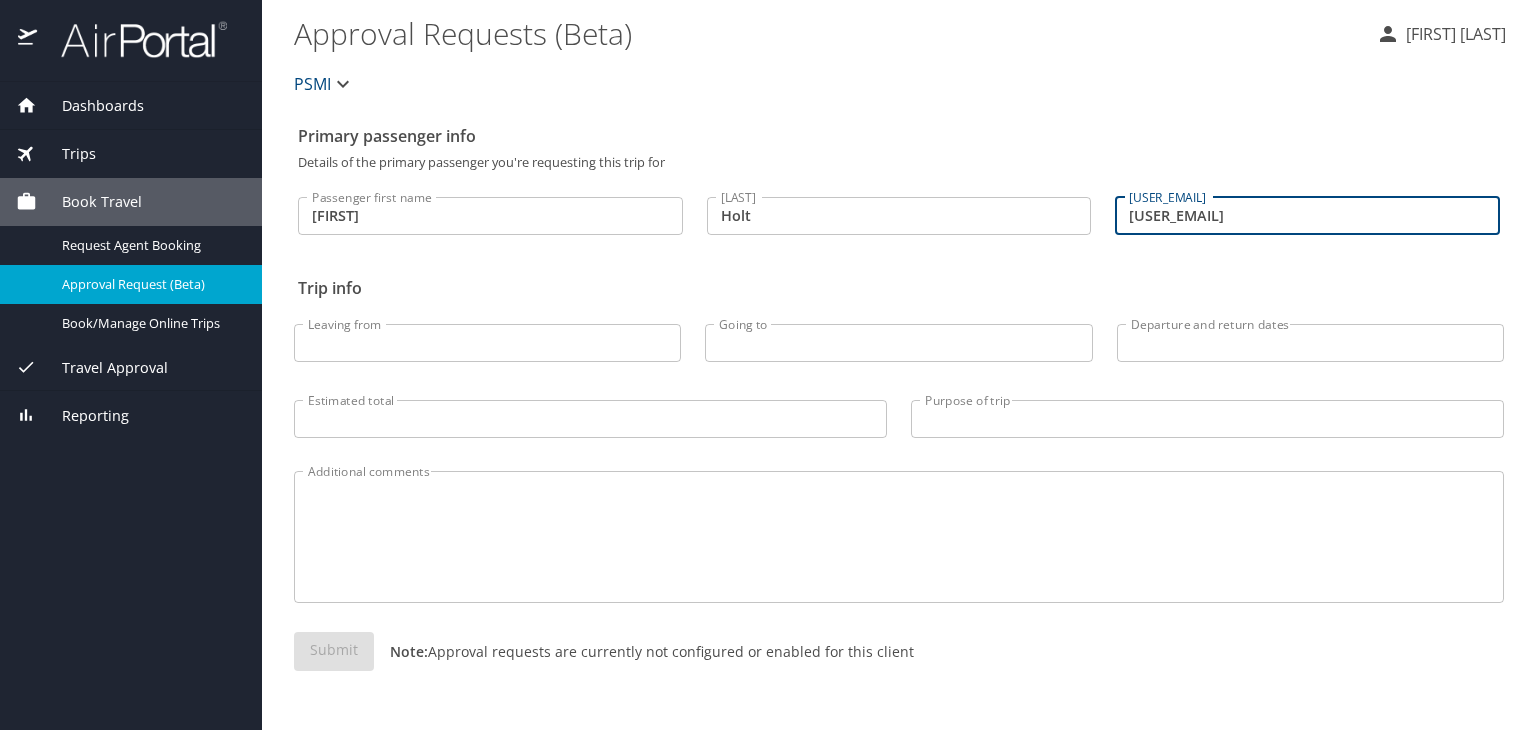 type on "wholt@psmicorp.com" 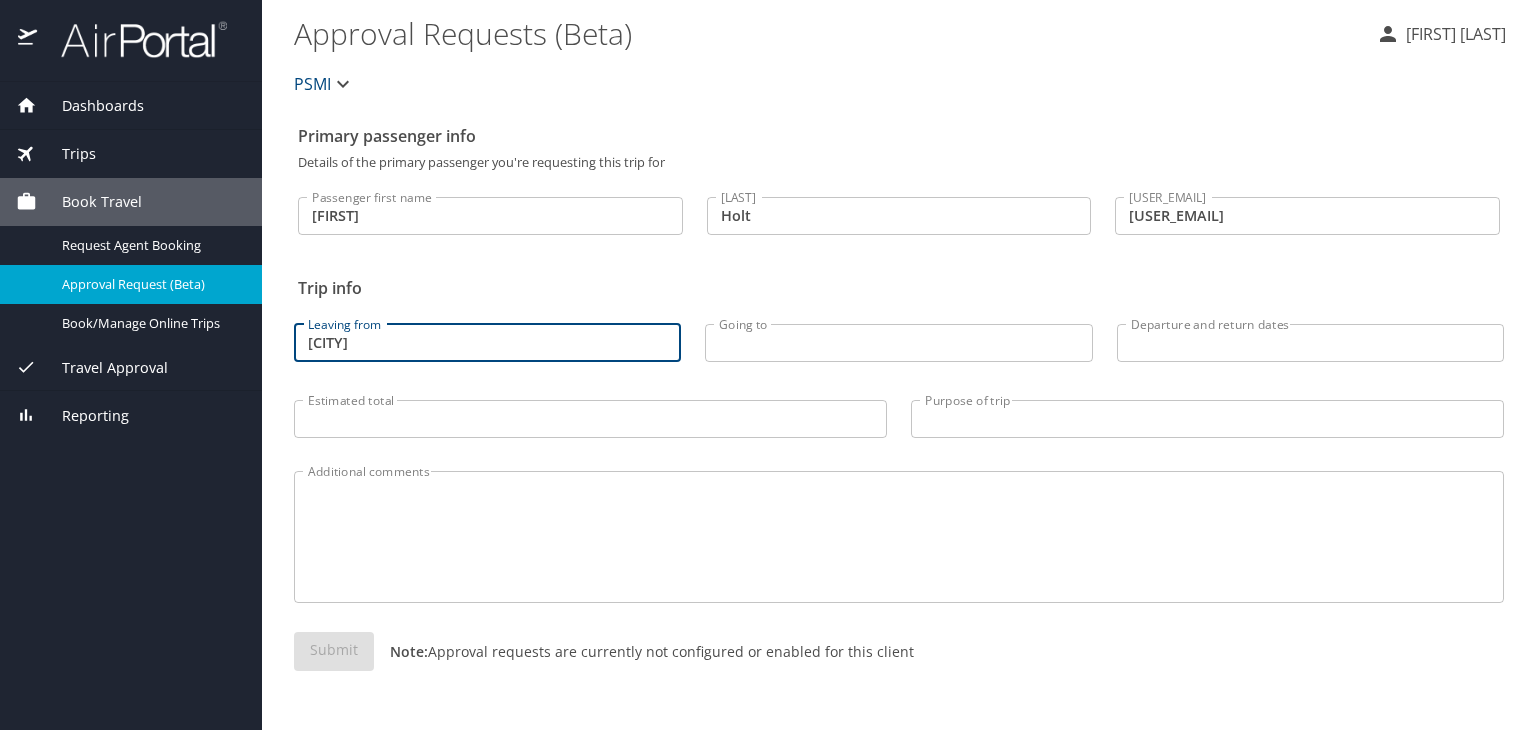 type on "Atlanta" 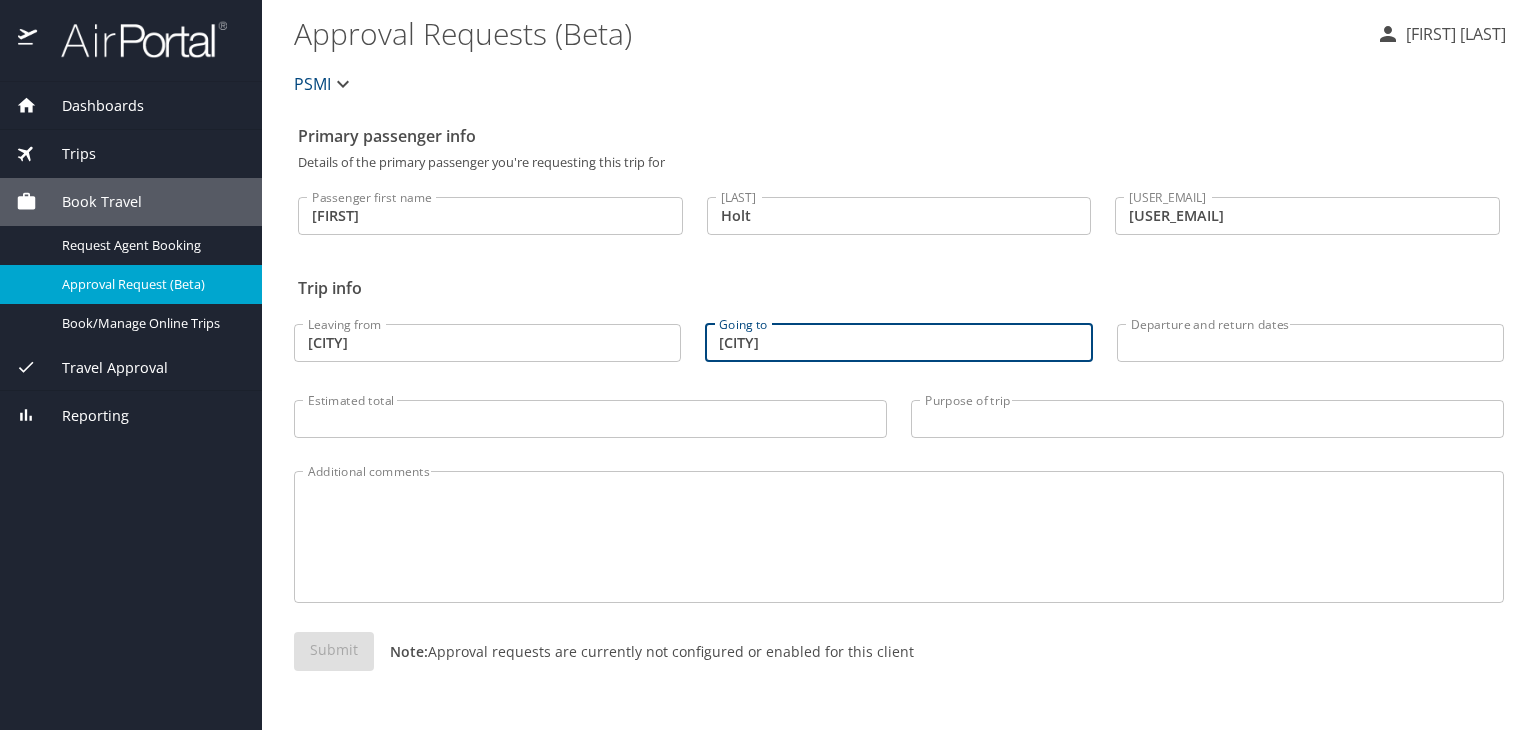type on "Saline" 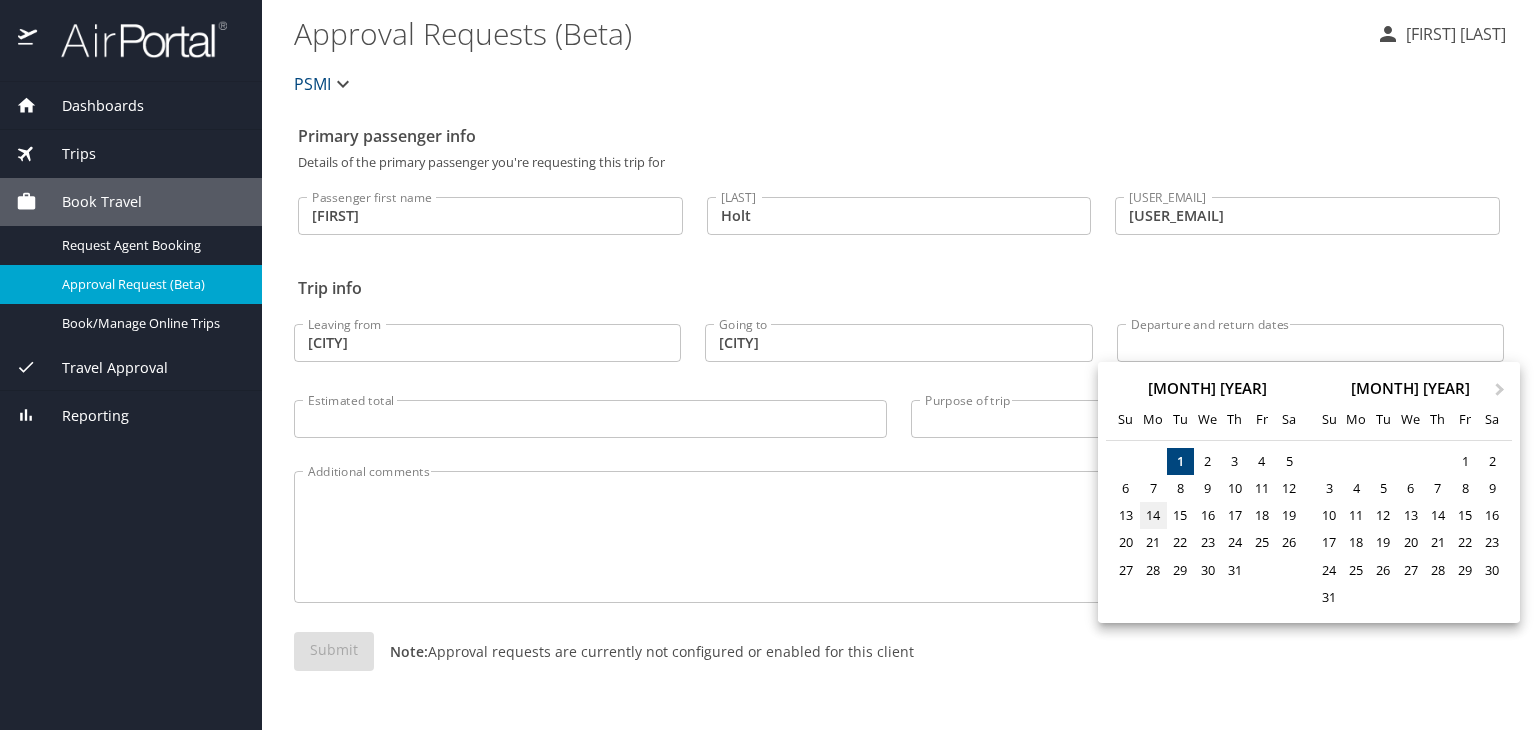 click on "14" at bounding box center (1153, 515) 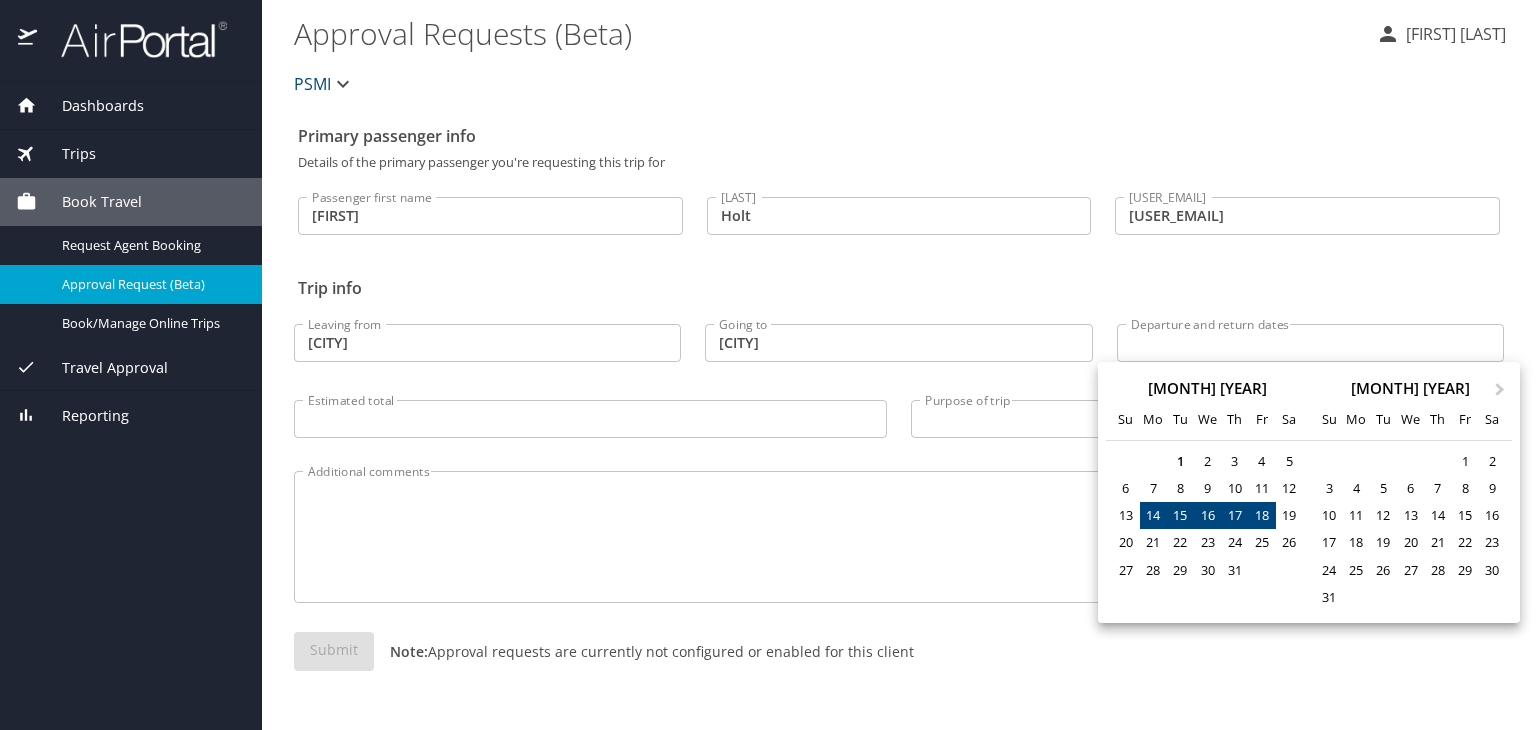 click on "18" at bounding box center (1261, 515) 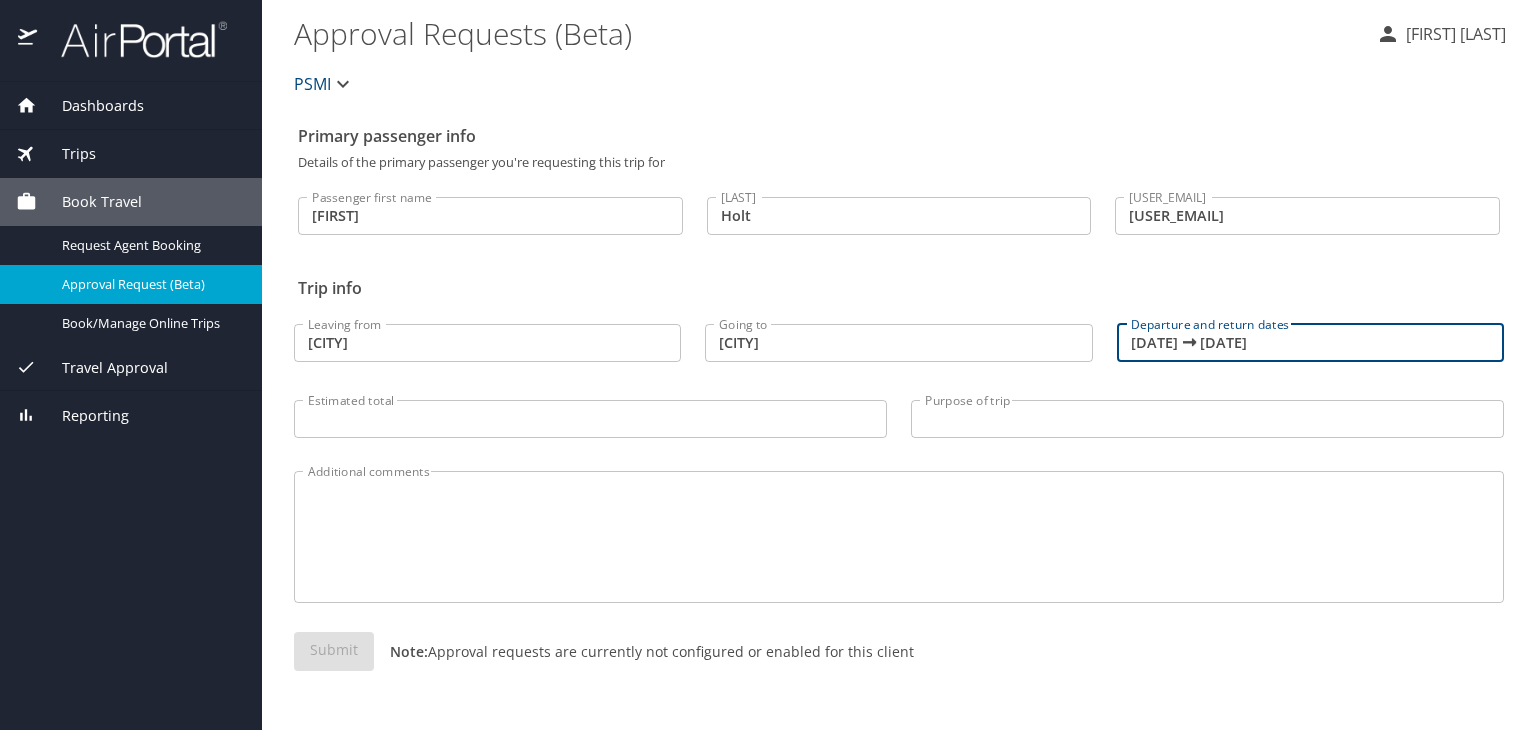 click on "Purpose of trip" at bounding box center [1207, 419] 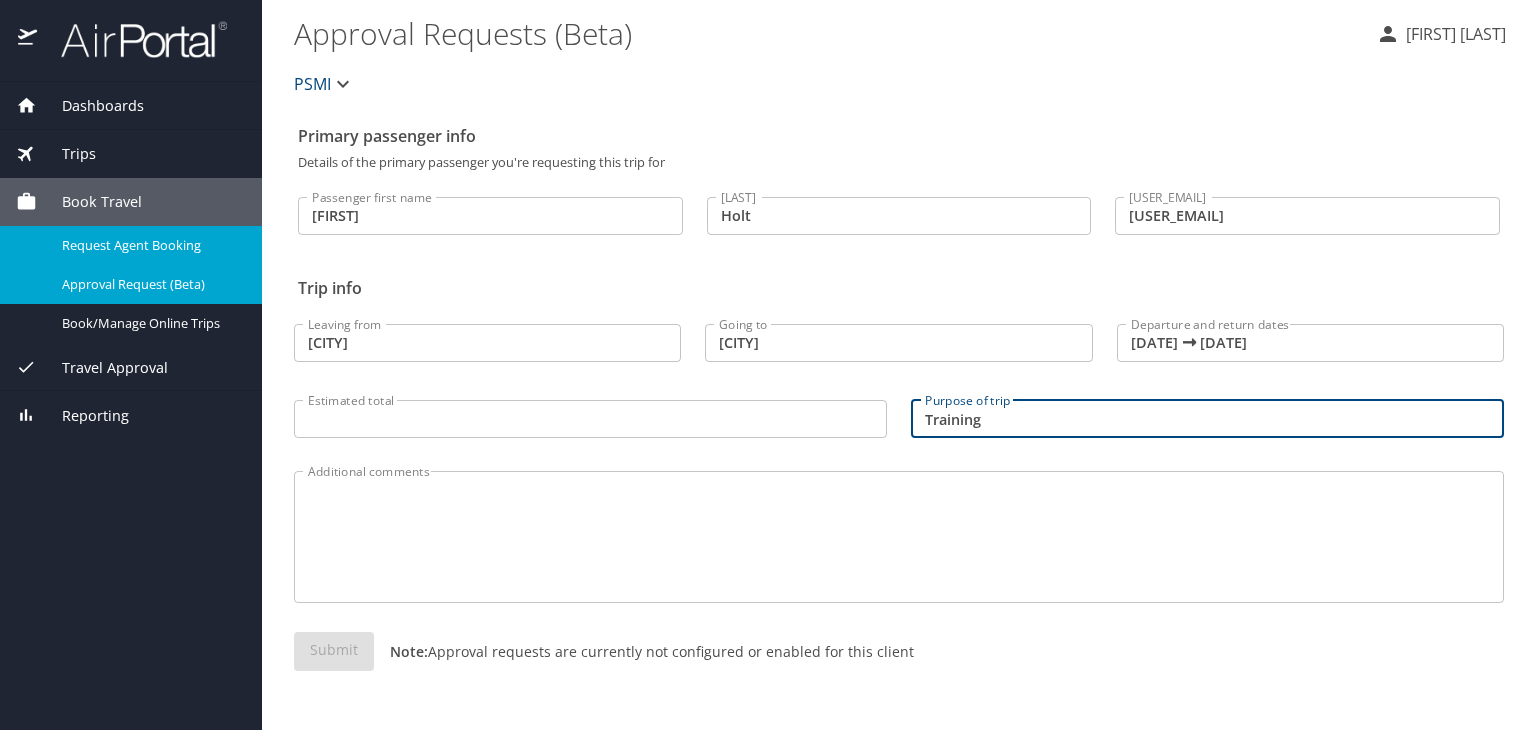 type on "Training" 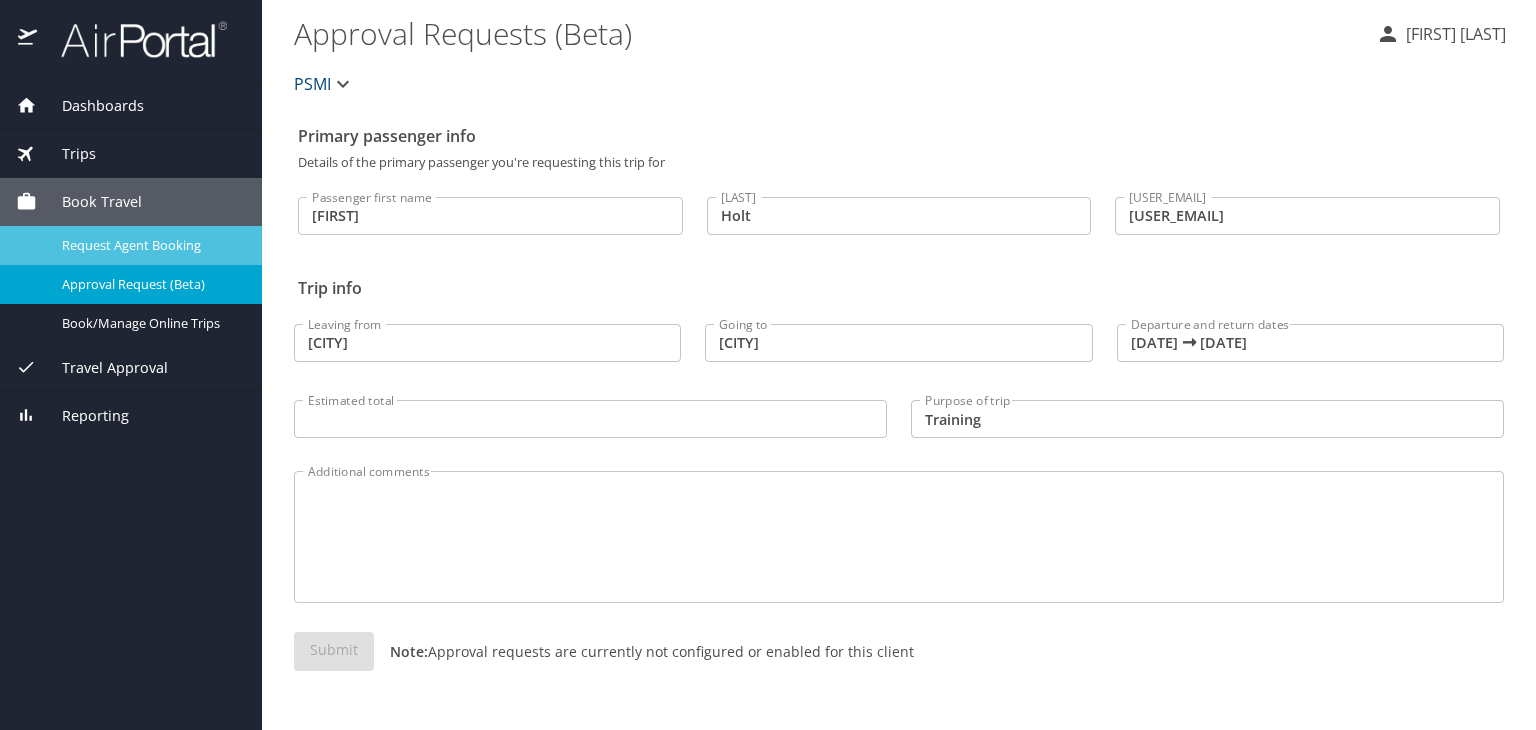 click on "Request Agent Booking" at bounding box center [150, 245] 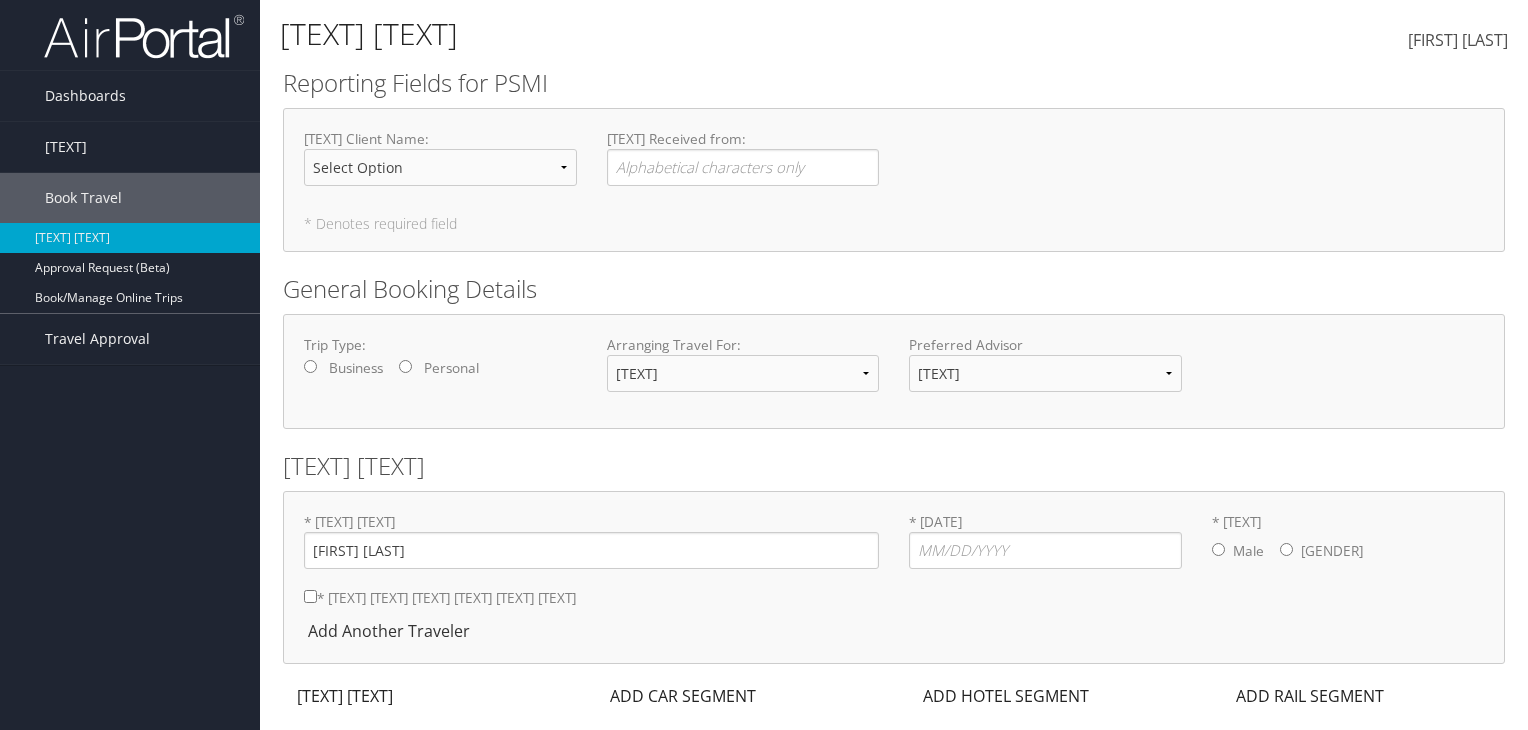 scroll, scrollTop: 0, scrollLeft: 0, axis: both 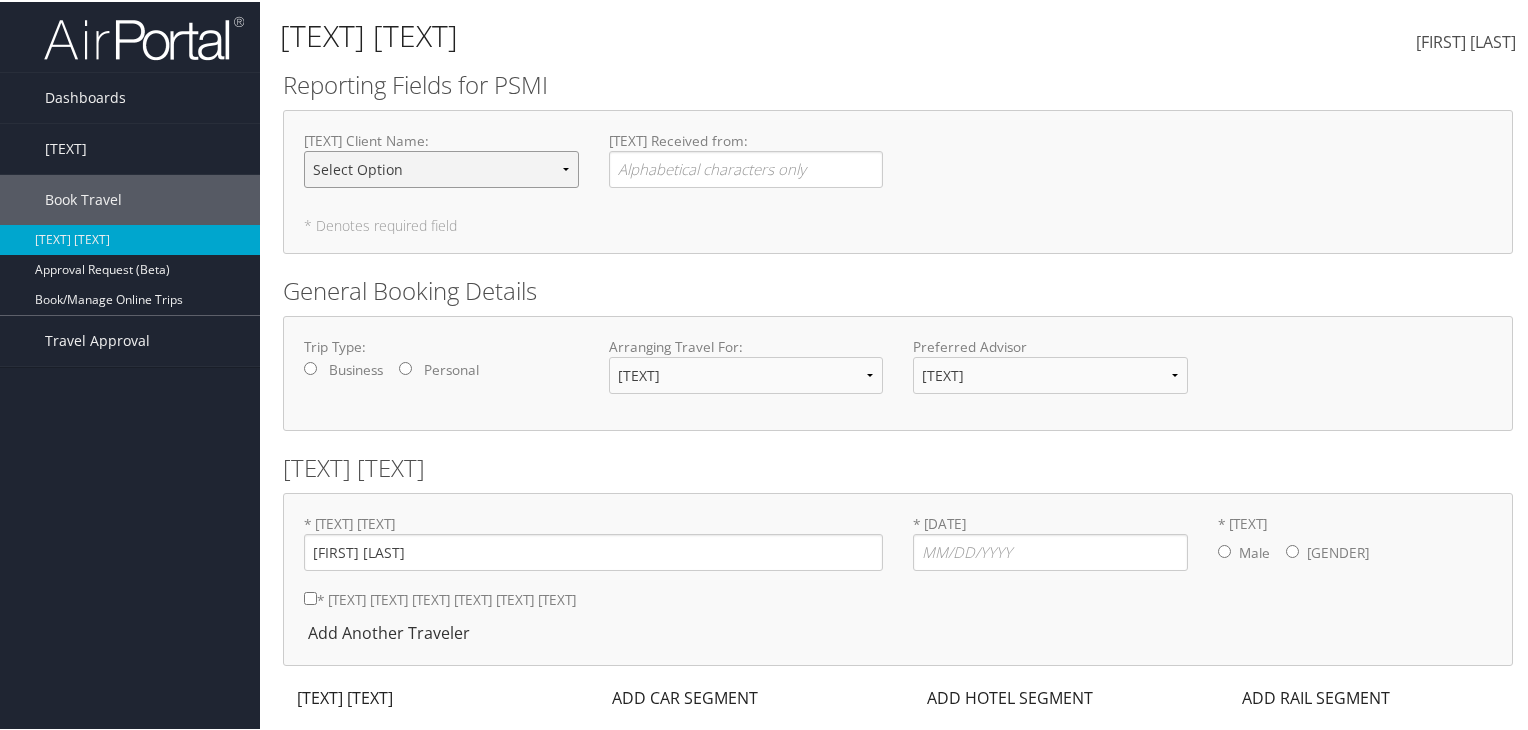 click on "Select Option Accuride Conference Eaton General Motors Canada General Motors MX General Motors US Hawker Beechcraft John Deere Kaydon Magna PT Orchid Orthopedics Paragon Medical SKF" at bounding box center (441, 167) 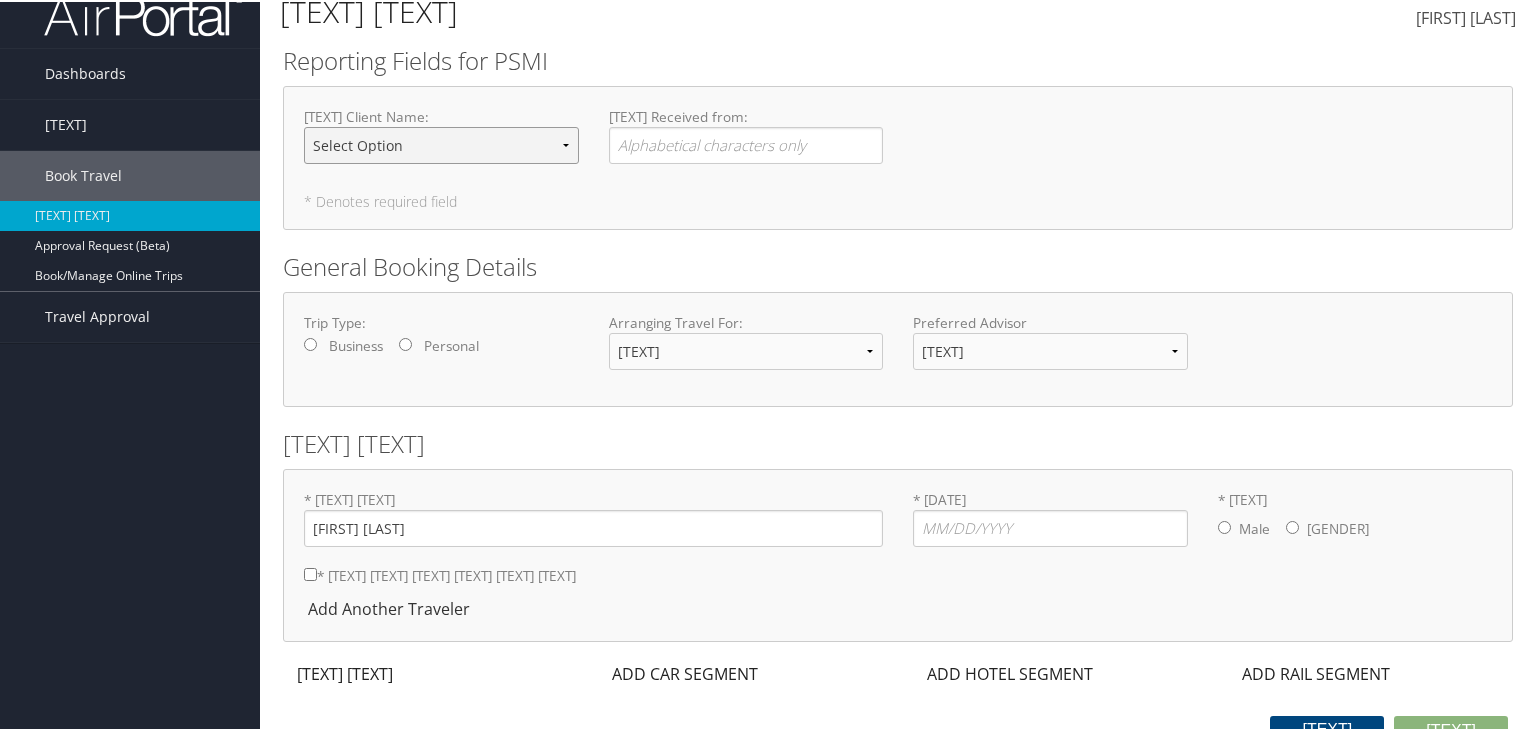 scroll, scrollTop: 37, scrollLeft: 0, axis: vertical 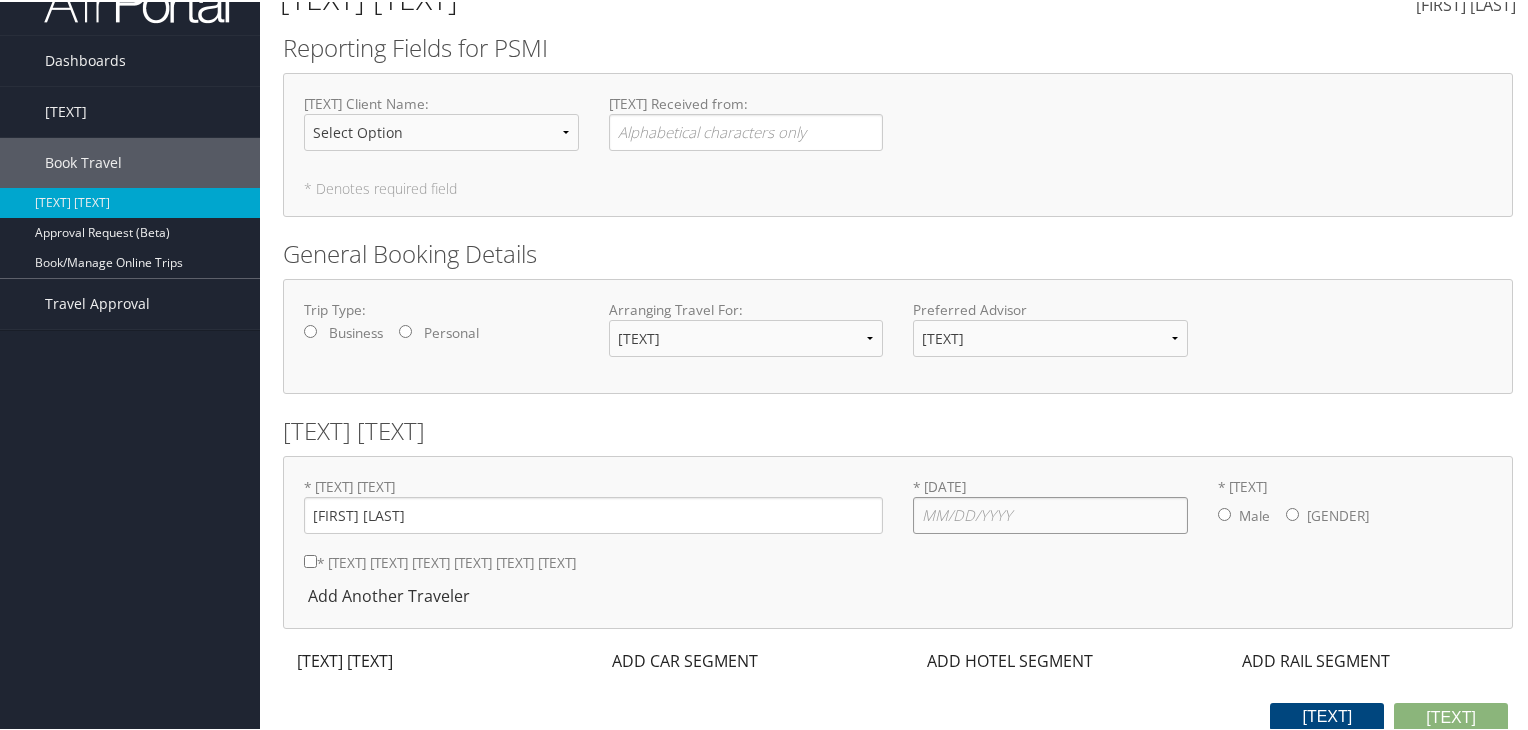 click on "* Date of Birth: Invalid Date" at bounding box center (1050, 513) 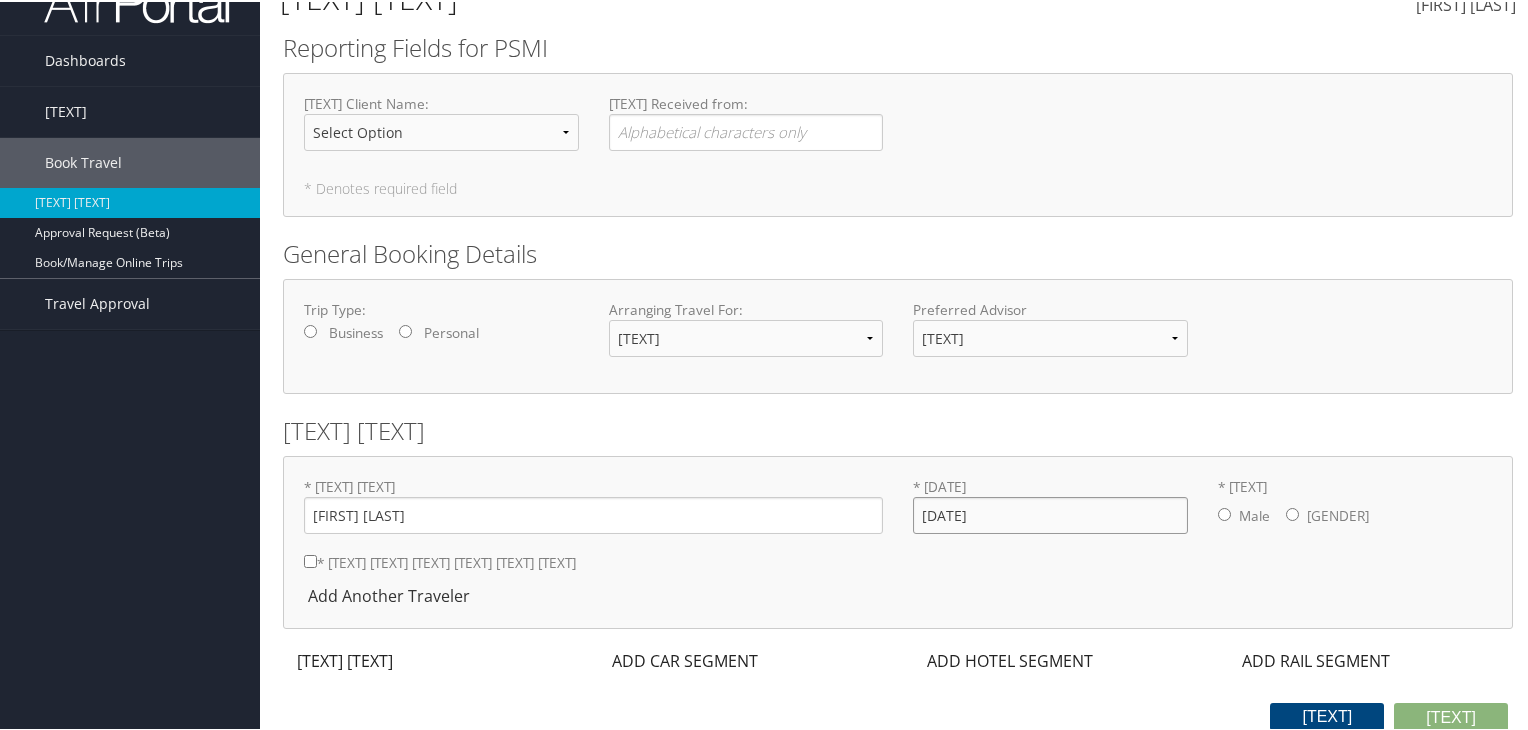 type on "07/24/1980" 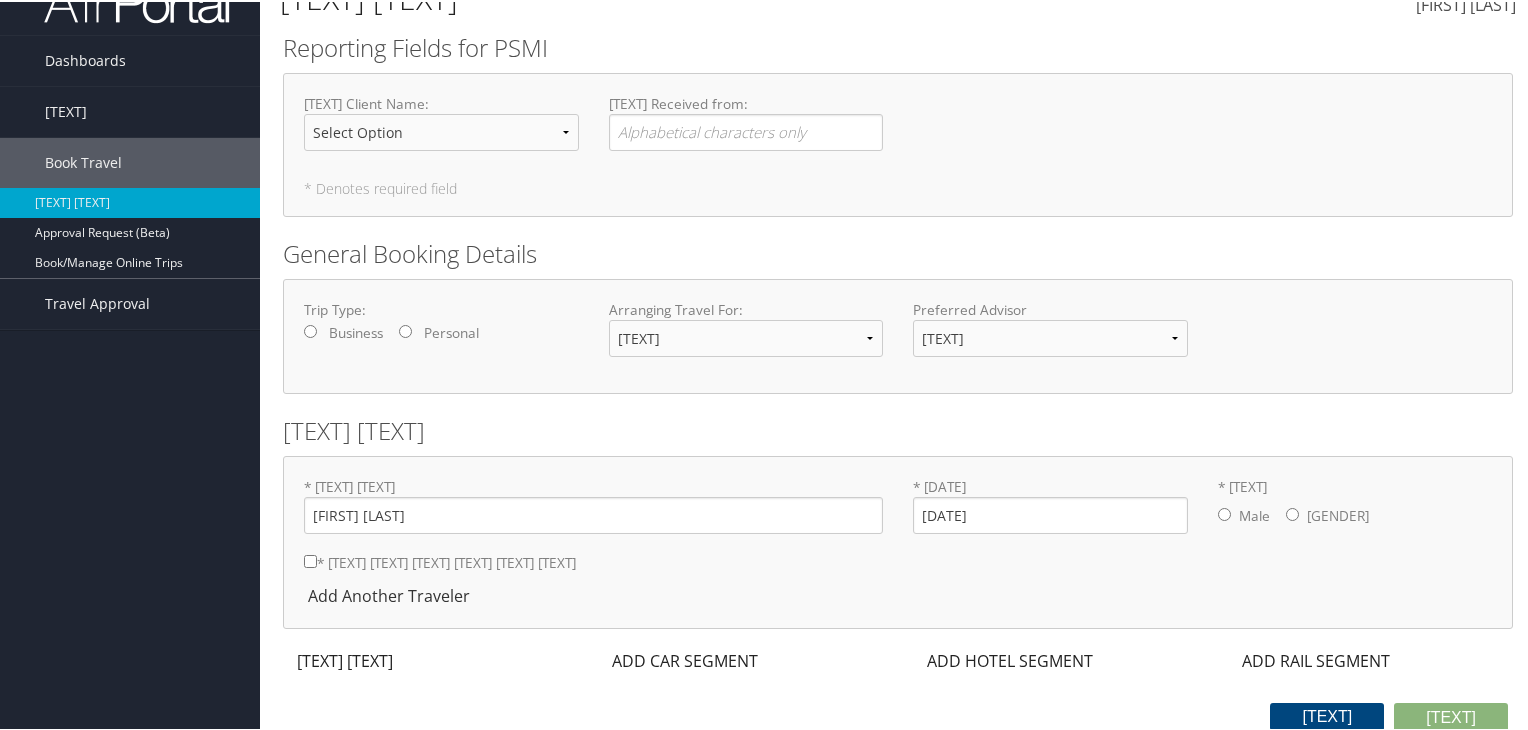 click on "* Gender:  Male Female" at bounding box center (1224, 512) 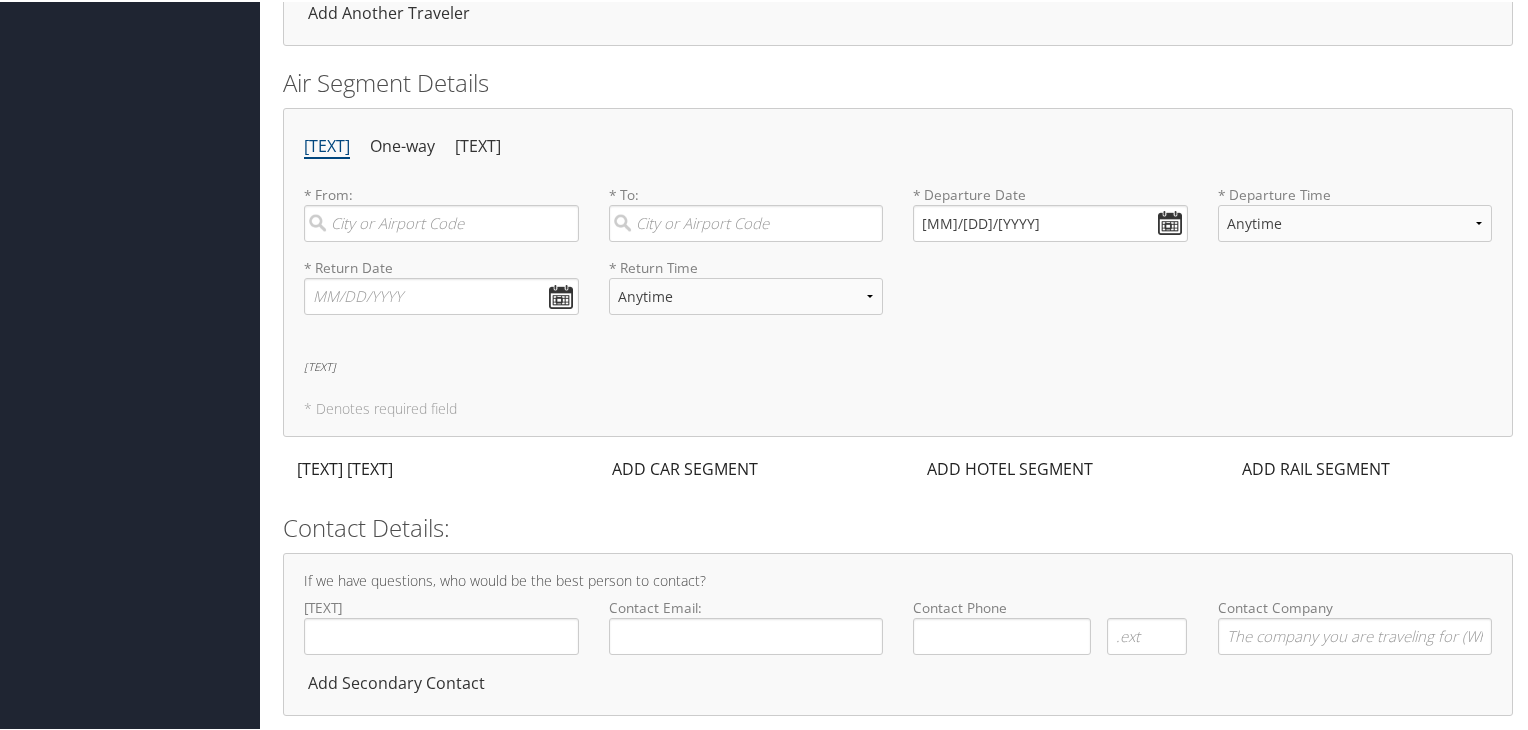 scroll, scrollTop: 637, scrollLeft: 0, axis: vertical 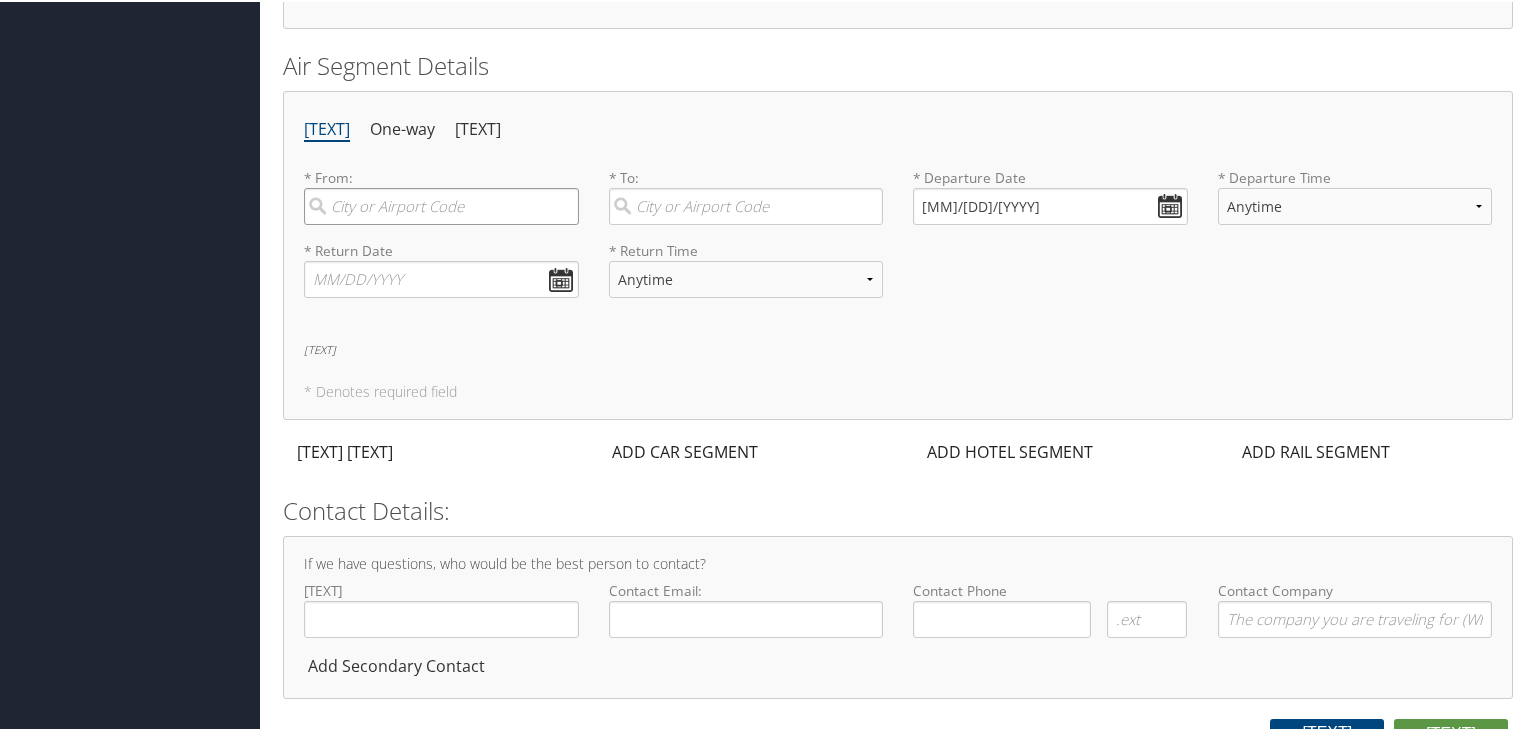 click at bounding box center [441, 204] 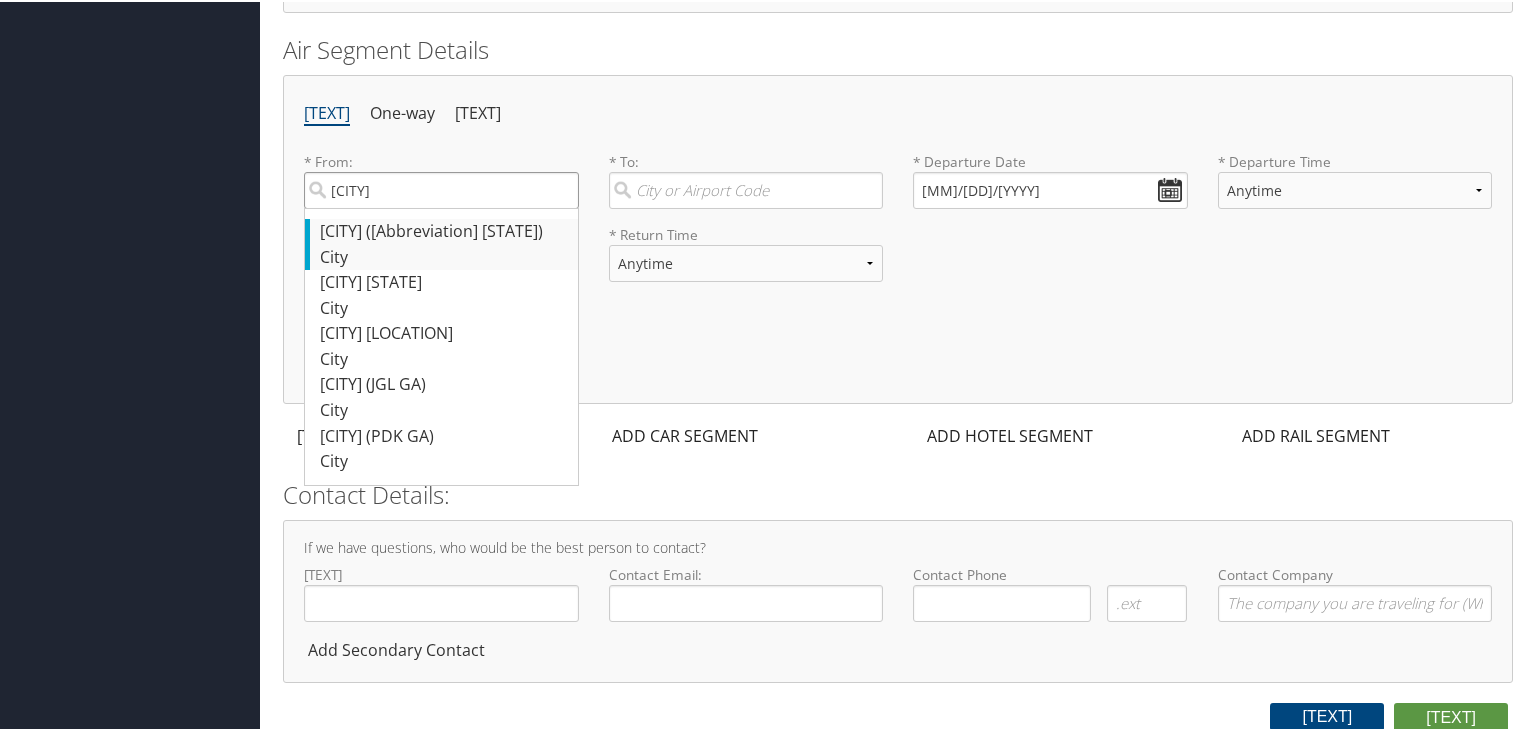 scroll, scrollTop: 453, scrollLeft: 0, axis: vertical 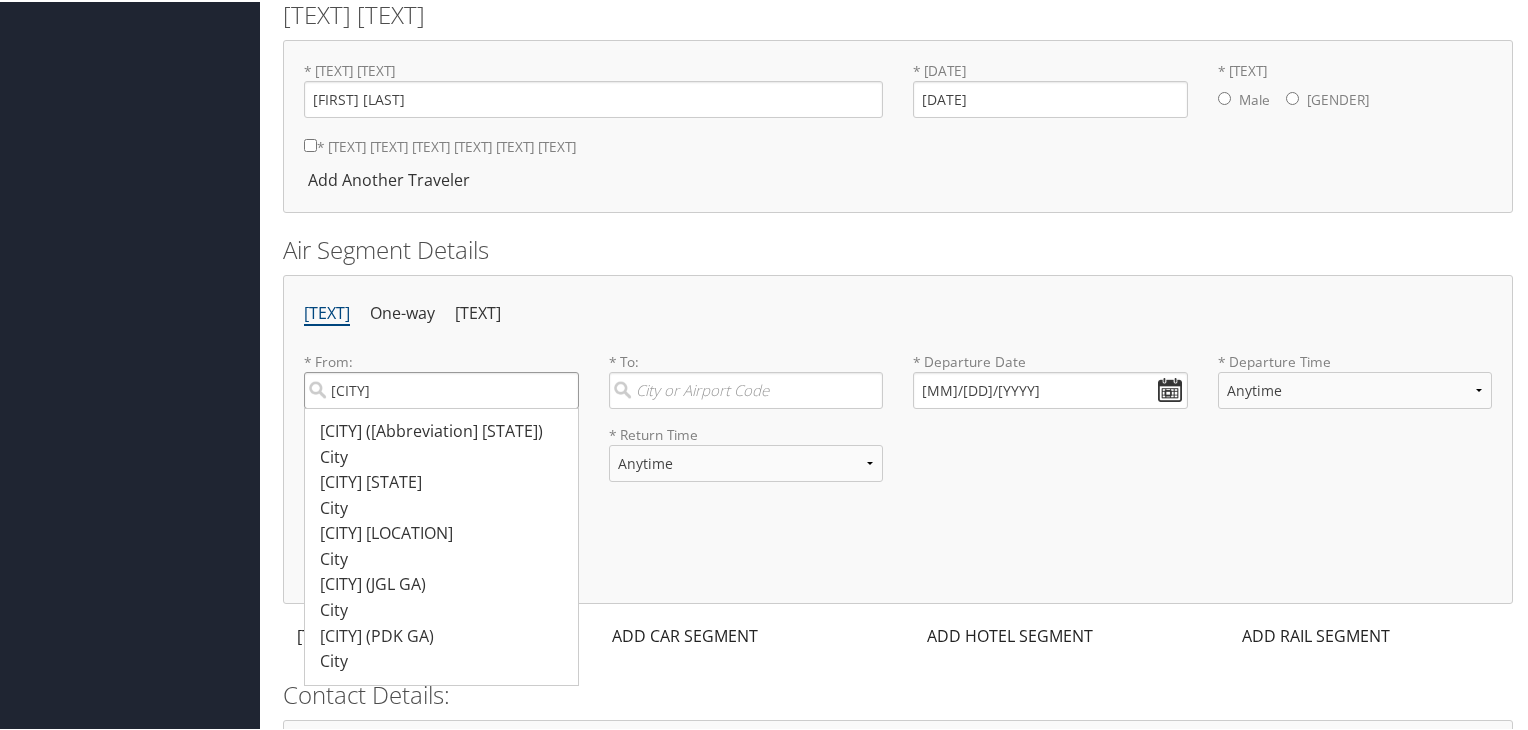 click on "atlanta" at bounding box center [441, 388] 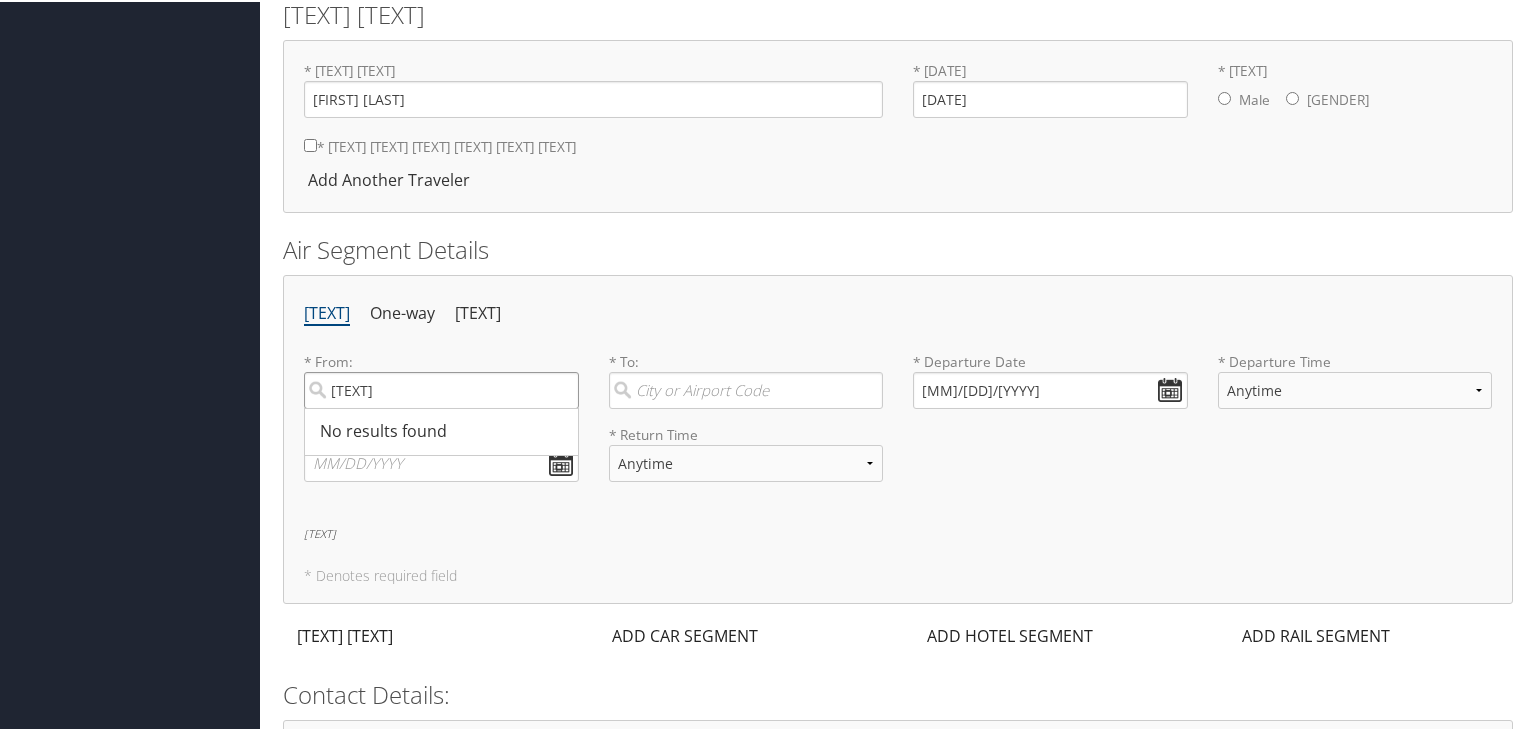 type on "ha" 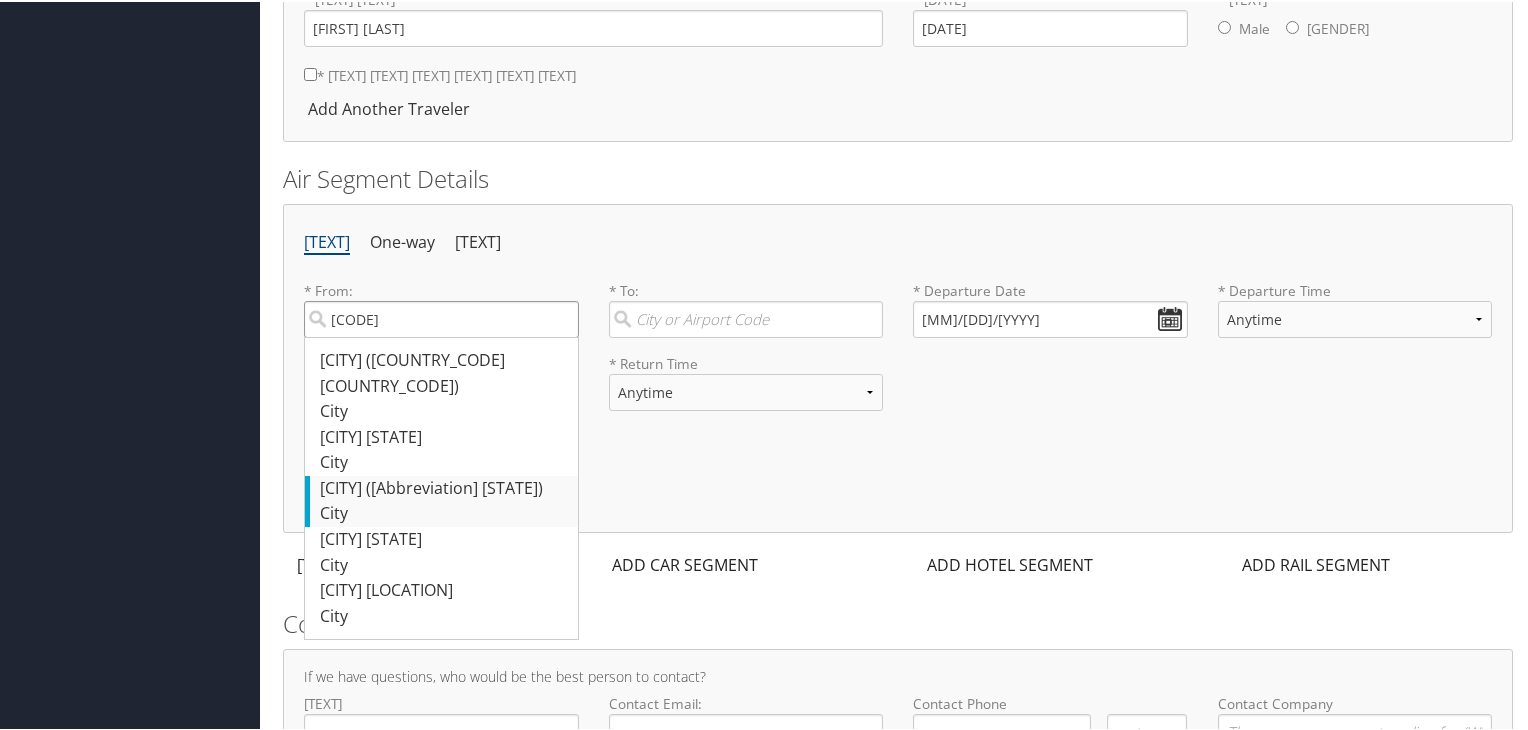 scroll, scrollTop: 553, scrollLeft: 0, axis: vertical 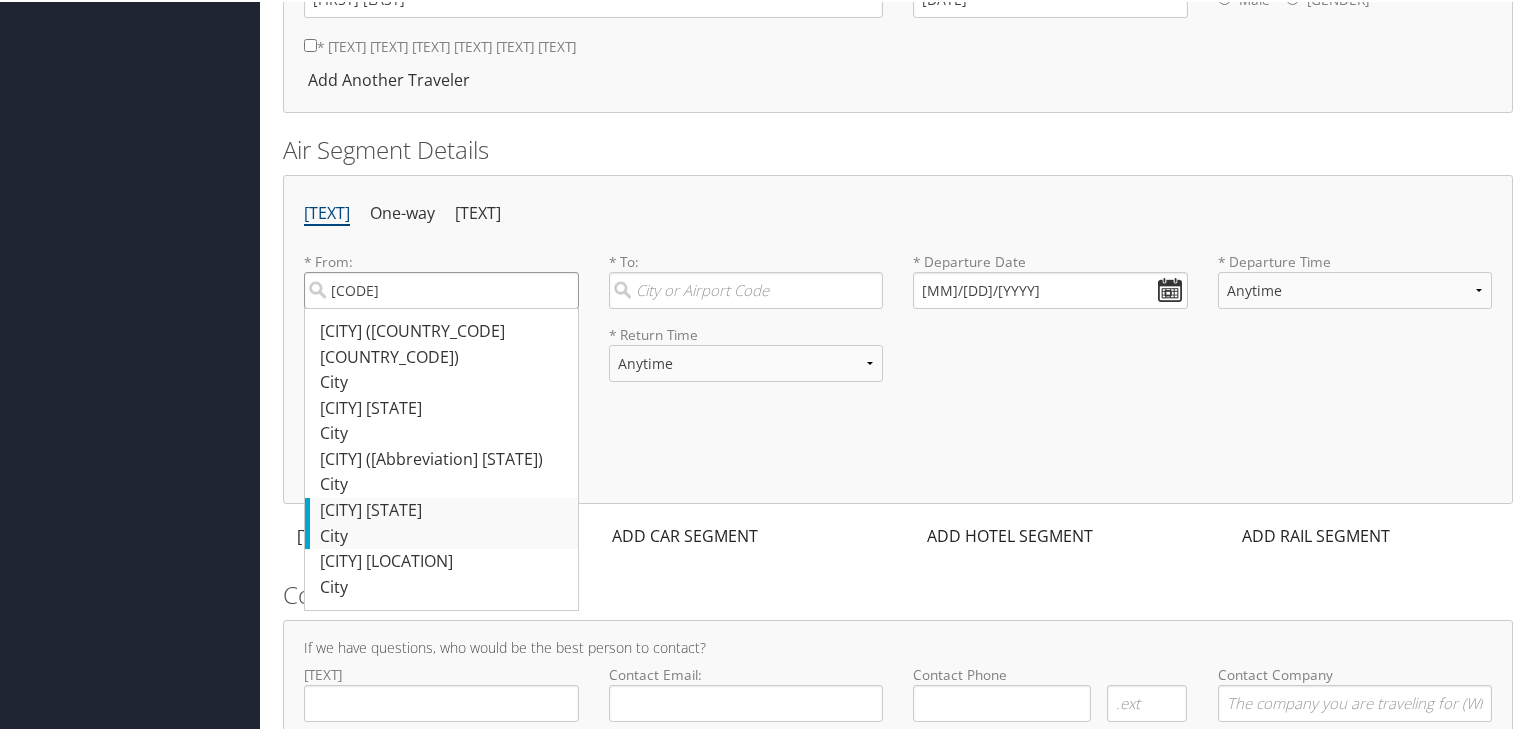 type on "ATL" 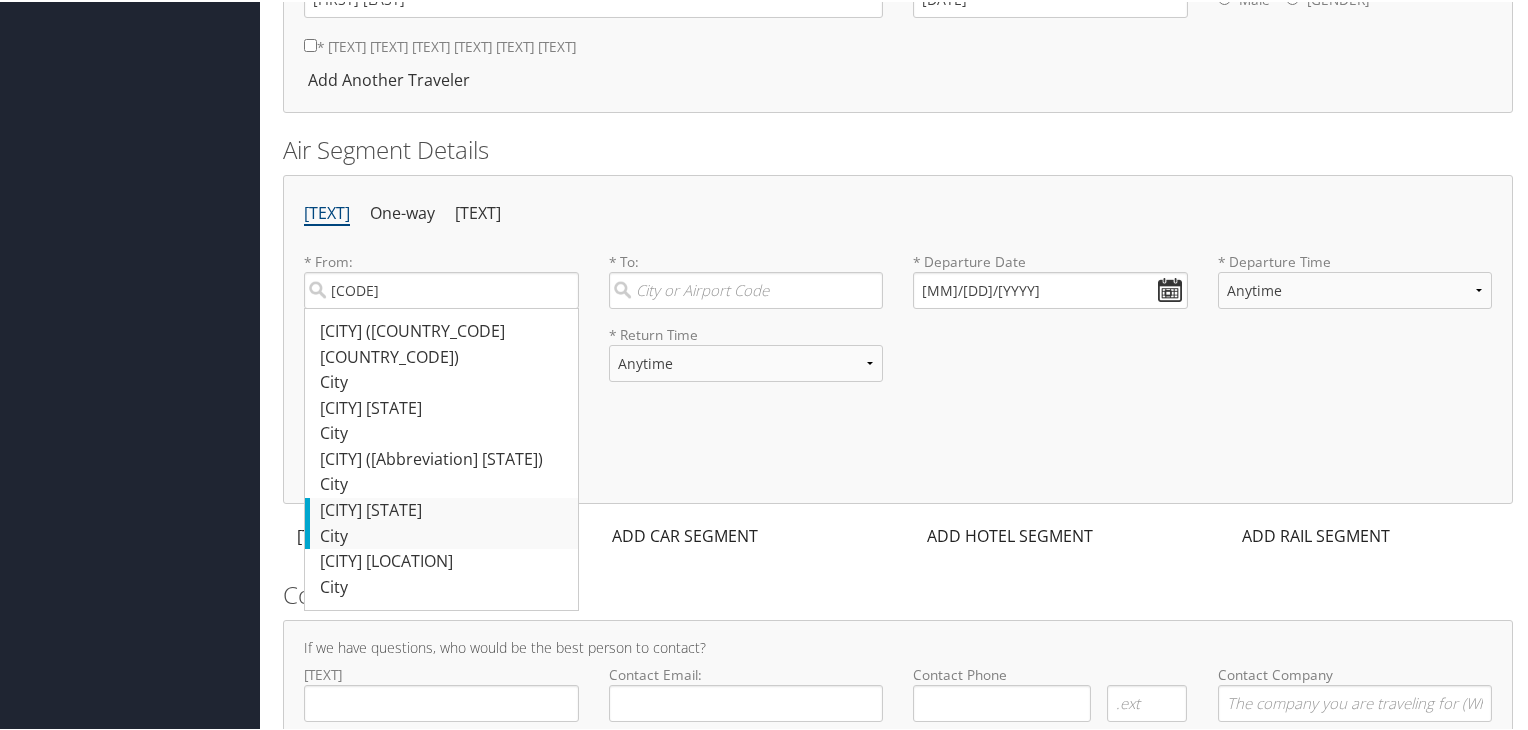 click on "Atlanta   (FTY GA)" at bounding box center (444, 342) 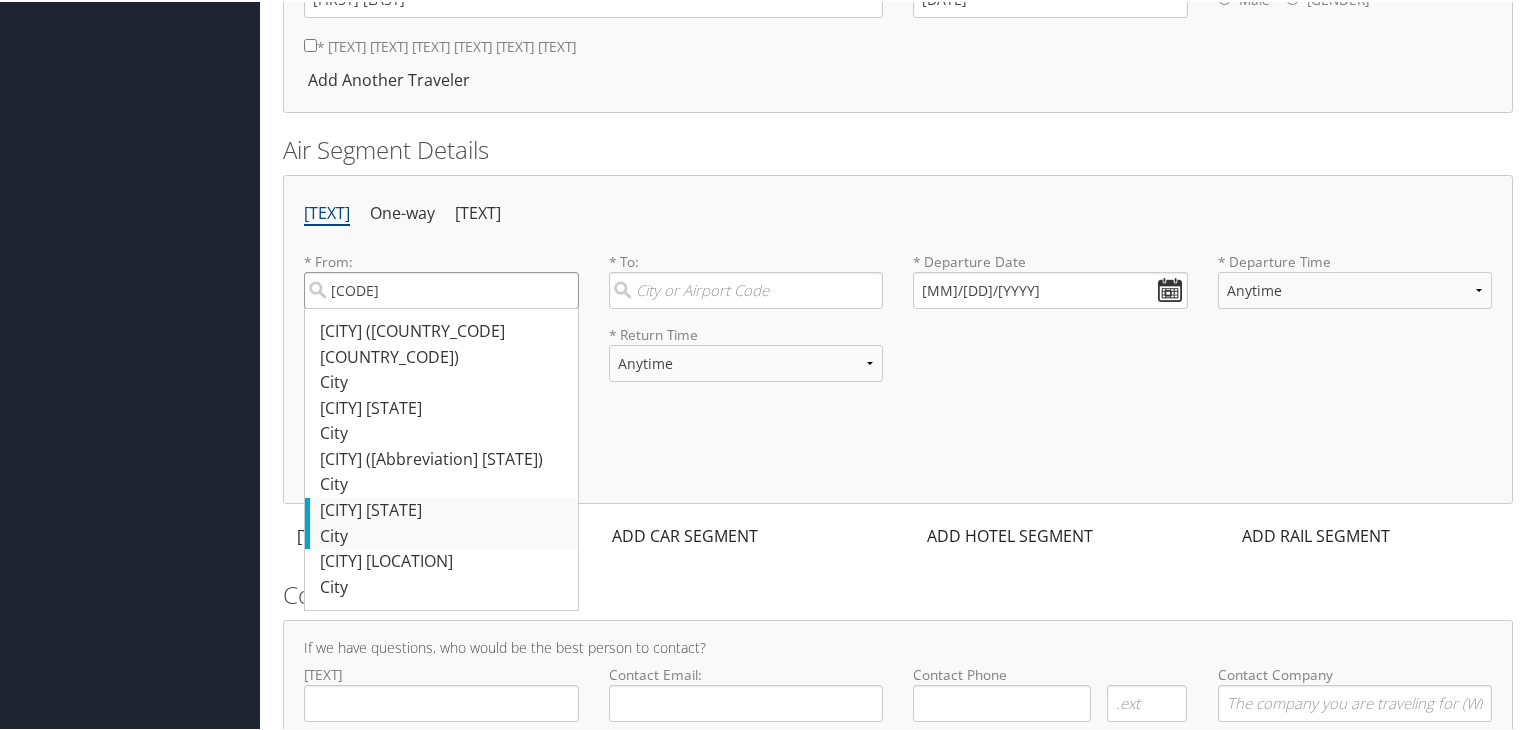click on "ATL" at bounding box center [441, 288] 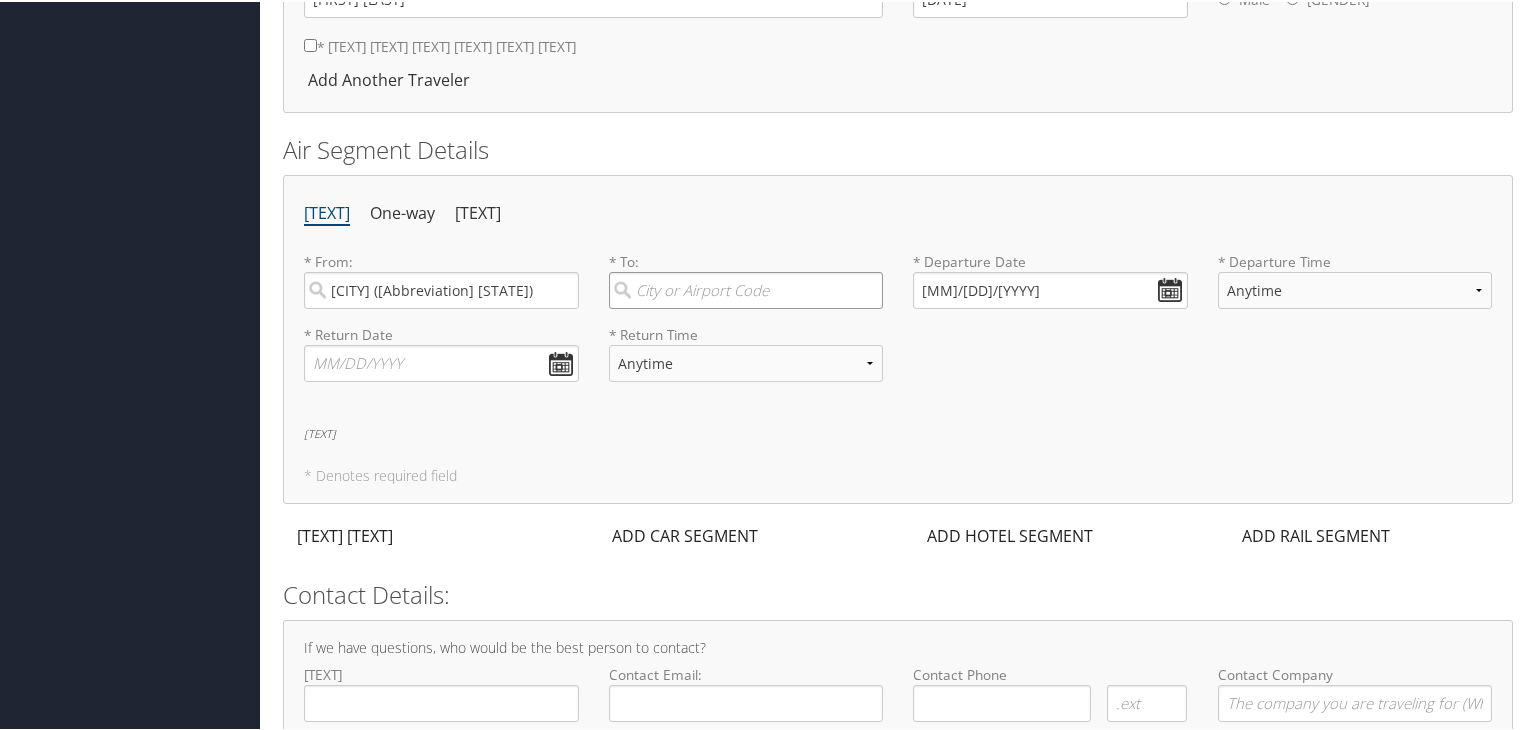 click at bounding box center [746, 288] 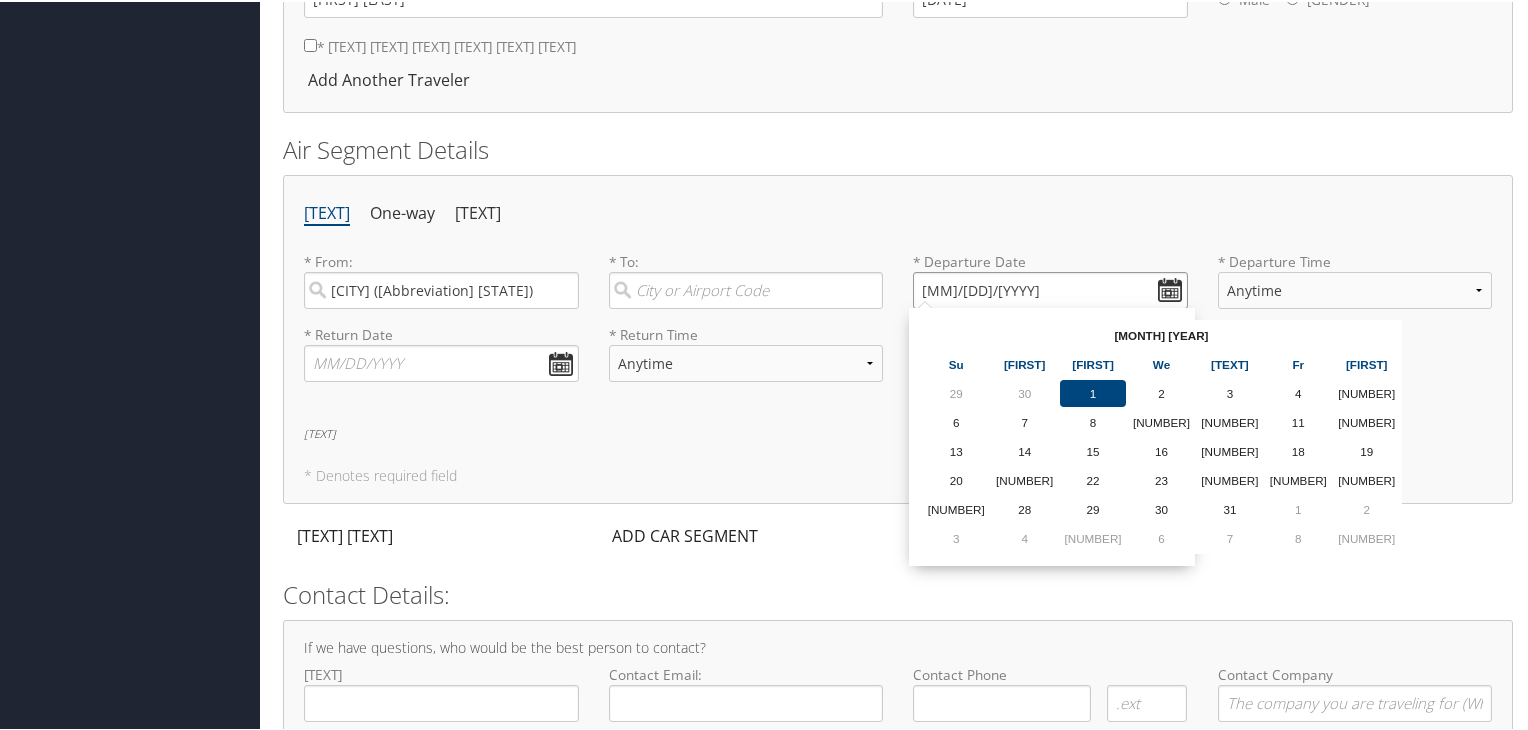 click on "07/01/2025" at bounding box center (1050, 288) 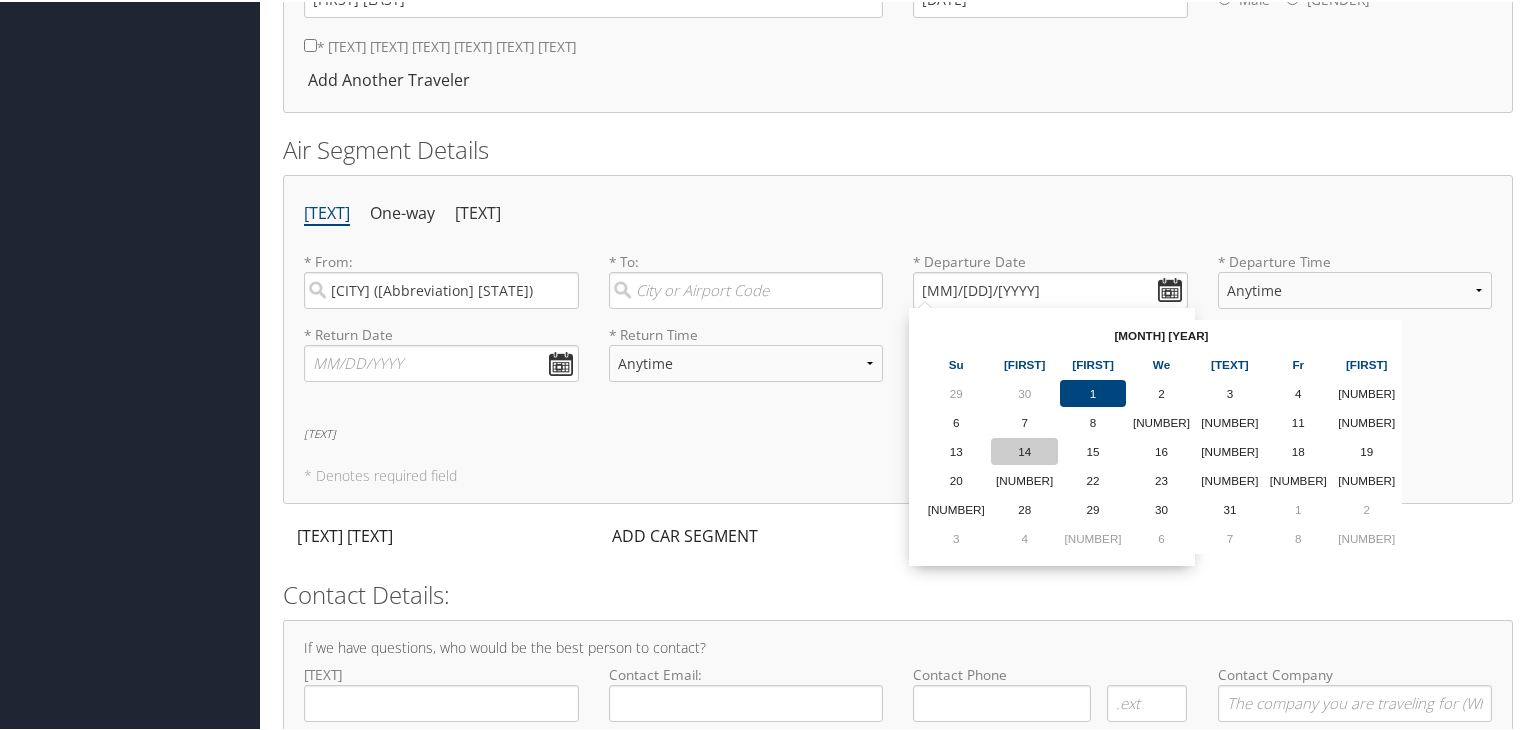 click on "14" at bounding box center [1024, 391] 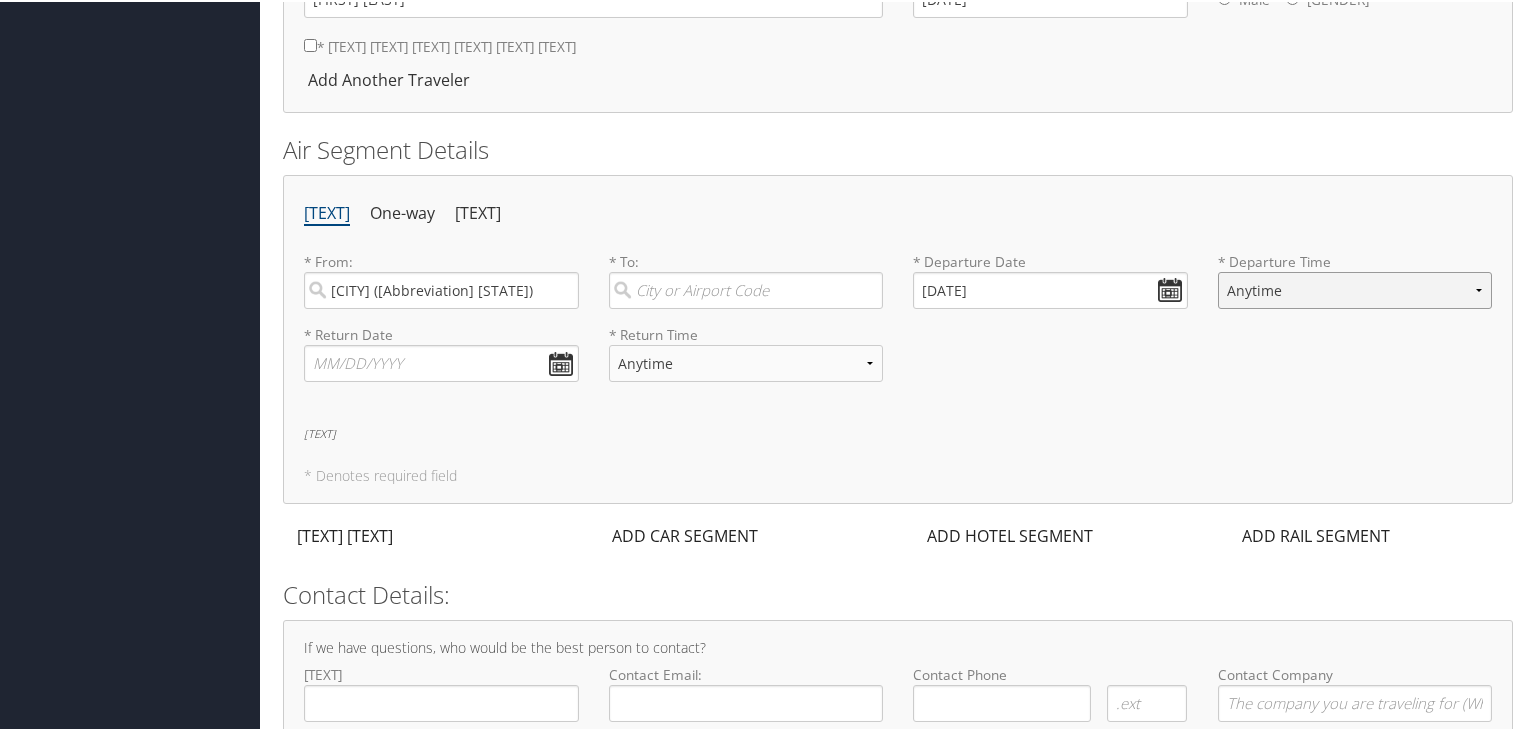 click on "Anytime Early Morning (5AM-7AM) Morning (7AM-12PM) Afternoon (12PM-5PM) Evening (5PM-10PM) Red Eye (10PM-5AM)  12:00 AM   1:00 AM   2:00 AM   3:00 AM   4:00 AM   5:00 AM   6:00 AM   7:00 AM   8:00 AM   9:00 AM   10:00 AM   11:00 AM   12:00 PM (Noon)   1:00 PM   2:00 PM   3:00 PM   4:00 PM   5:00 PM   6:00 PM   7:00 PM   8:00 PM   9:00 PM   10:00 PM   11:00 PM" at bounding box center [1355, 288] 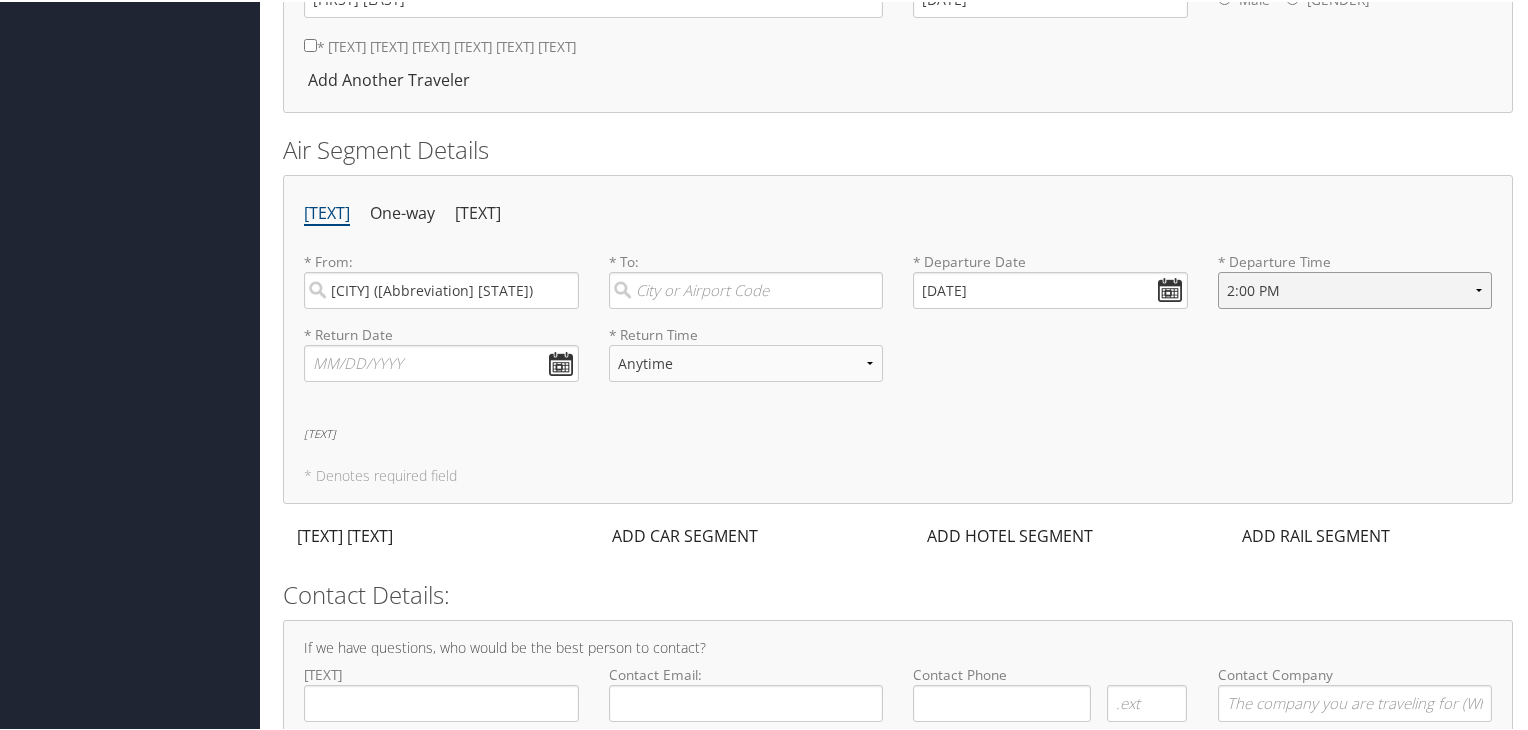 click on "Anytime Early Morning (5AM-7AM) Morning (7AM-12PM) Afternoon (12PM-5PM) Evening (5PM-10PM) Red Eye (10PM-5AM)  12:00 AM   1:00 AM   2:00 AM   3:00 AM   4:00 AM   5:00 AM   6:00 AM   7:00 AM   8:00 AM   9:00 AM   10:00 AM   11:00 AM   12:00 PM (Noon)   1:00 PM   2:00 PM   3:00 PM   4:00 PM   5:00 PM   6:00 PM   7:00 PM   8:00 PM   9:00 PM   10:00 PM   11:00 PM" at bounding box center [1355, 288] 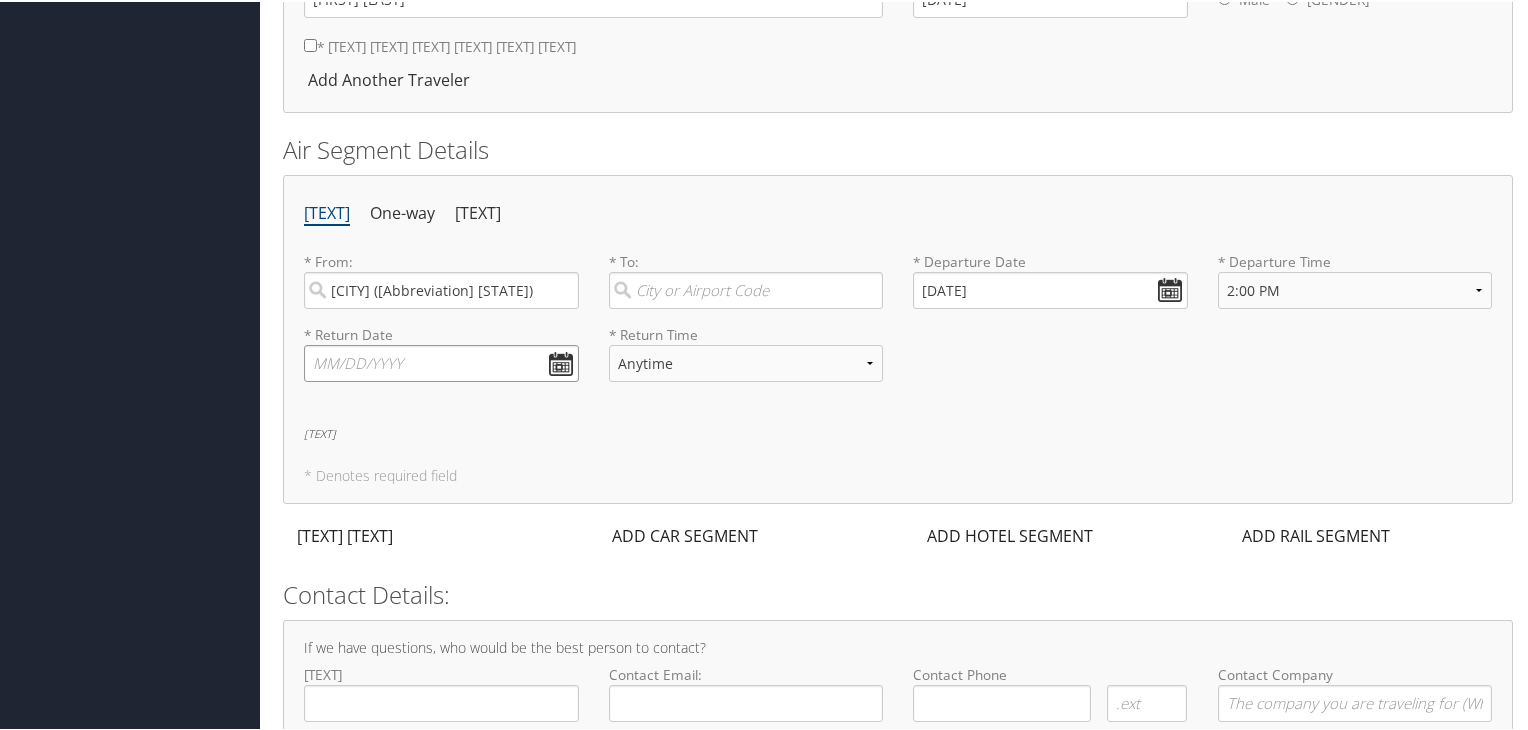 click at bounding box center [441, 361] 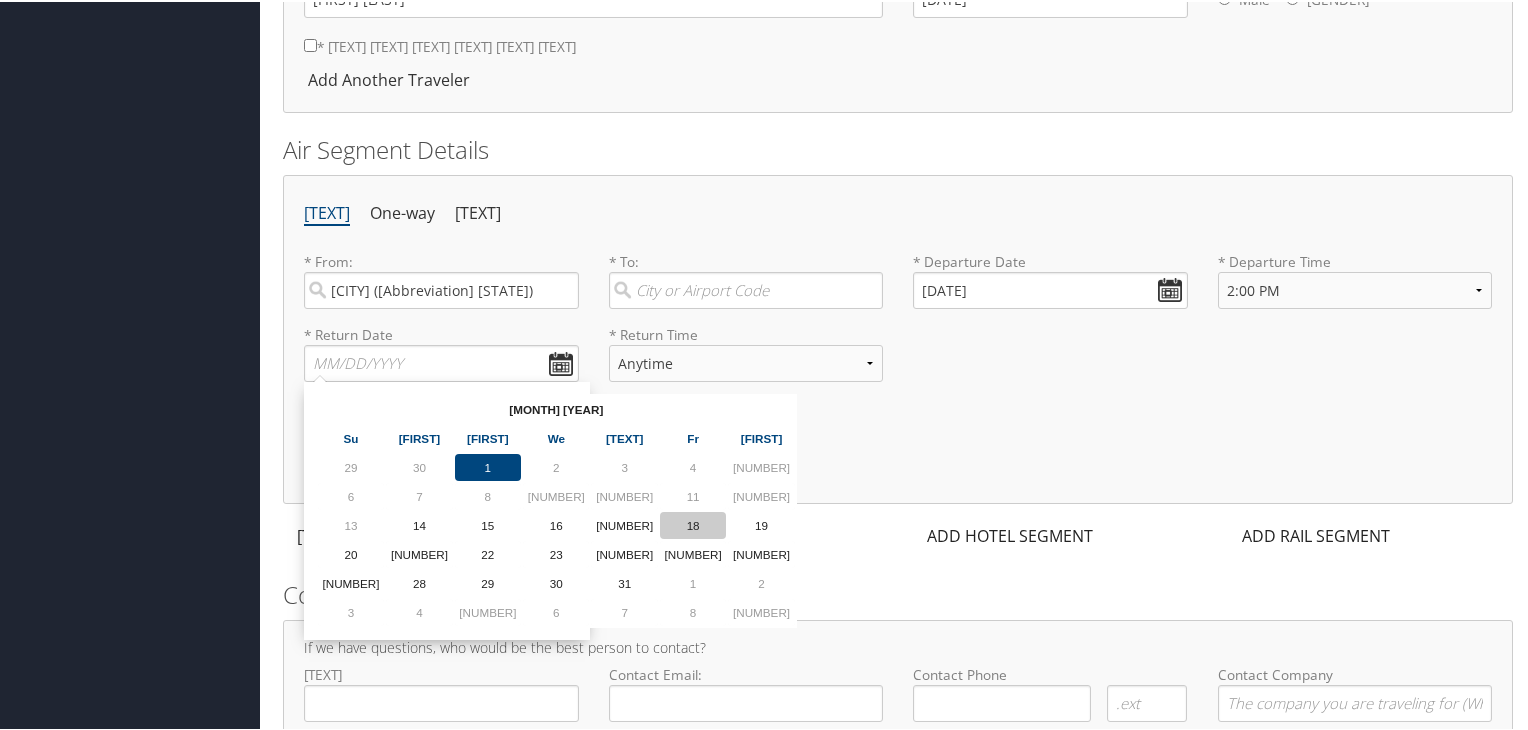 click on "18" at bounding box center [0, 0] 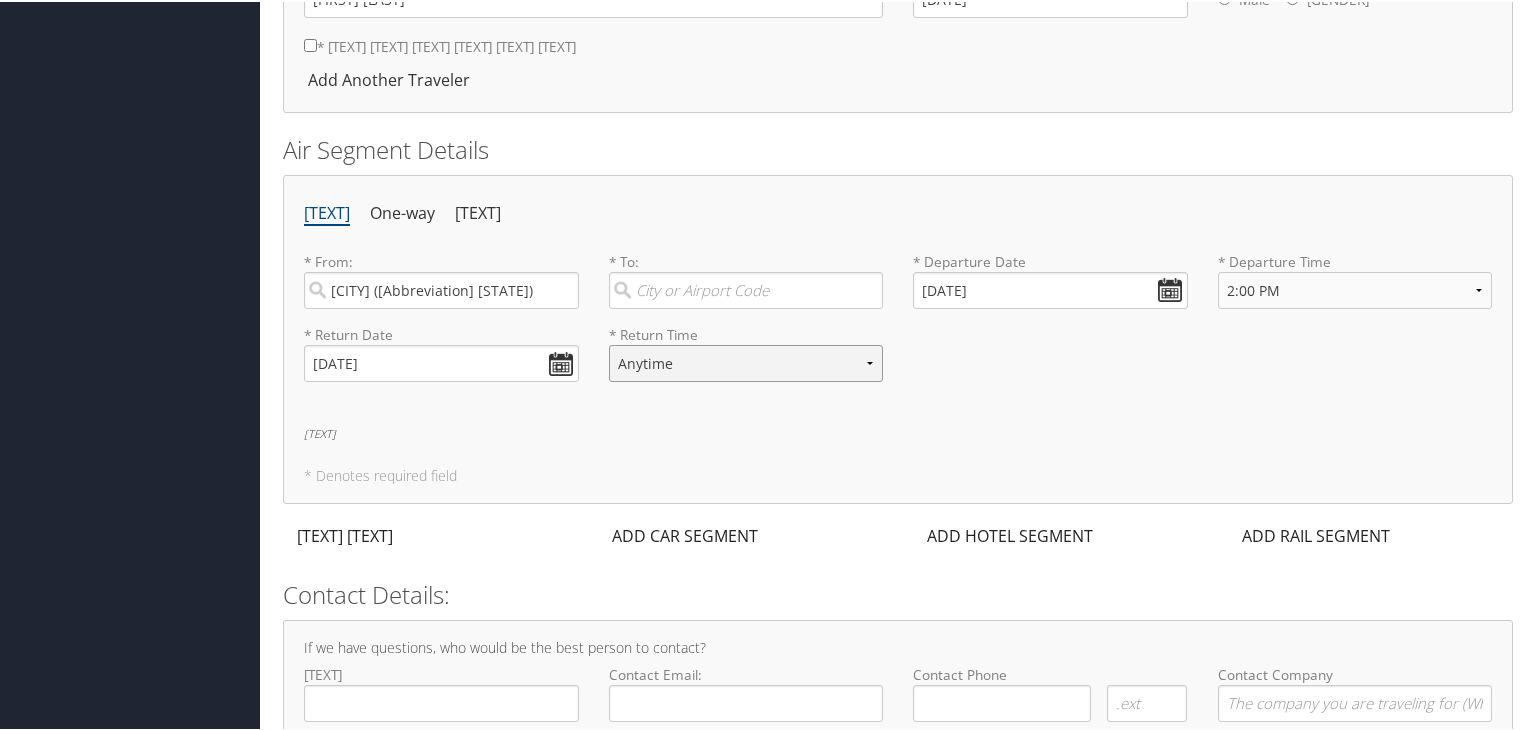 click on "Anytime Early Morning (5AM-7AM) Morning (7AM-12PM) Afternoon (12PM-5PM) Evening (5PM-10PM) Red Eye (10PM-5AM)  12:00 AM   1:00 AM   2:00 AM   3:00 AM   4:00 AM   5:00 AM   6:00 AM   7:00 AM   8:00 AM   9:00 AM   10:00 AM   11:00 AM   12:00 PM (Noon)   1:00 PM   2:00 PM   3:00 PM   4:00 PM   5:00 PM   6:00 PM   7:00 PM   8:00 PM   9:00 PM   10:00 PM   11:00 PM" at bounding box center [746, 361] 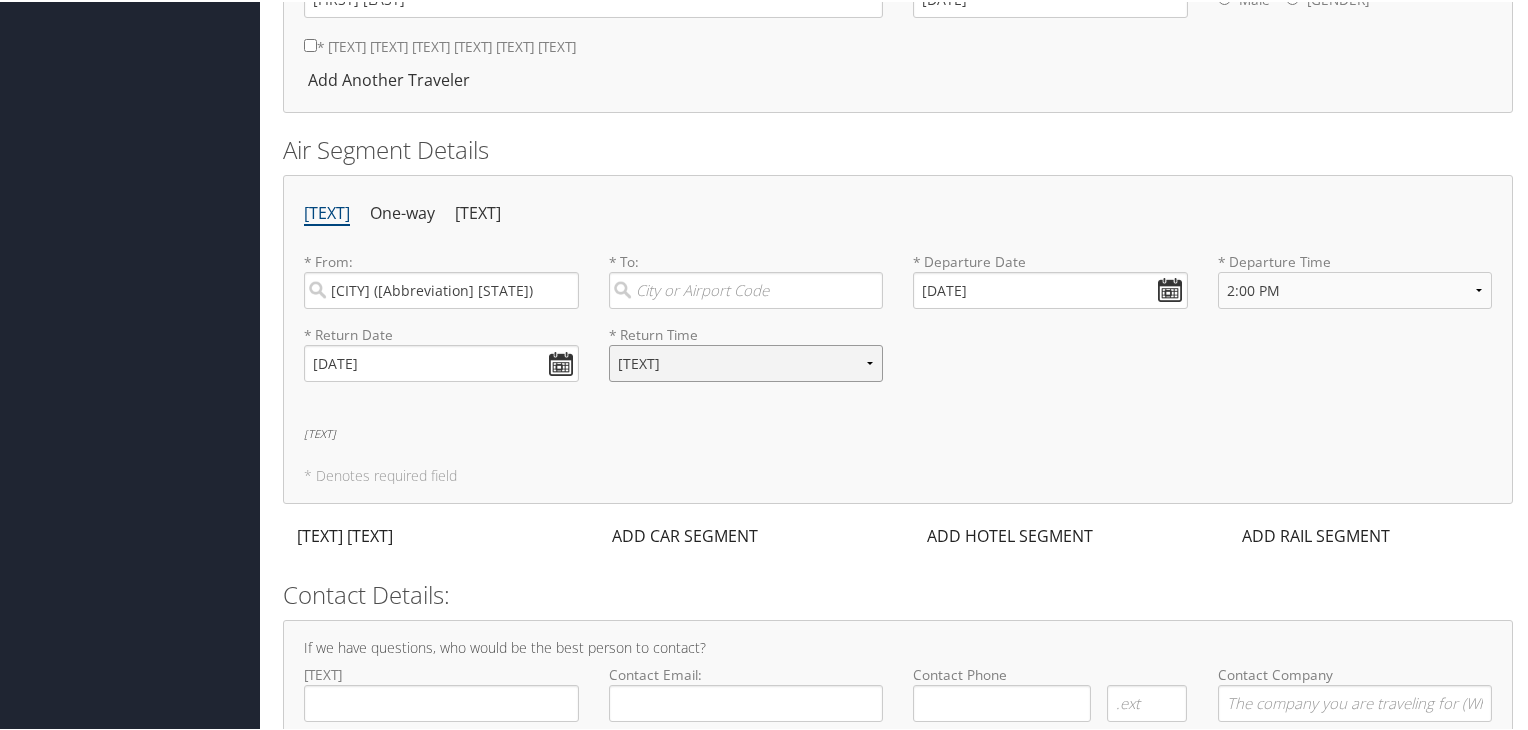 click on "Anytime Early Morning (5AM-7AM) Morning (7AM-12PM) Afternoon (12PM-5PM) Evening (5PM-10PM) Red Eye (10PM-5AM)  12:00 AM   1:00 AM   2:00 AM   3:00 AM   4:00 AM   5:00 AM   6:00 AM   7:00 AM   8:00 AM   9:00 AM   10:00 AM   11:00 AM   12:00 PM (Noon)   1:00 PM   2:00 PM   3:00 PM   4:00 PM   5:00 PM   6:00 PM   7:00 PM   8:00 PM   9:00 PM   10:00 PM   11:00 PM" at bounding box center [746, 361] 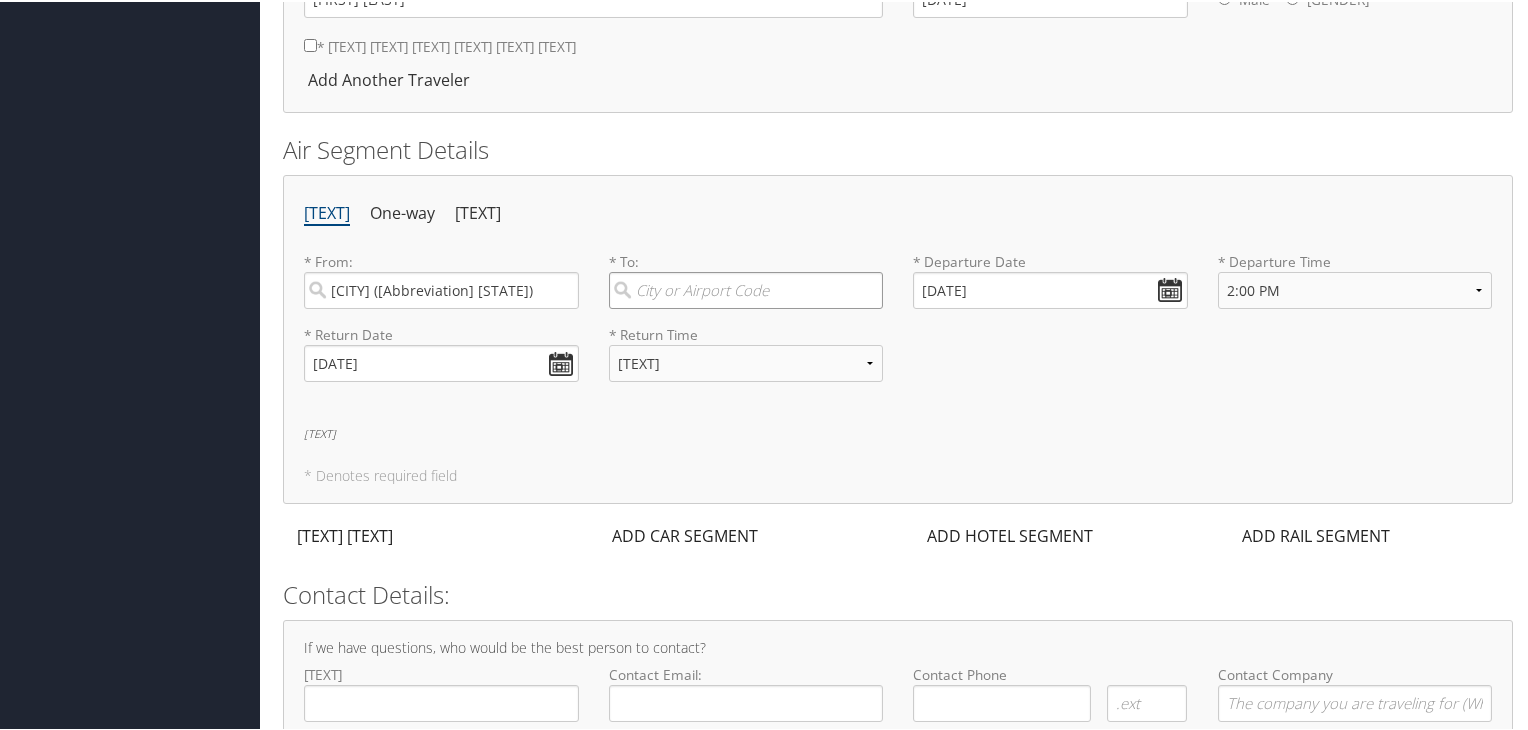 click at bounding box center (746, 288) 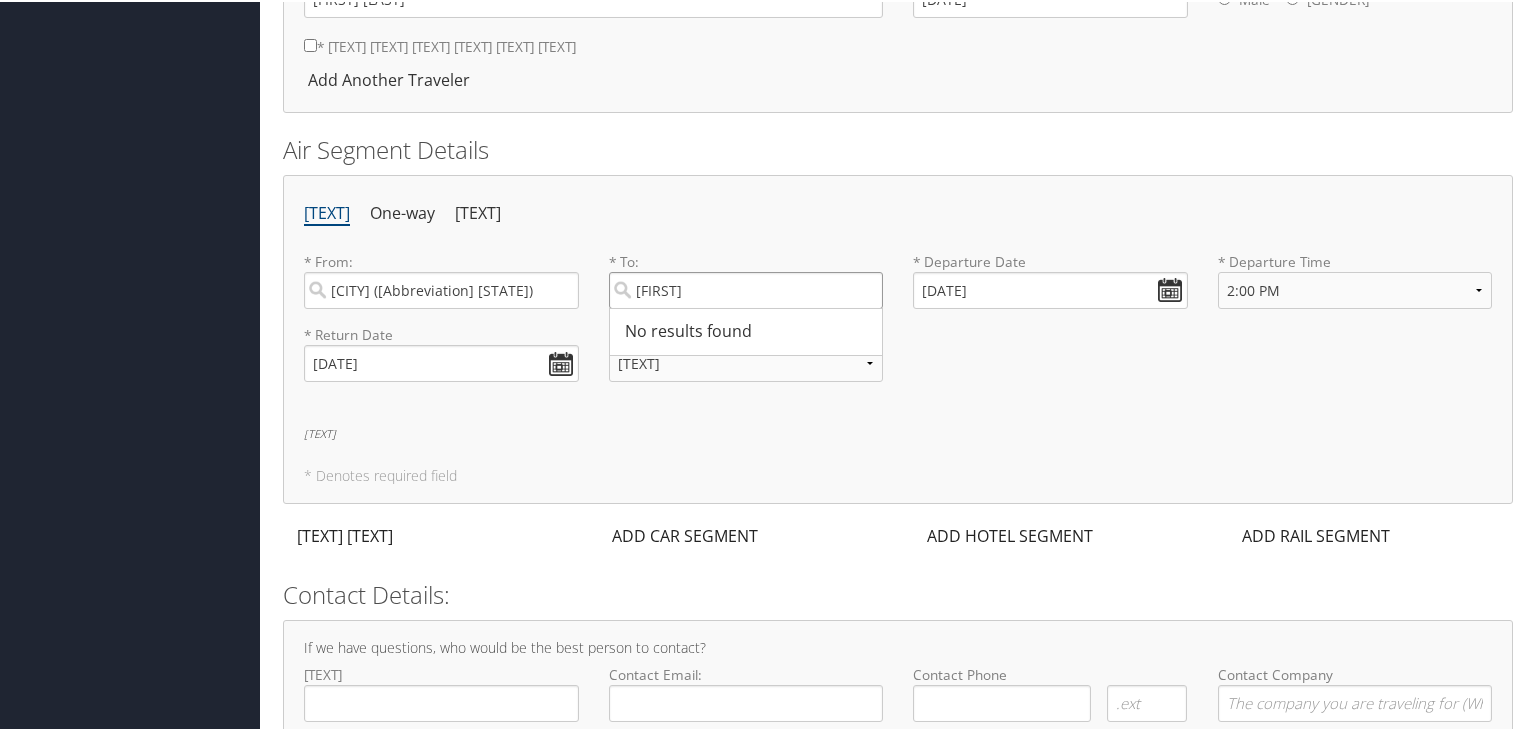 click on "saline" at bounding box center [746, 288] 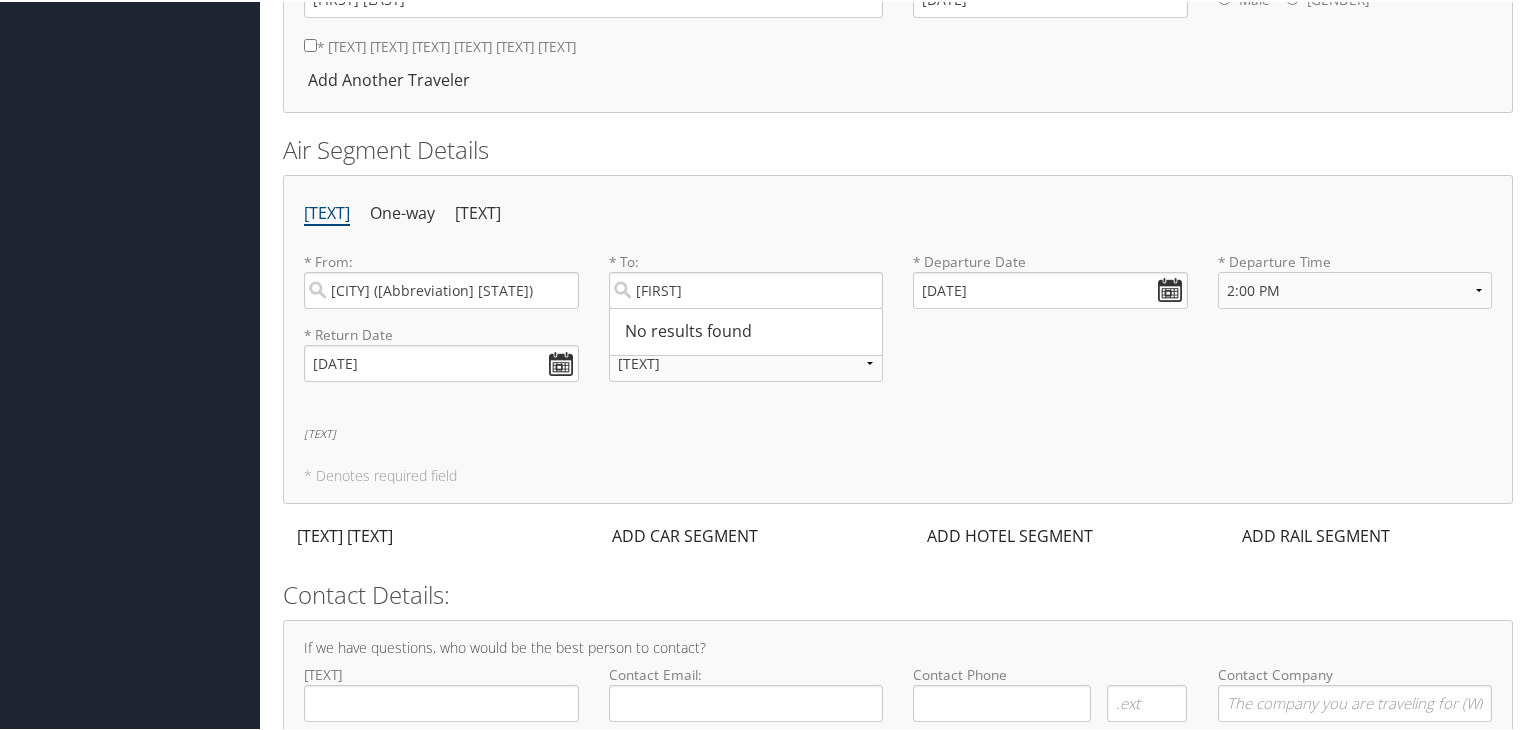 click on "* To: saline No results found   -1 Required" at bounding box center (746, 286) 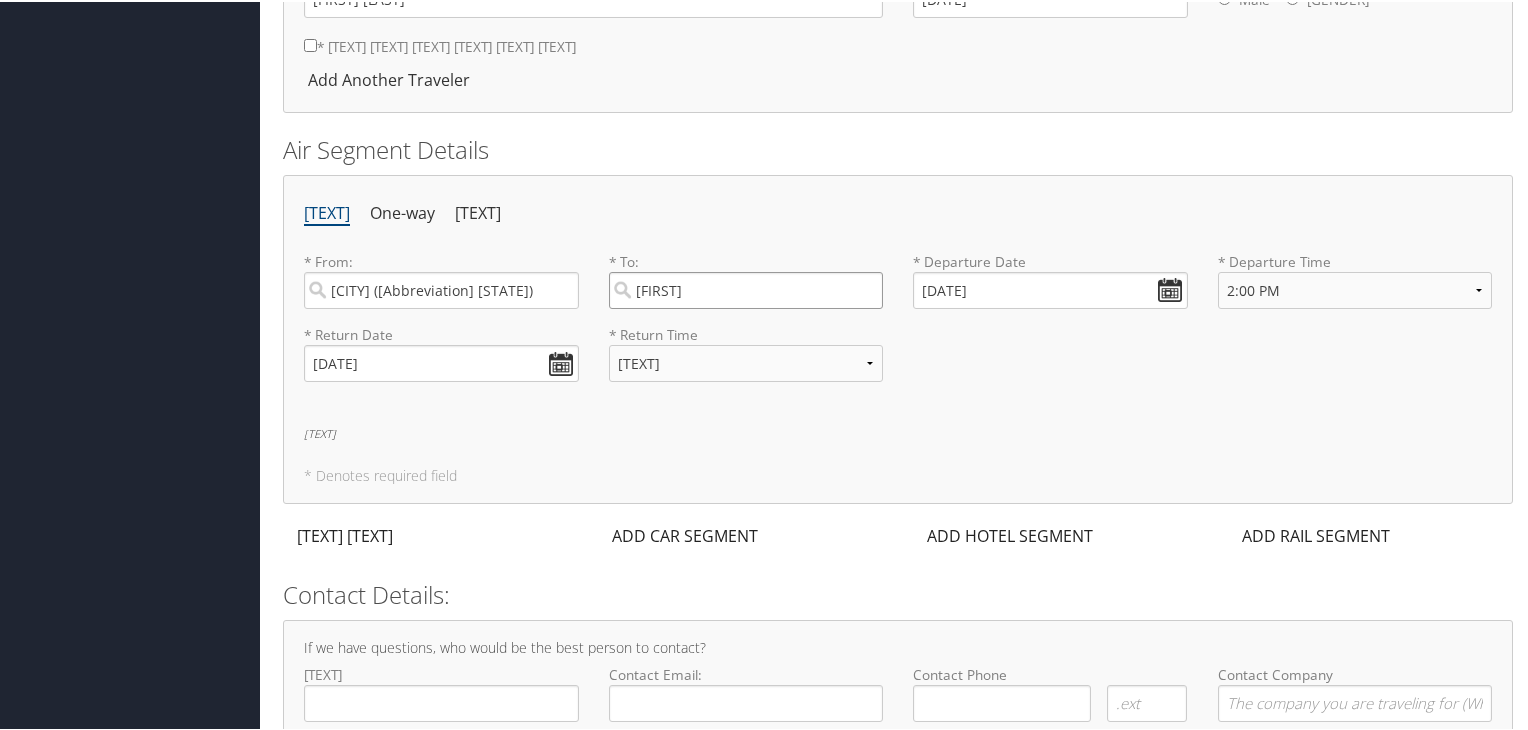 click on "saline" at bounding box center (746, 288) 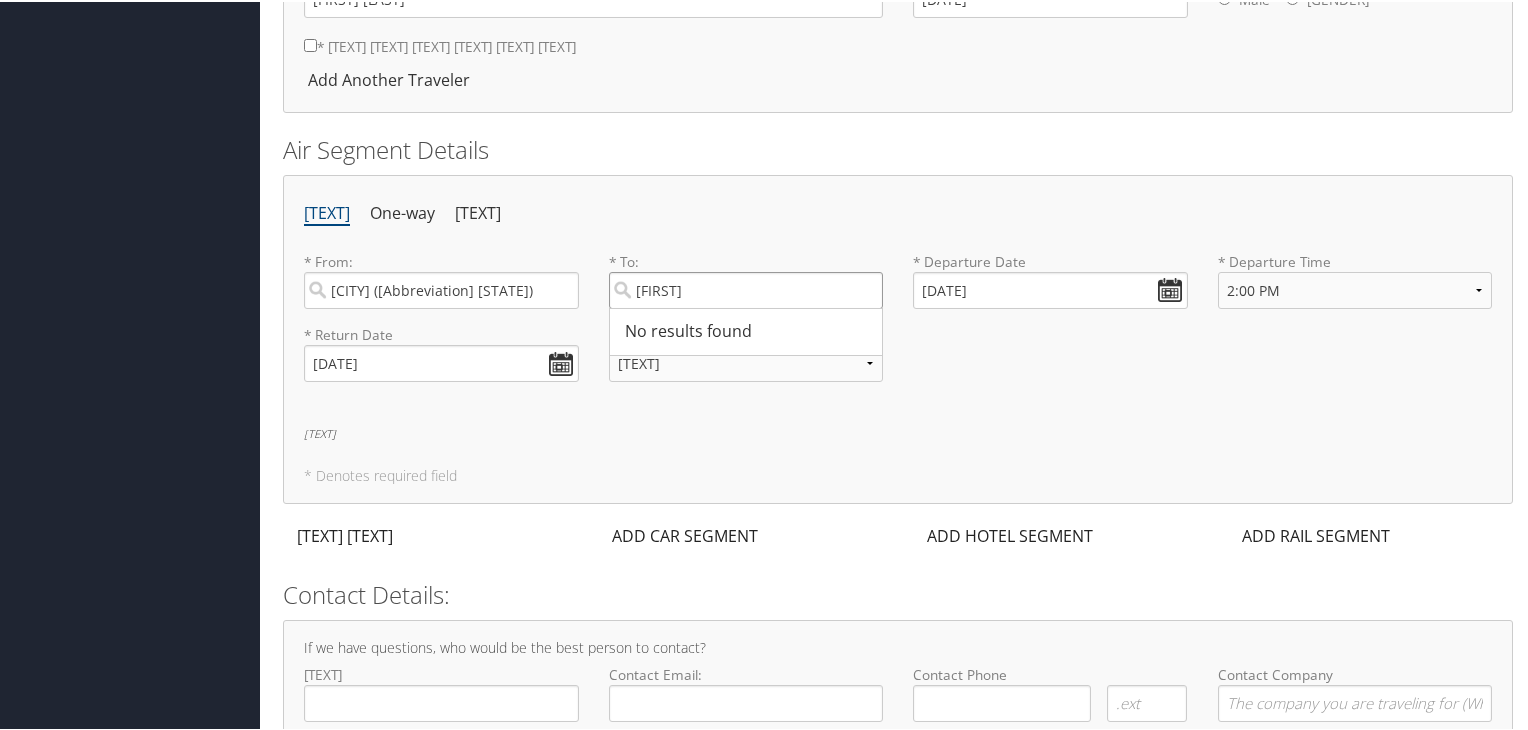 click on "saline" at bounding box center [746, 288] 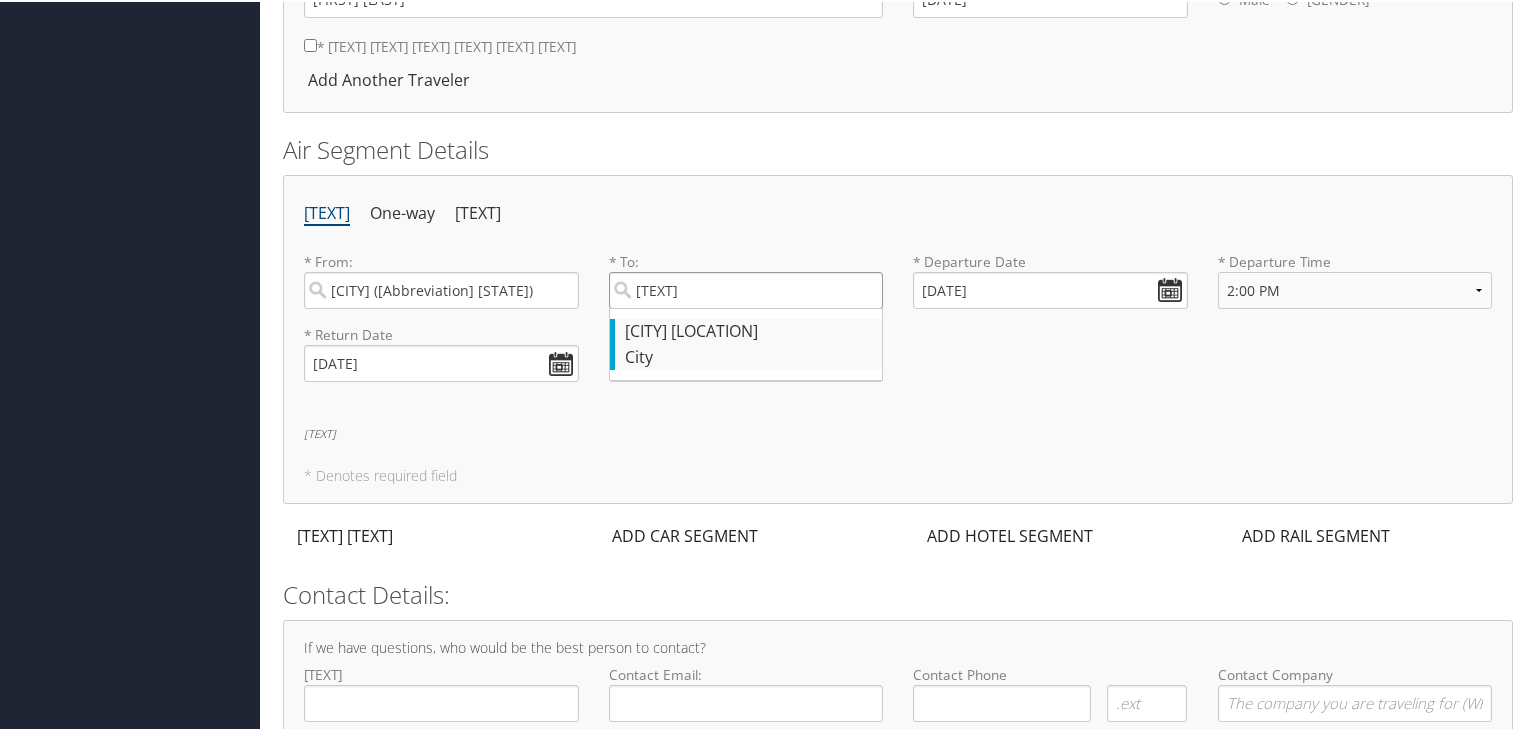 type on "dtw" 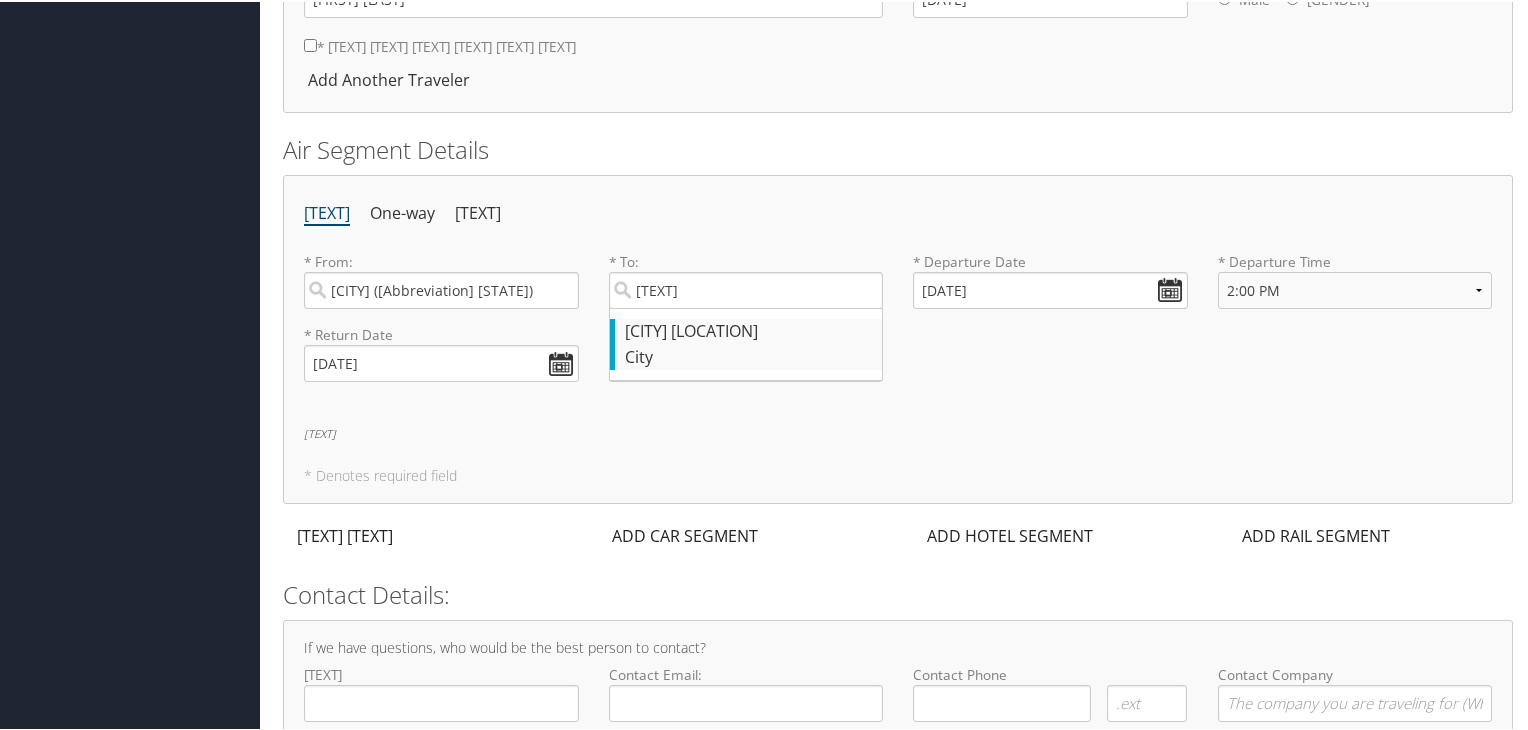 click on "Detroit   (DTW MI)" at bounding box center (749, 330) 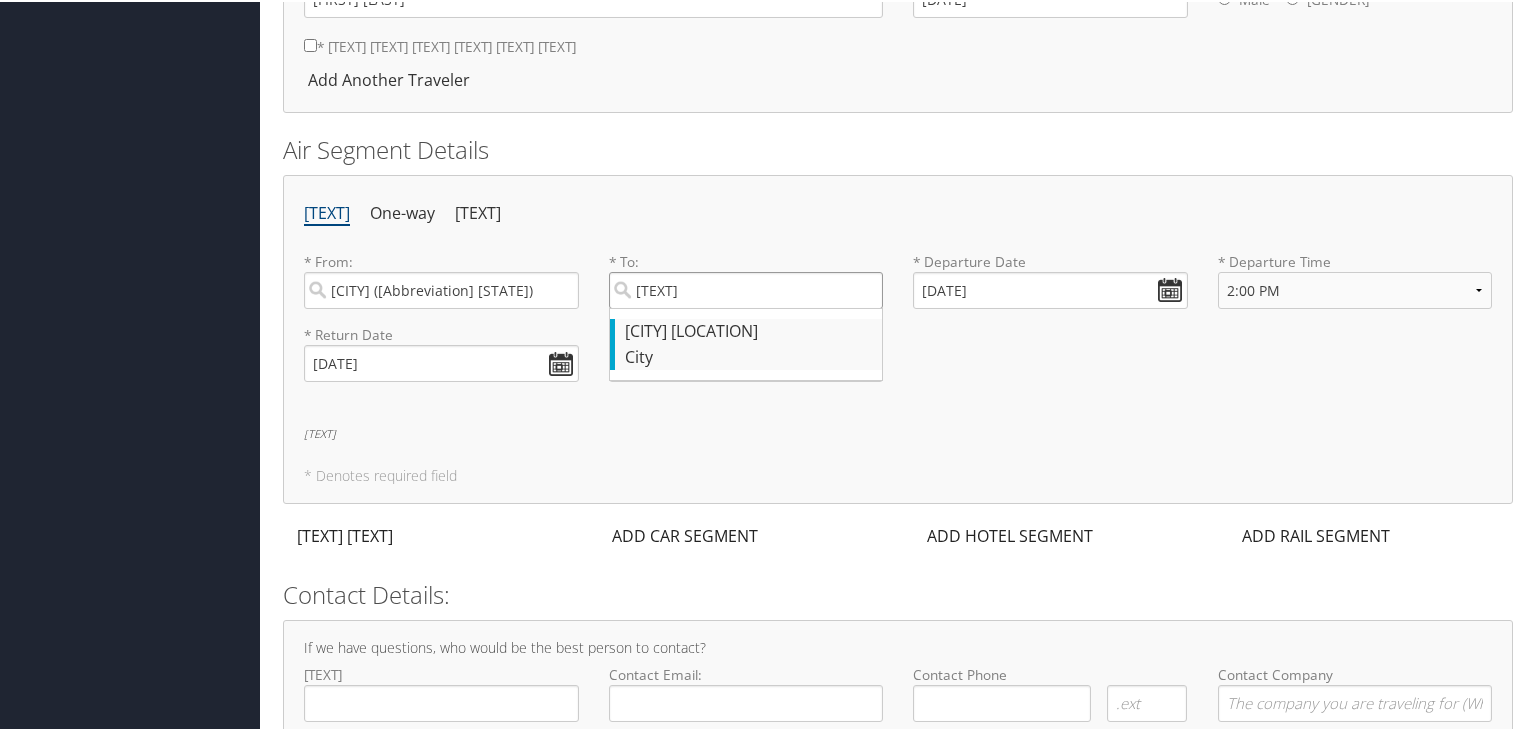 click on "dtw" at bounding box center [746, 288] 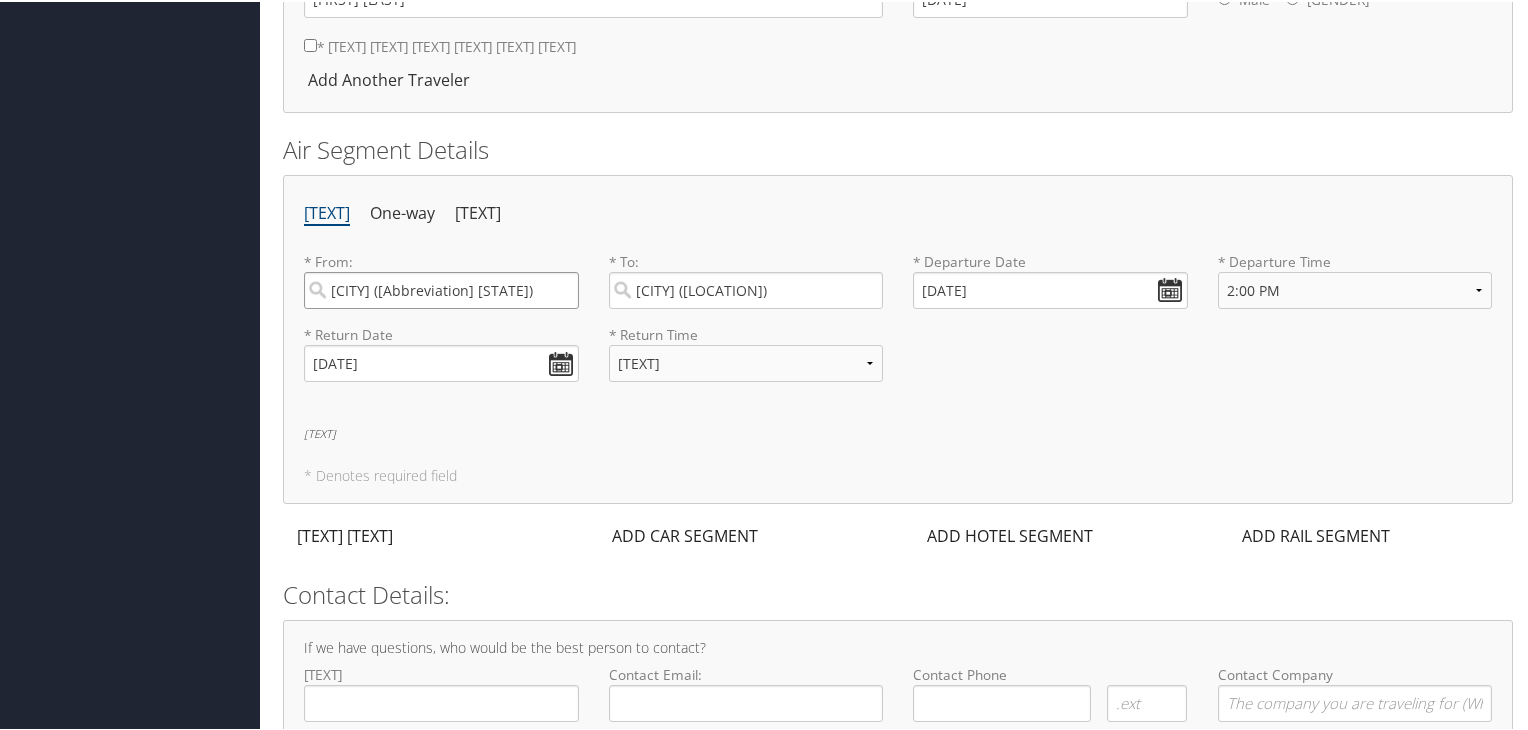 click on "Atlanta (FTY GA)" at bounding box center (441, 288) 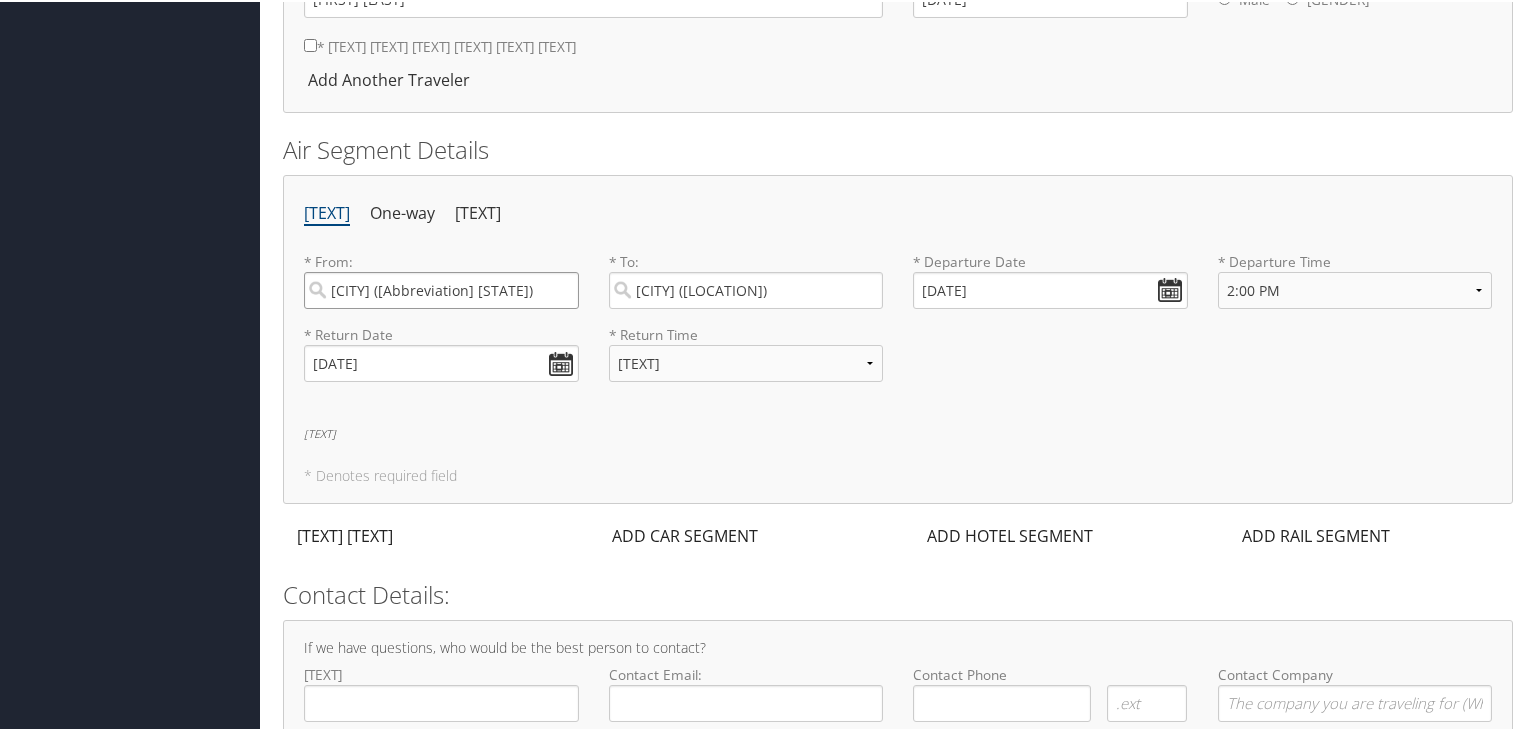 click on "Atlanta (FTY GA)" at bounding box center [441, 288] 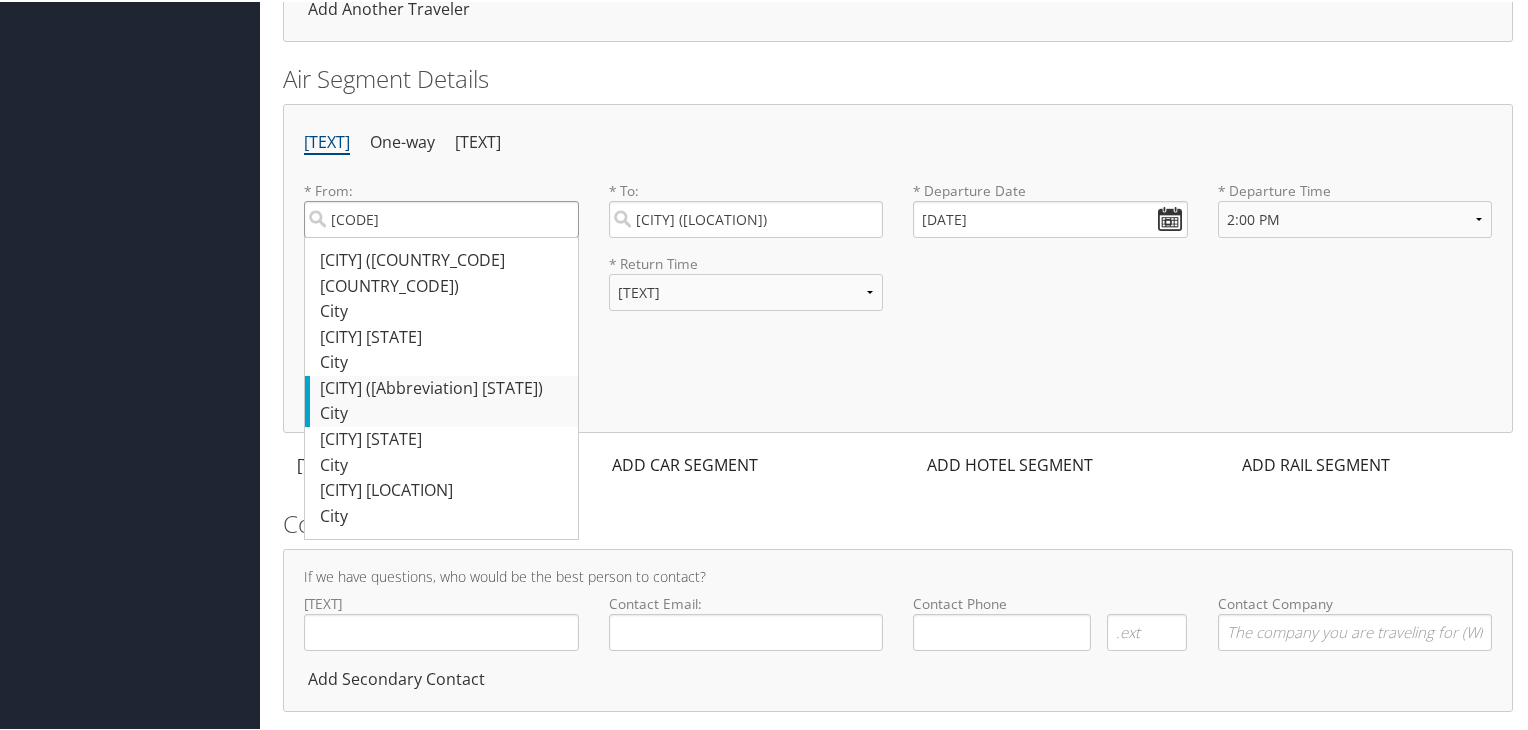 scroll, scrollTop: 653, scrollLeft: 0, axis: vertical 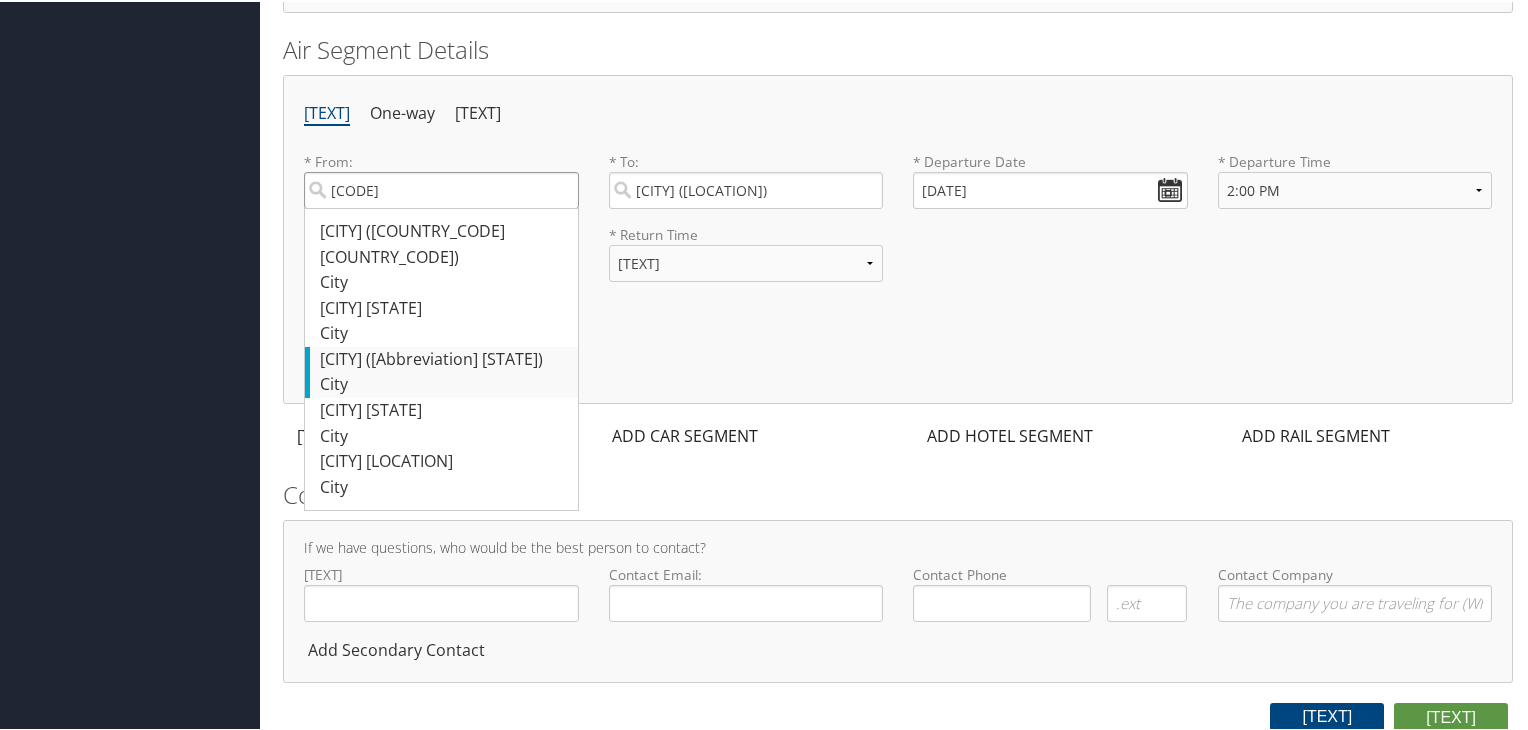 type on "ATL" 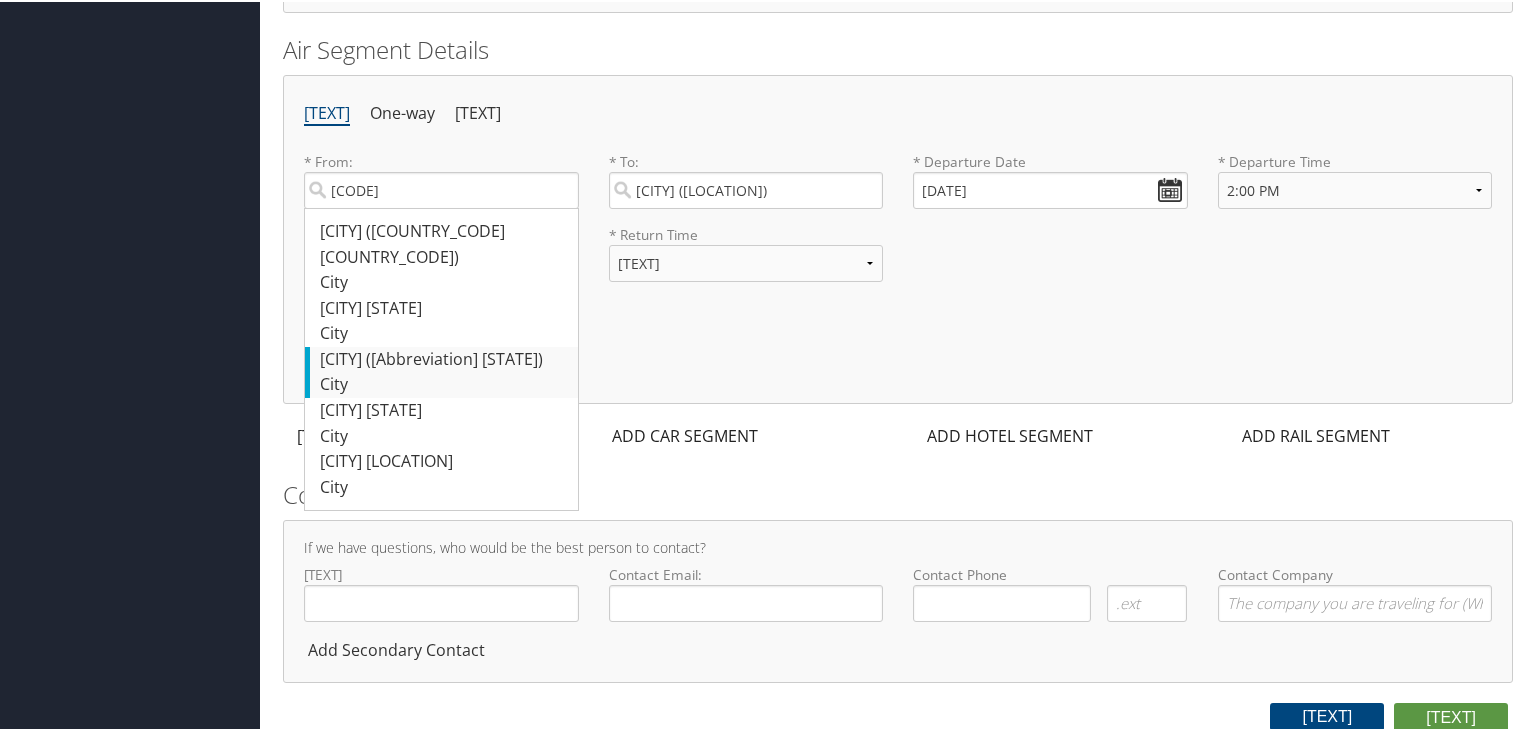 click on "Atlanta   (ATL null)" at bounding box center (444, 242) 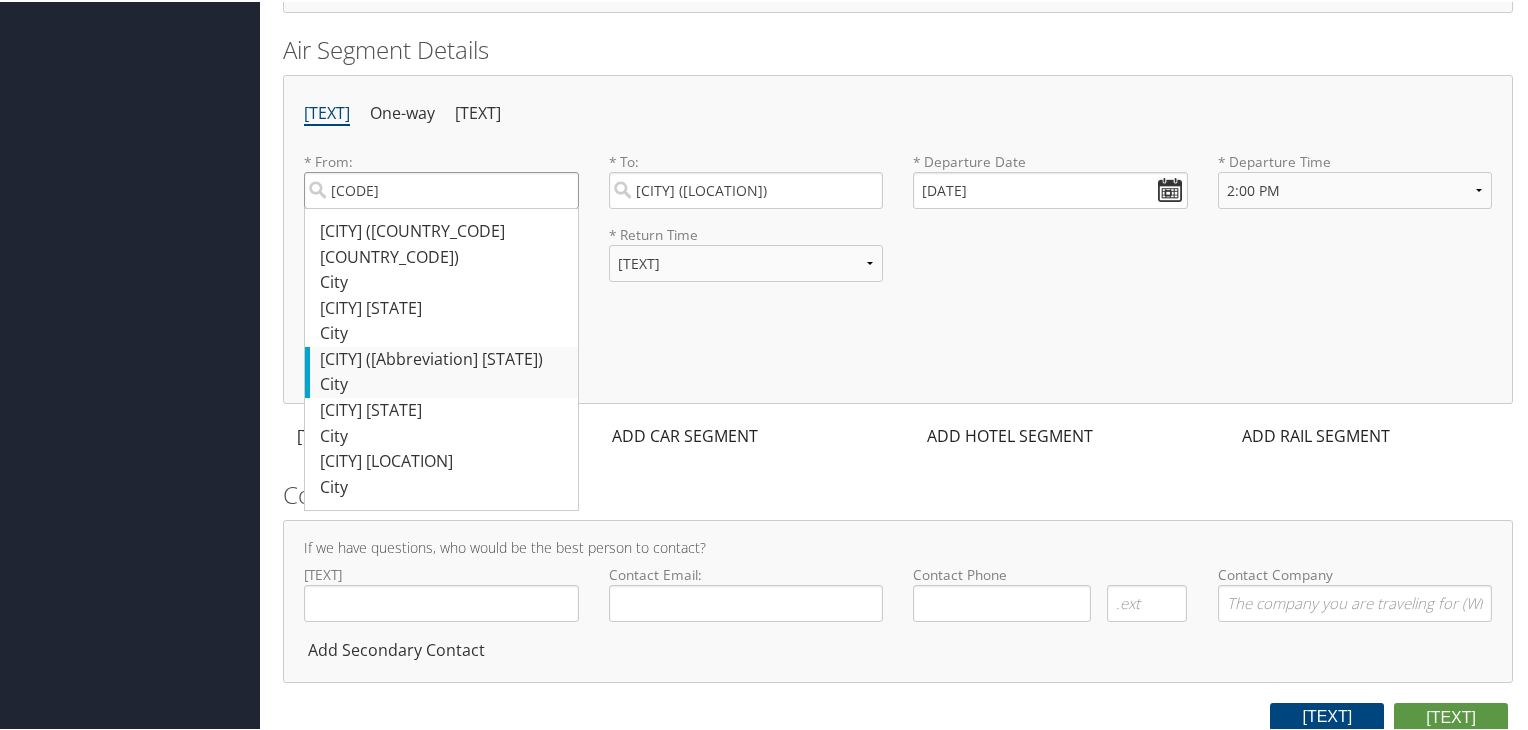click on "ATL" at bounding box center (441, 188) 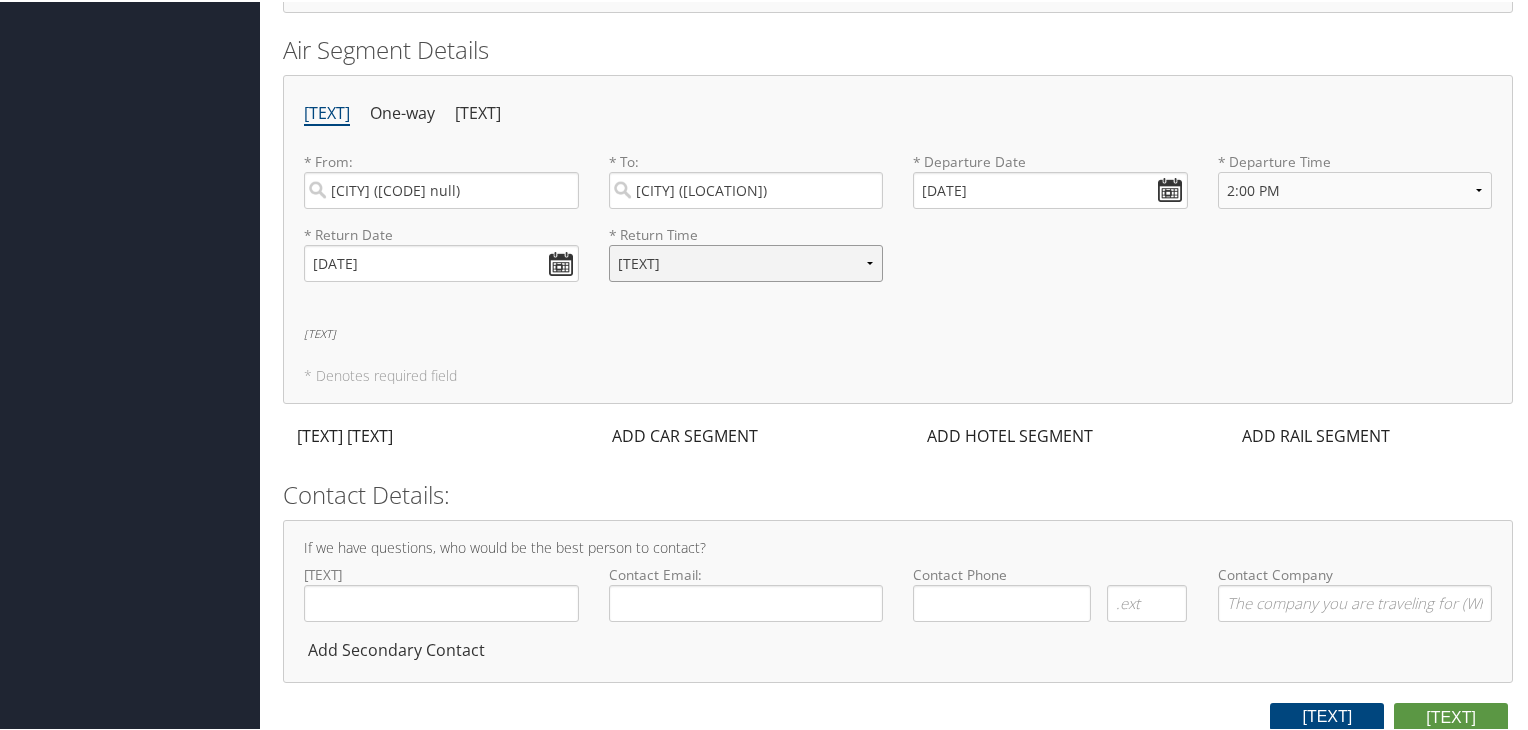click on "Anytime Early Morning (5AM-7AM) Morning (7AM-12PM) Afternoon (12PM-5PM) Evening (5PM-10PM) Red Eye (10PM-5AM)  12:00 AM   1:00 AM   2:00 AM   3:00 AM   4:00 AM   5:00 AM   6:00 AM   7:00 AM   8:00 AM   9:00 AM   10:00 AM   11:00 AM   12:00 PM (Noon)   1:00 PM   2:00 PM   3:00 PM   4:00 PM   5:00 PM   6:00 PM   7:00 PM   8:00 PM   9:00 PM   10:00 PM   11:00 PM" at bounding box center (746, 261) 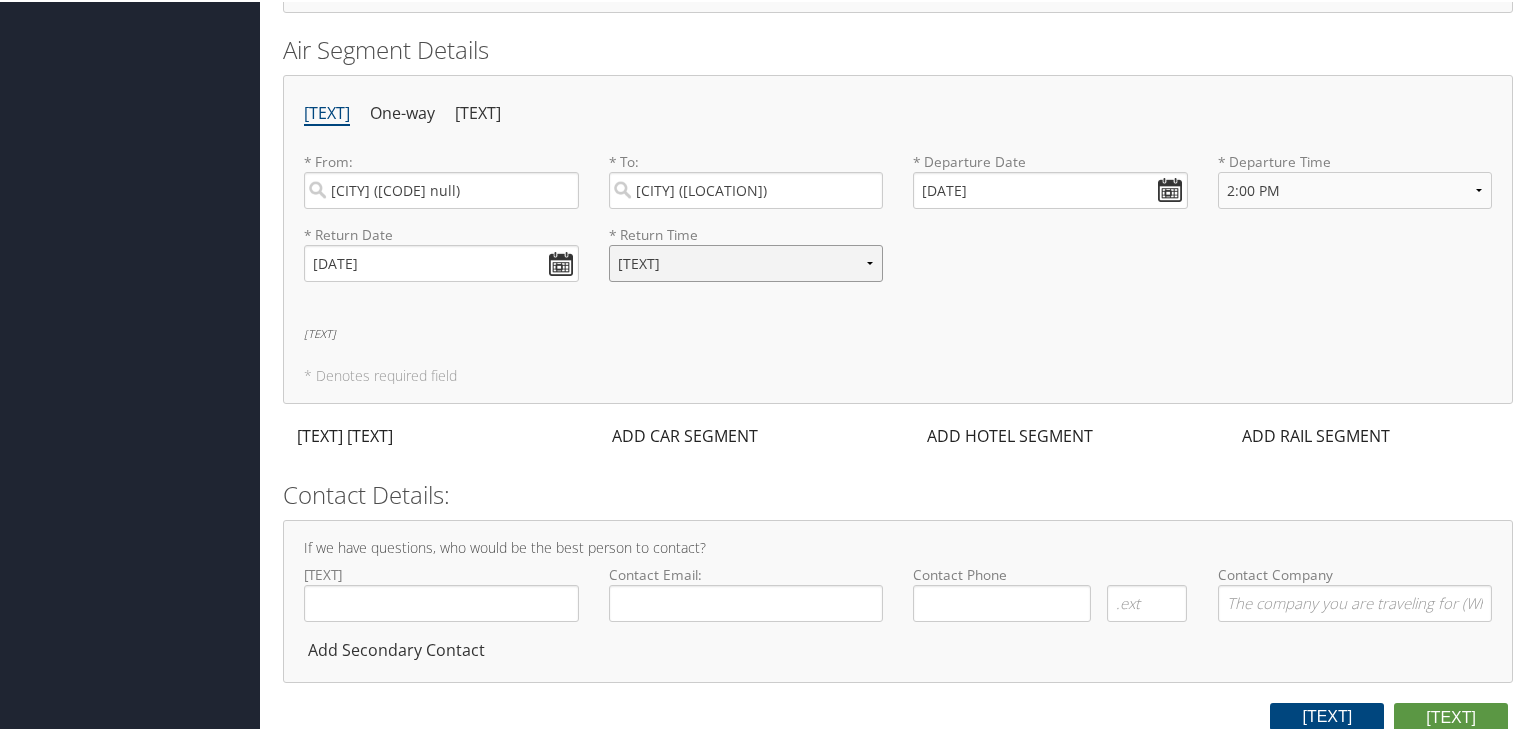 select on "2:00 PM" 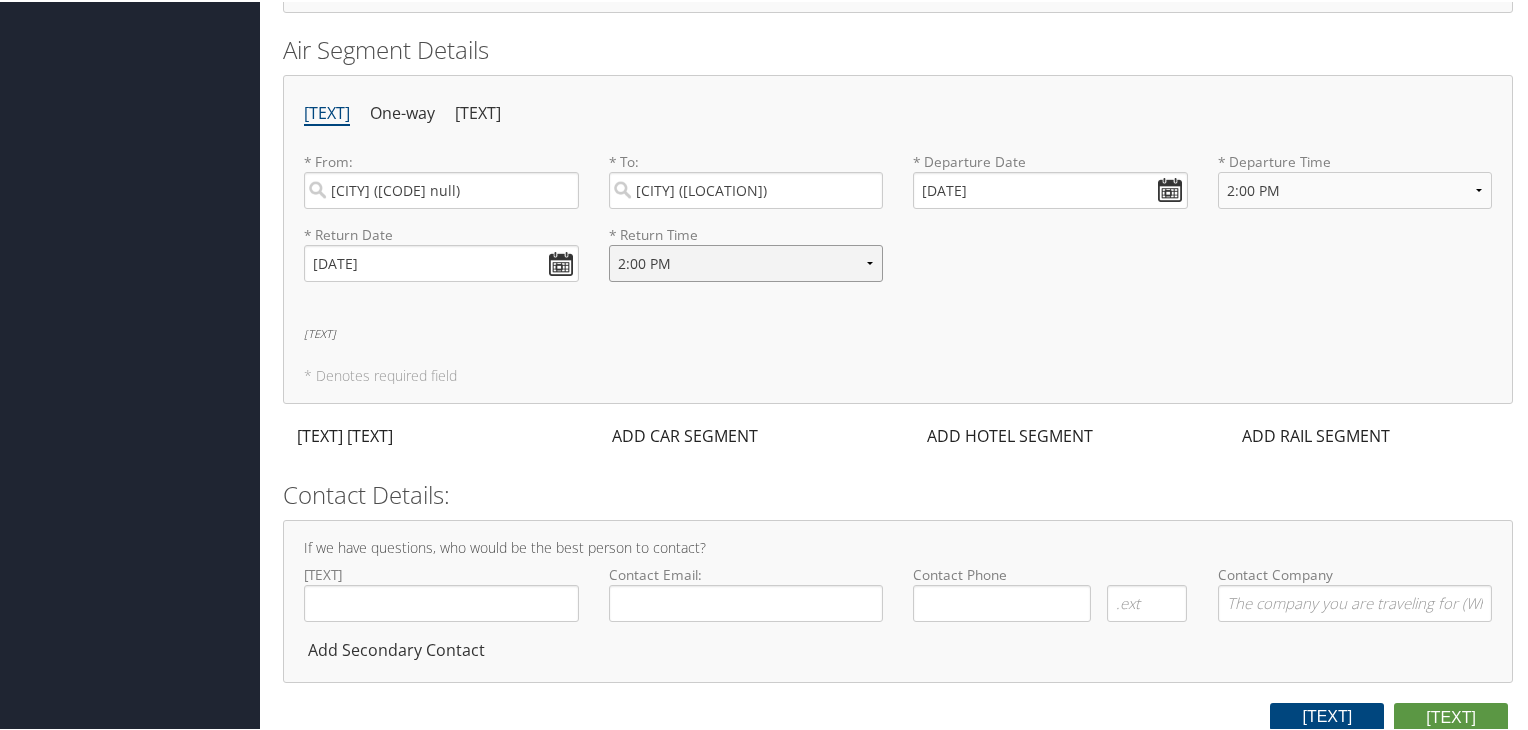 click on "Anytime Early Morning (5AM-7AM) Morning (7AM-12PM) Afternoon (12PM-5PM) Evening (5PM-10PM) Red Eye (10PM-5AM)  12:00 AM   1:00 AM   2:00 AM   3:00 AM   4:00 AM   5:00 AM   6:00 AM   7:00 AM   8:00 AM   9:00 AM   10:00 AM   11:00 AM   12:00 PM (Noon)   1:00 PM   2:00 PM   3:00 PM   4:00 PM   5:00 PM   6:00 PM   7:00 PM   8:00 PM   9:00 PM   10:00 PM   11:00 PM" at bounding box center [746, 261] 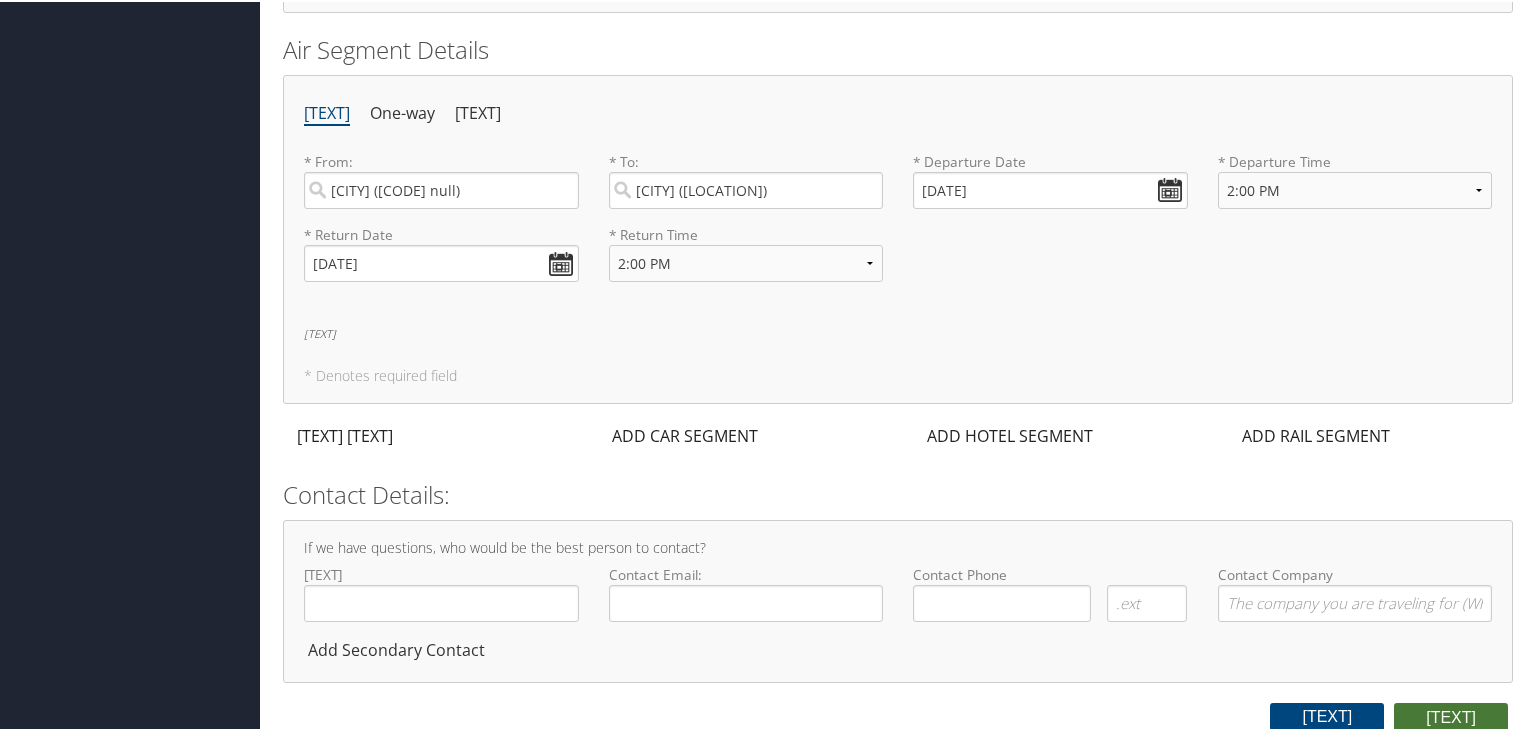 click on "Submit" at bounding box center [1451, 716] 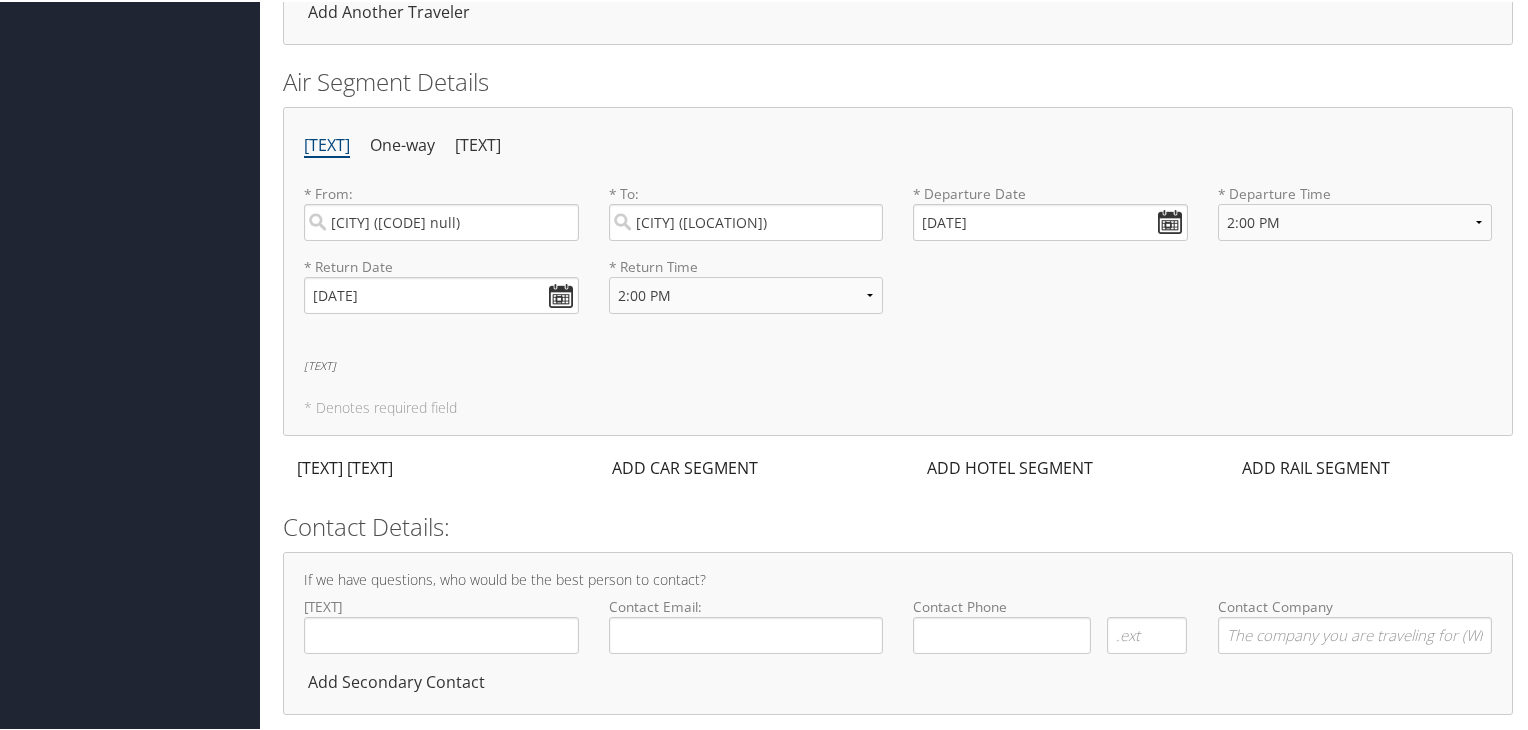 scroll, scrollTop: 0, scrollLeft: 0, axis: both 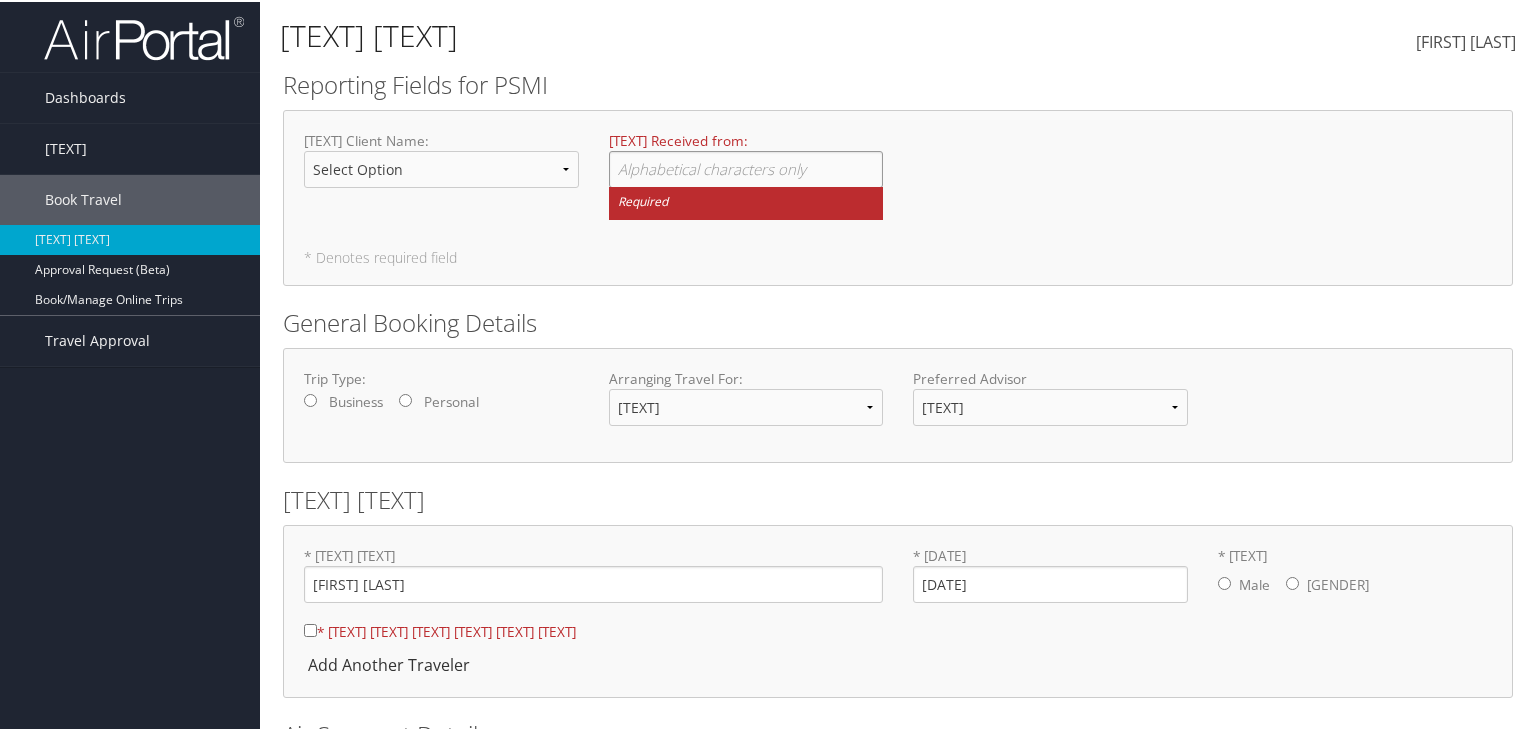 click on "*   Received from : Required" at bounding box center [746, 167] 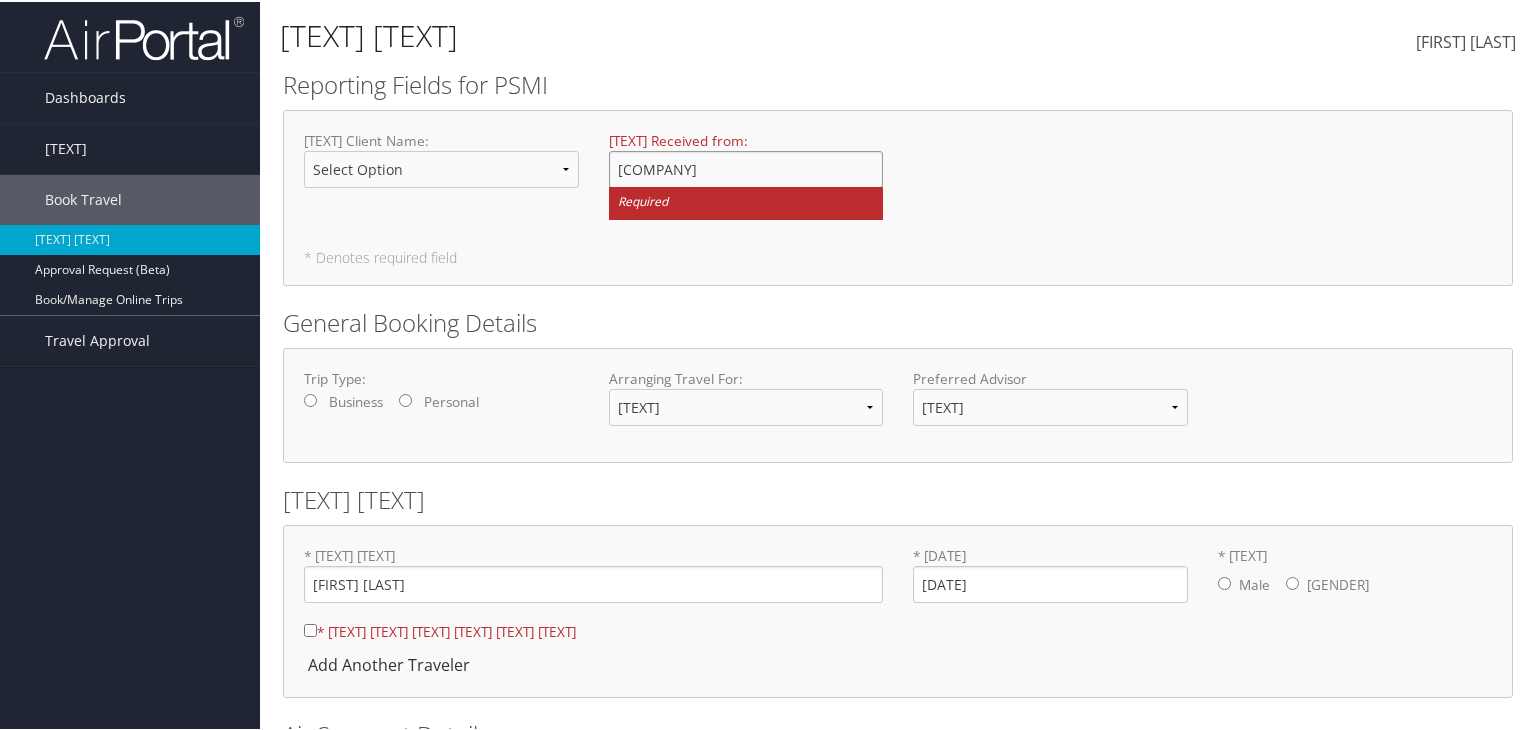 type on "[CODE]" 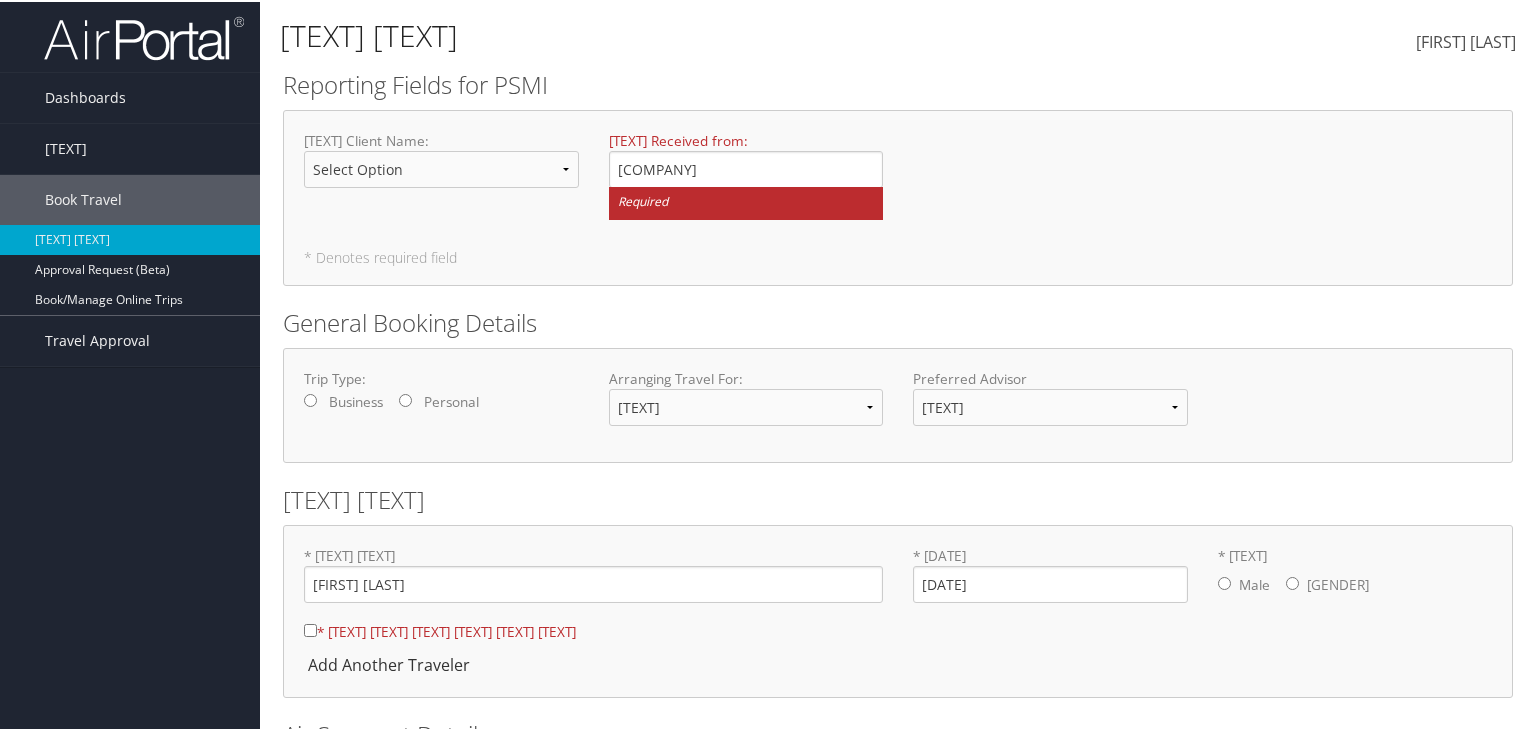 click on "* Denotes required field" at bounding box center [898, 256] 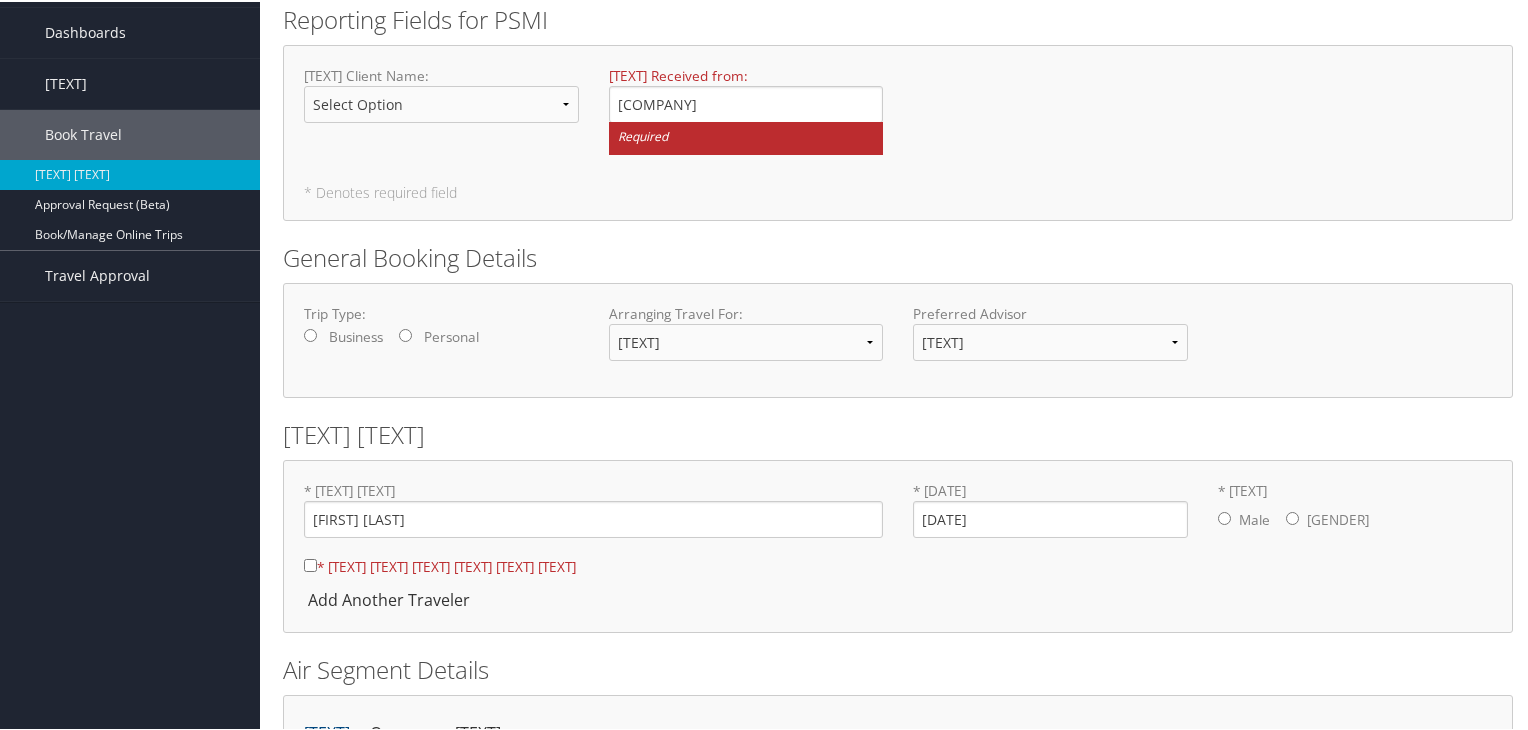 scroll, scrollTop: 200, scrollLeft: 0, axis: vertical 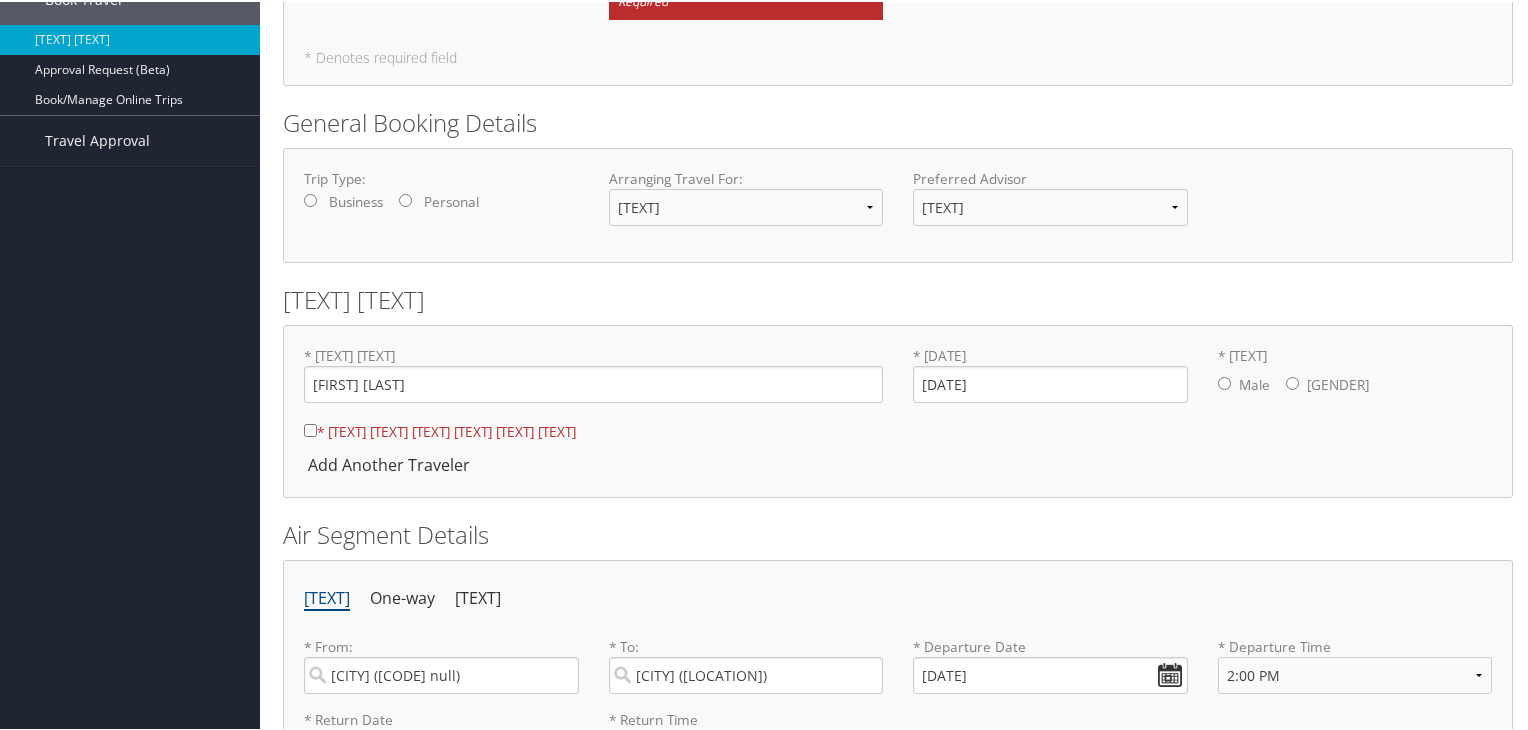 click on "* [NAME] is as it appears on [GOVERNMENT] issued [ID]." at bounding box center (310, 428) 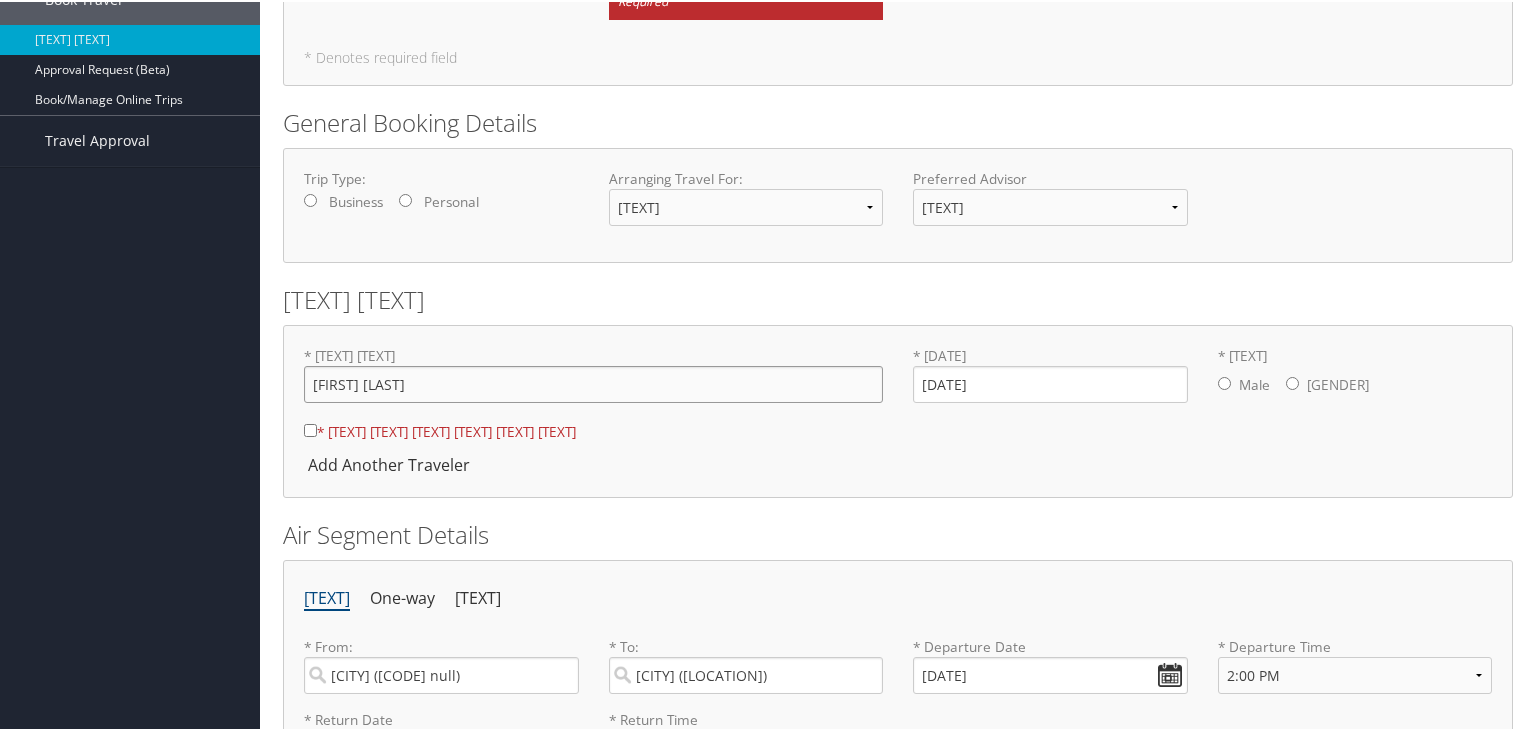 click on "[FIRST] [MIDDLE] [LAST]" at bounding box center (593, 382) 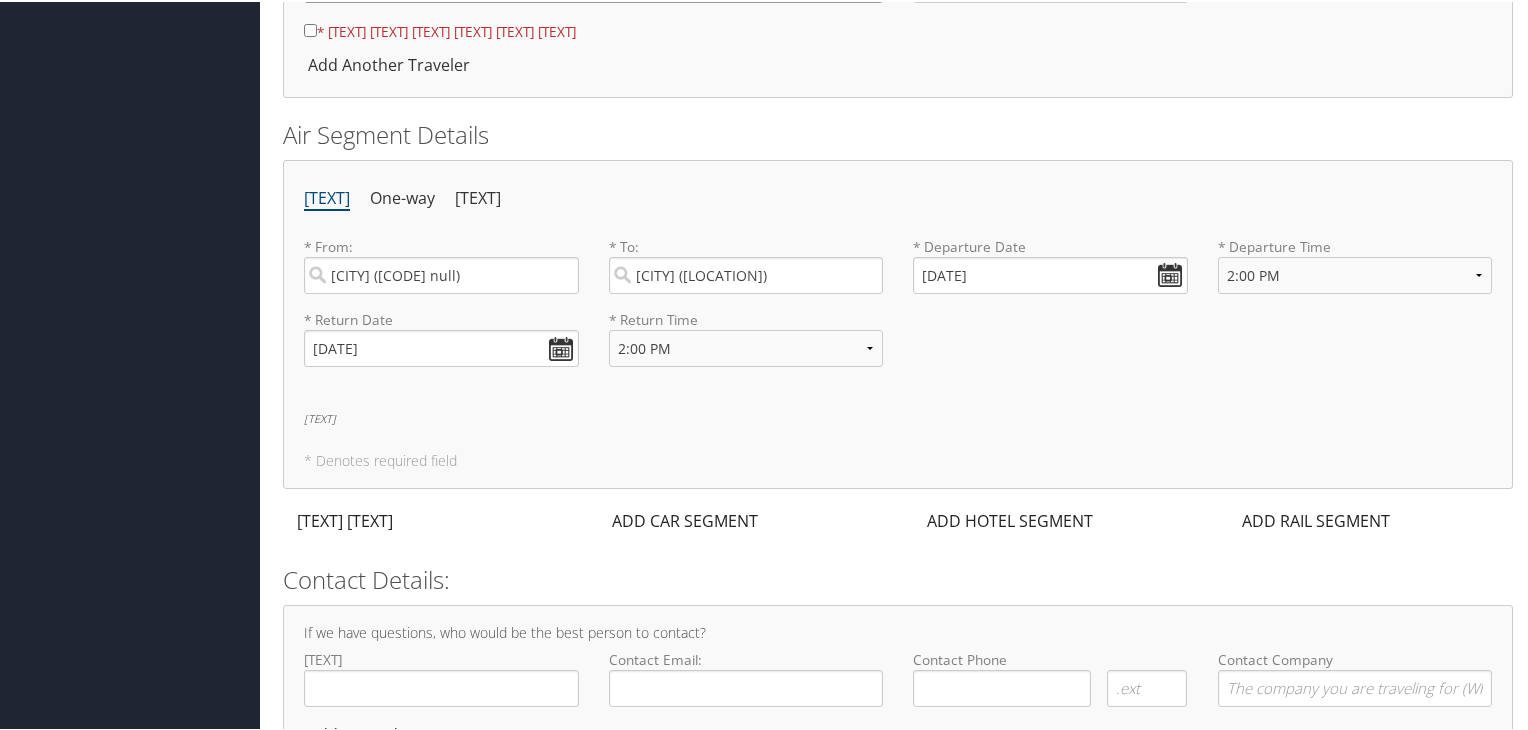 scroll, scrollTop: 685, scrollLeft: 0, axis: vertical 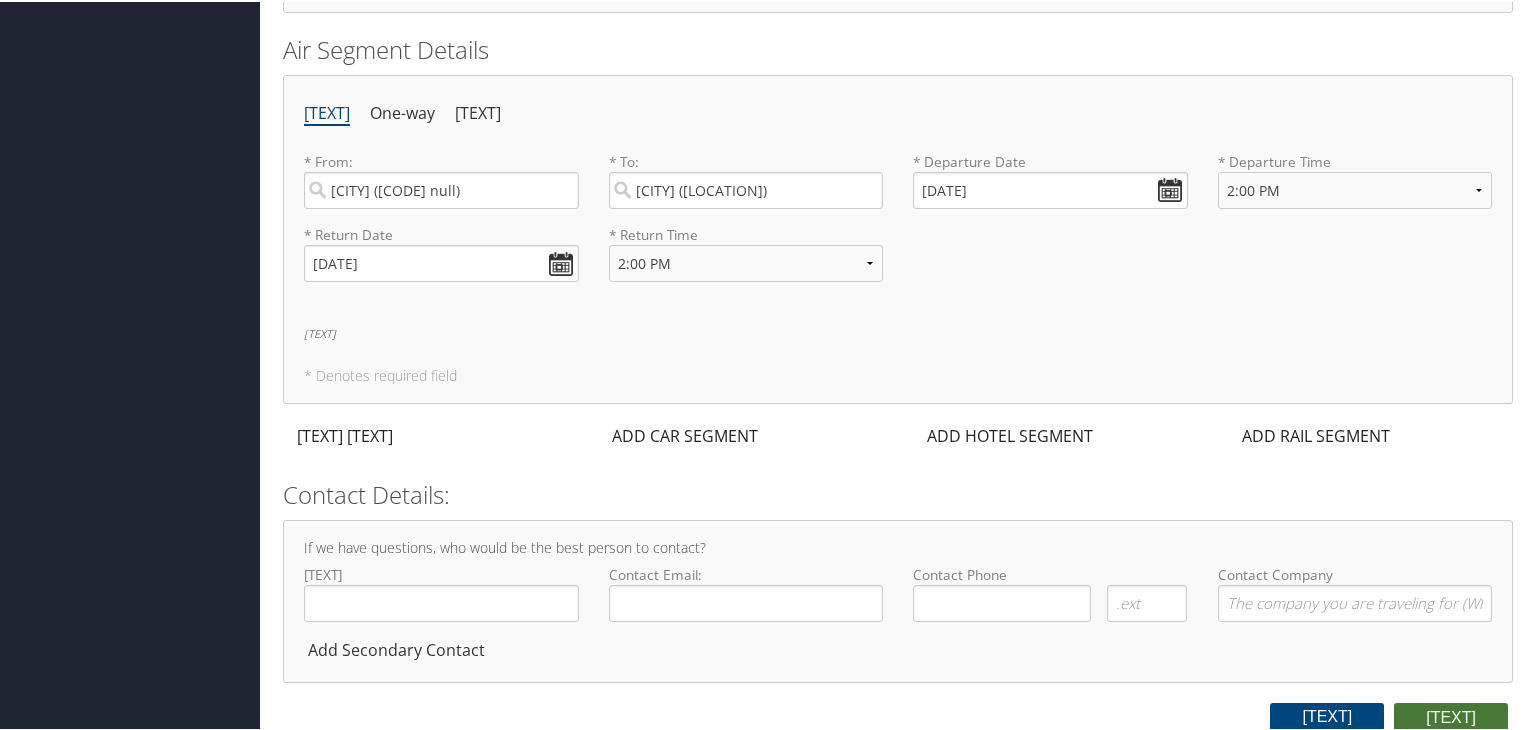 type on "Wayne Anthony Holt Jr" 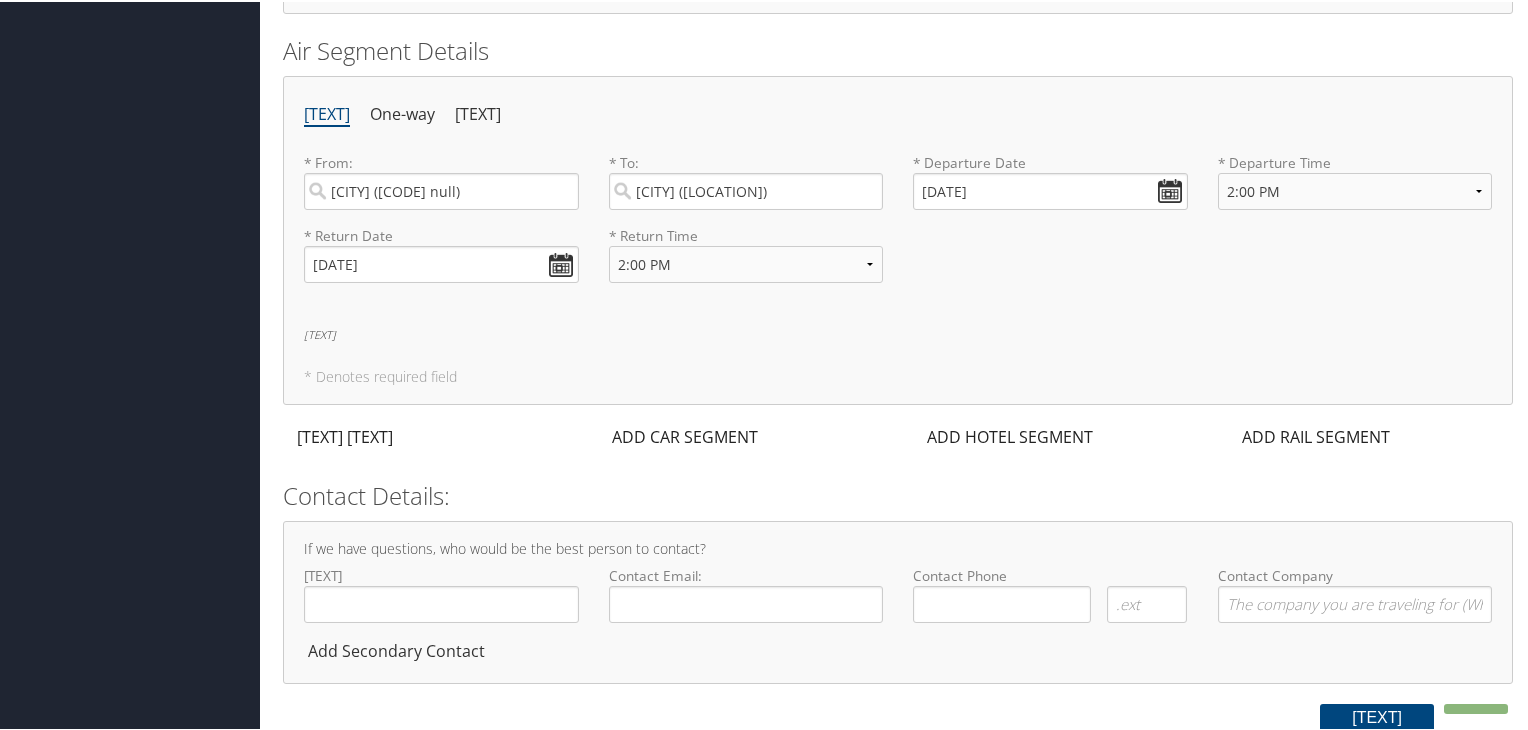 scroll, scrollTop: 653, scrollLeft: 0, axis: vertical 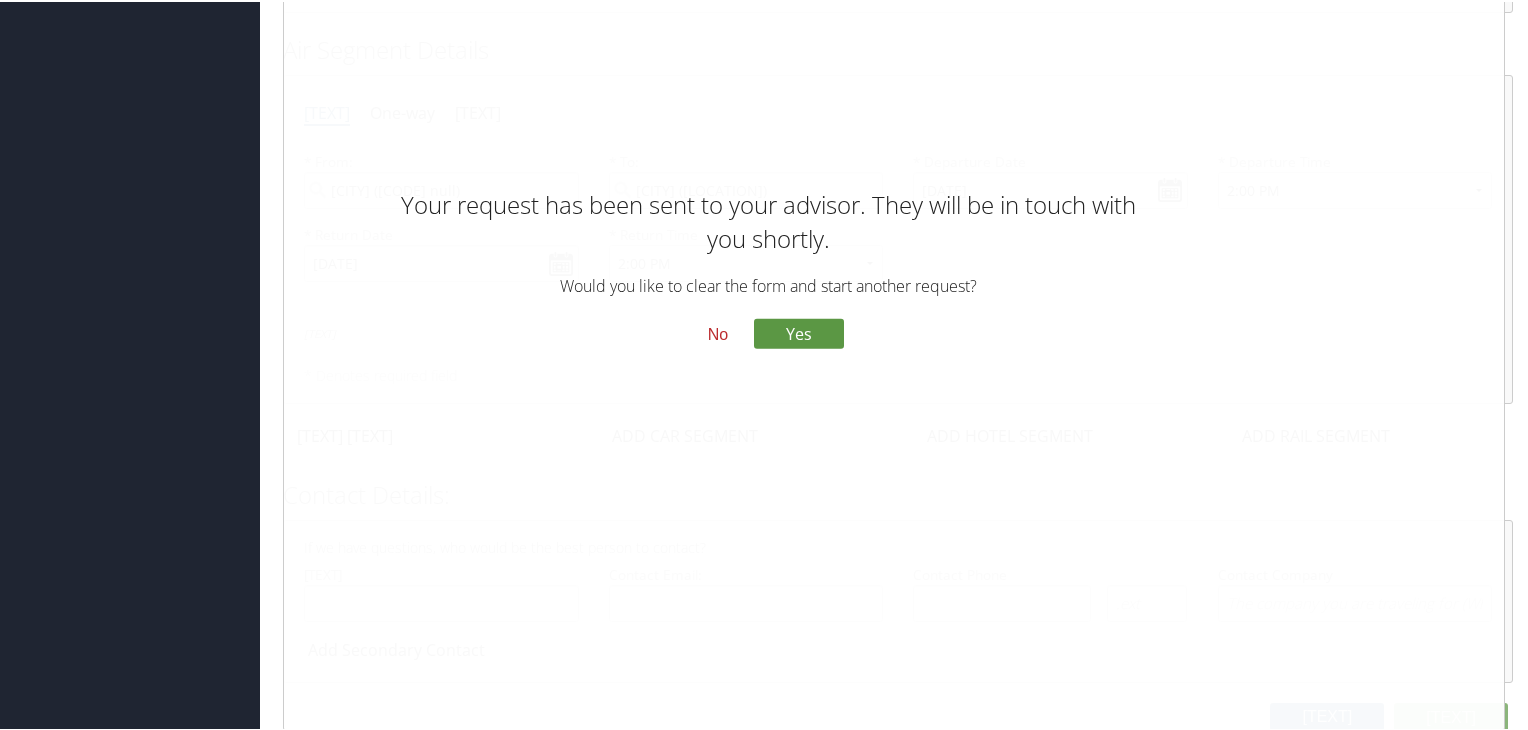 click on "No" at bounding box center (0, 0) 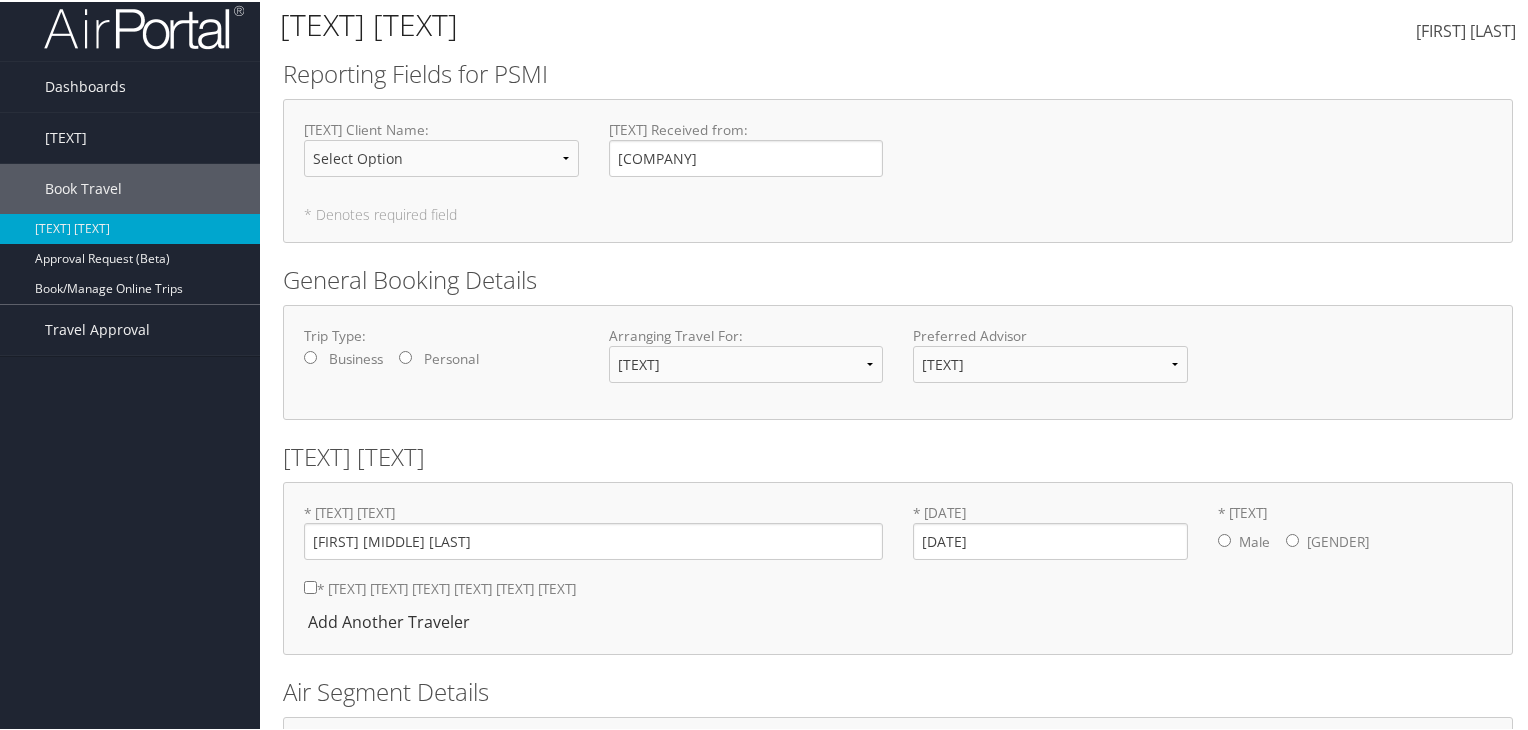 scroll, scrollTop: 0, scrollLeft: 0, axis: both 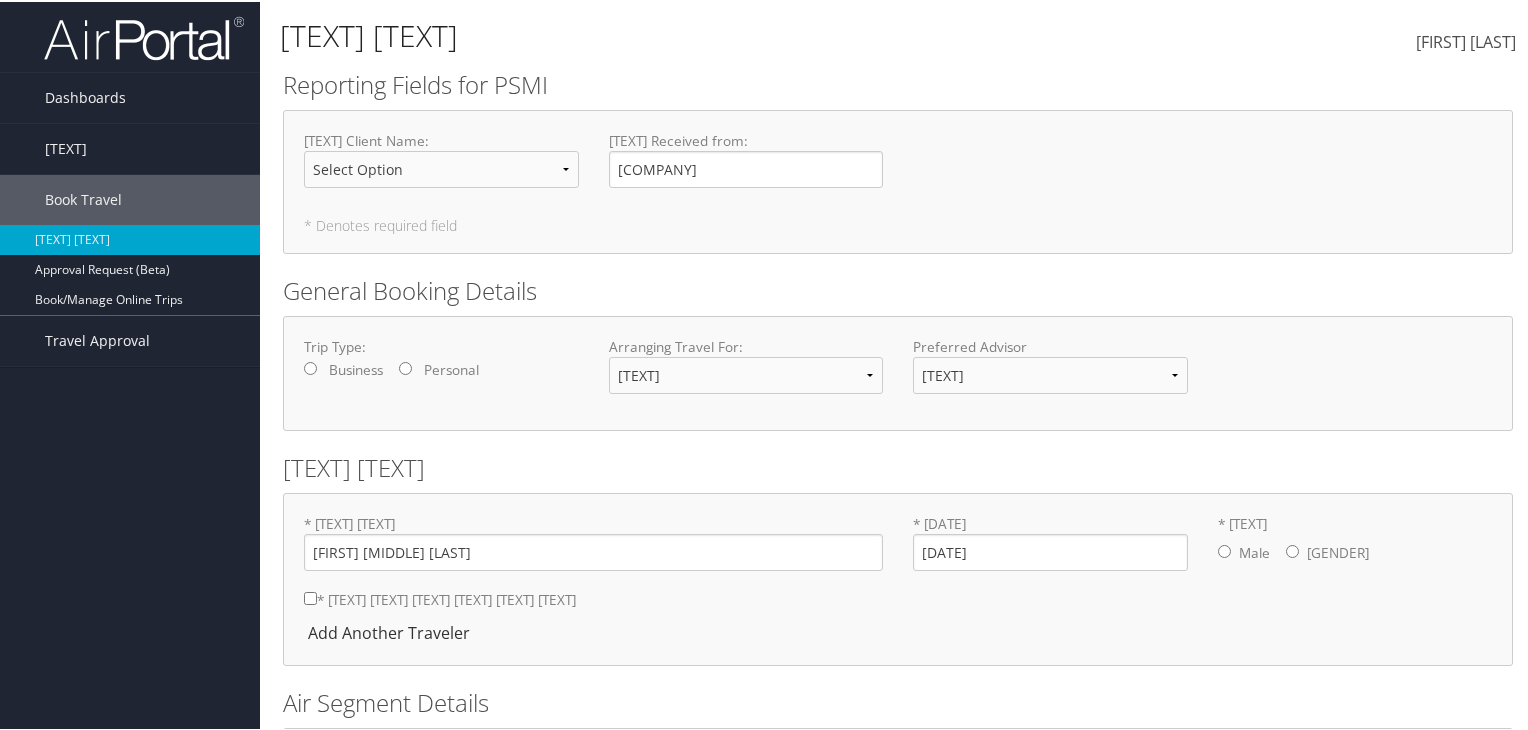 click at bounding box center (1516, 40) 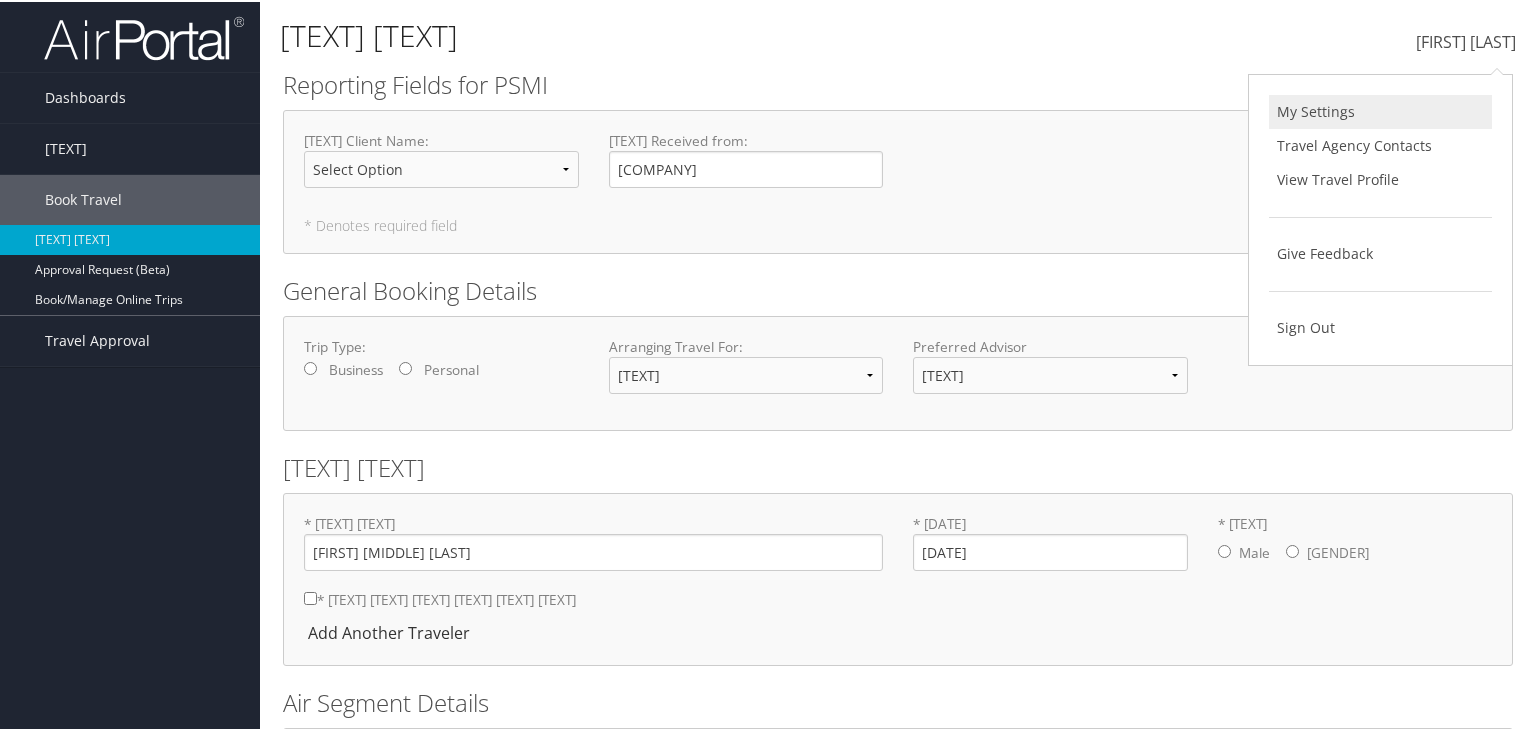 click on "My Settings" at bounding box center (1380, 110) 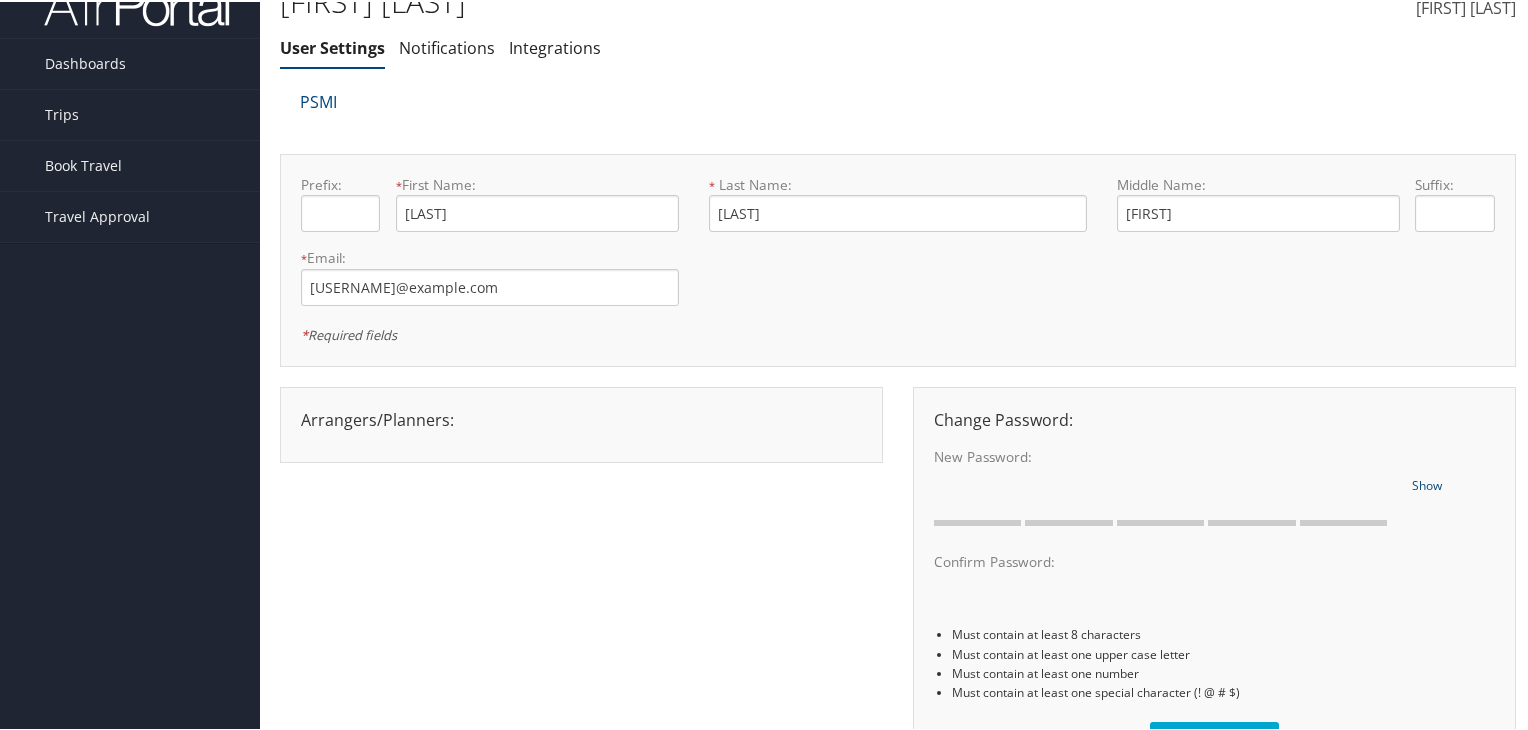 scroll, scrollTop: 0, scrollLeft: 0, axis: both 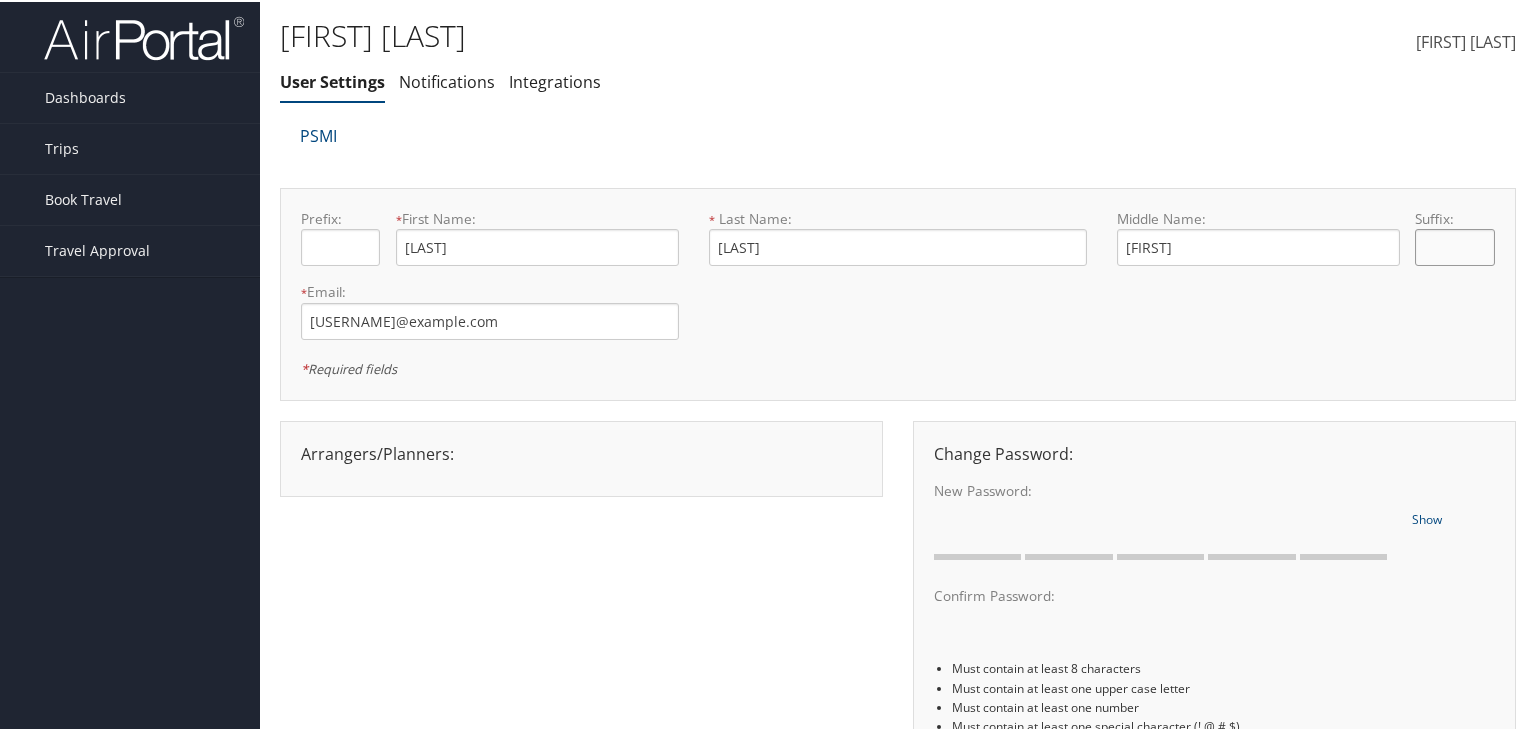 click at bounding box center (1454, 245) 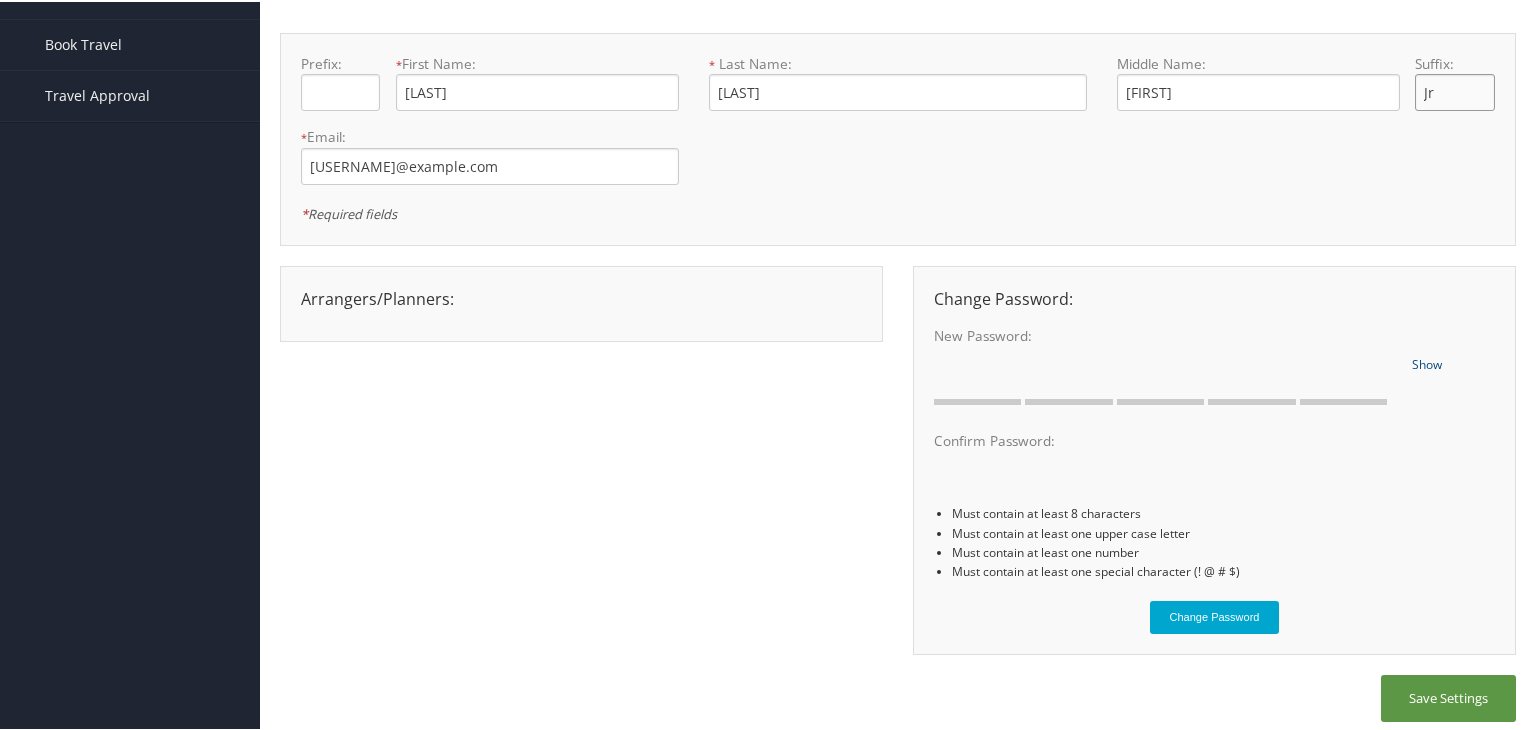 scroll, scrollTop: 164, scrollLeft: 0, axis: vertical 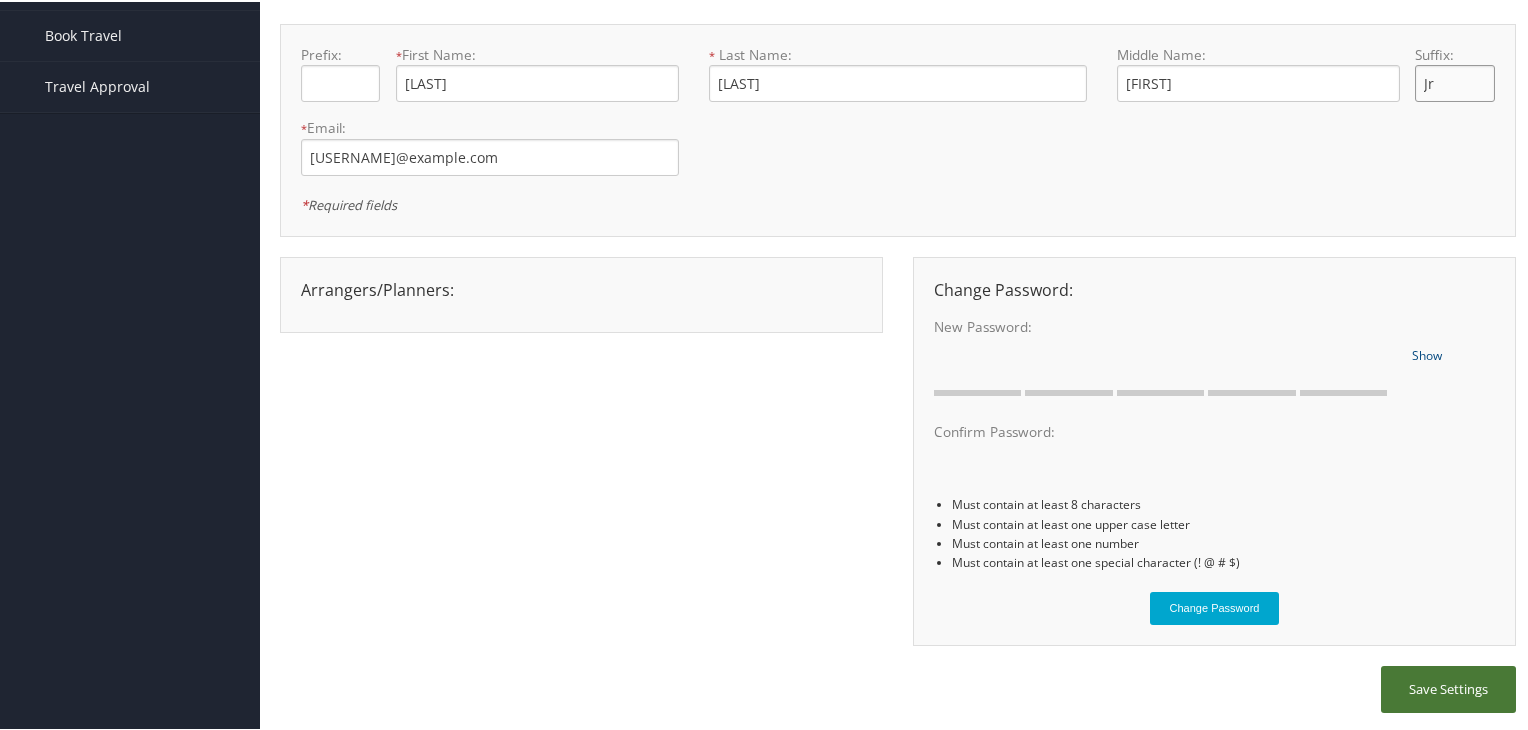 type on "Jr" 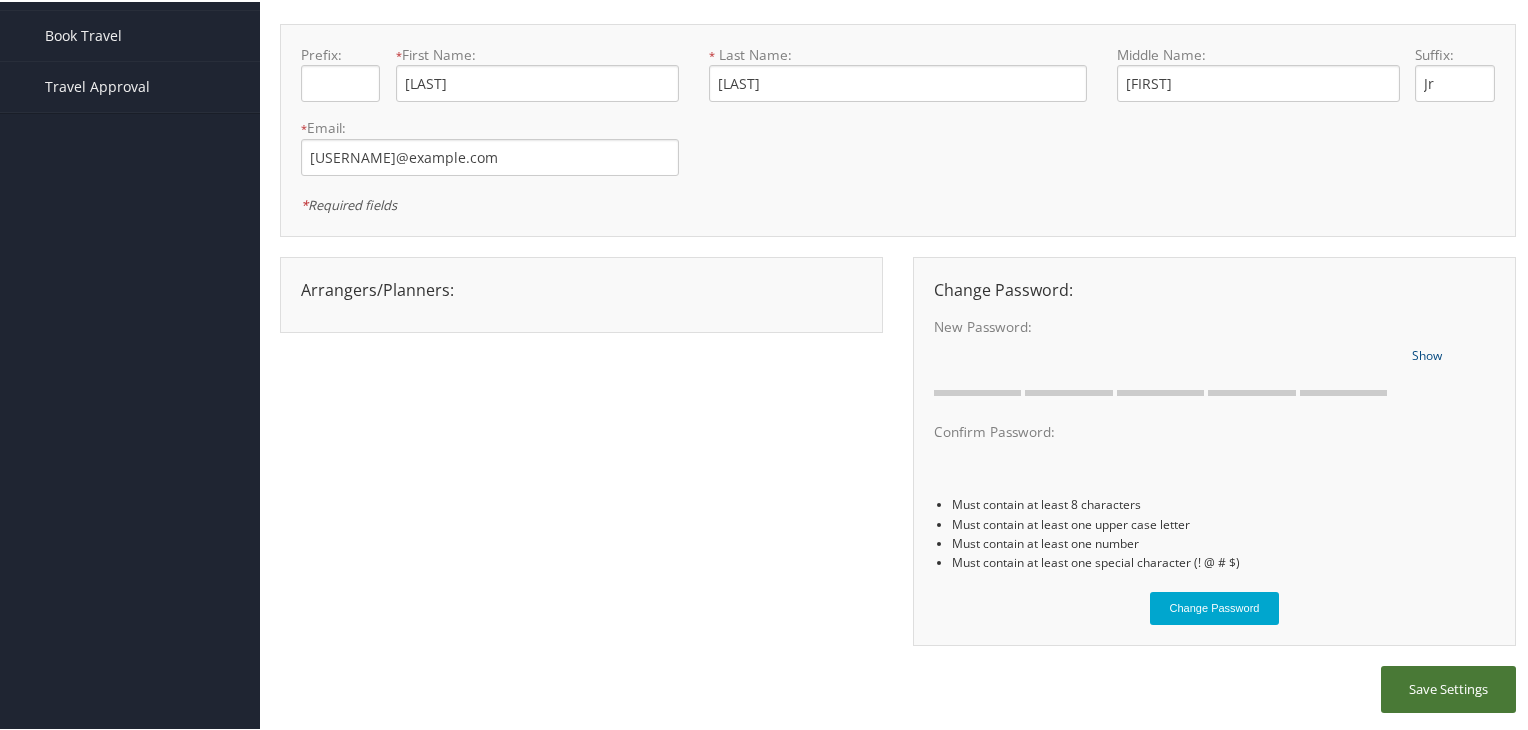 click on "Save Settings" at bounding box center (1448, 687) 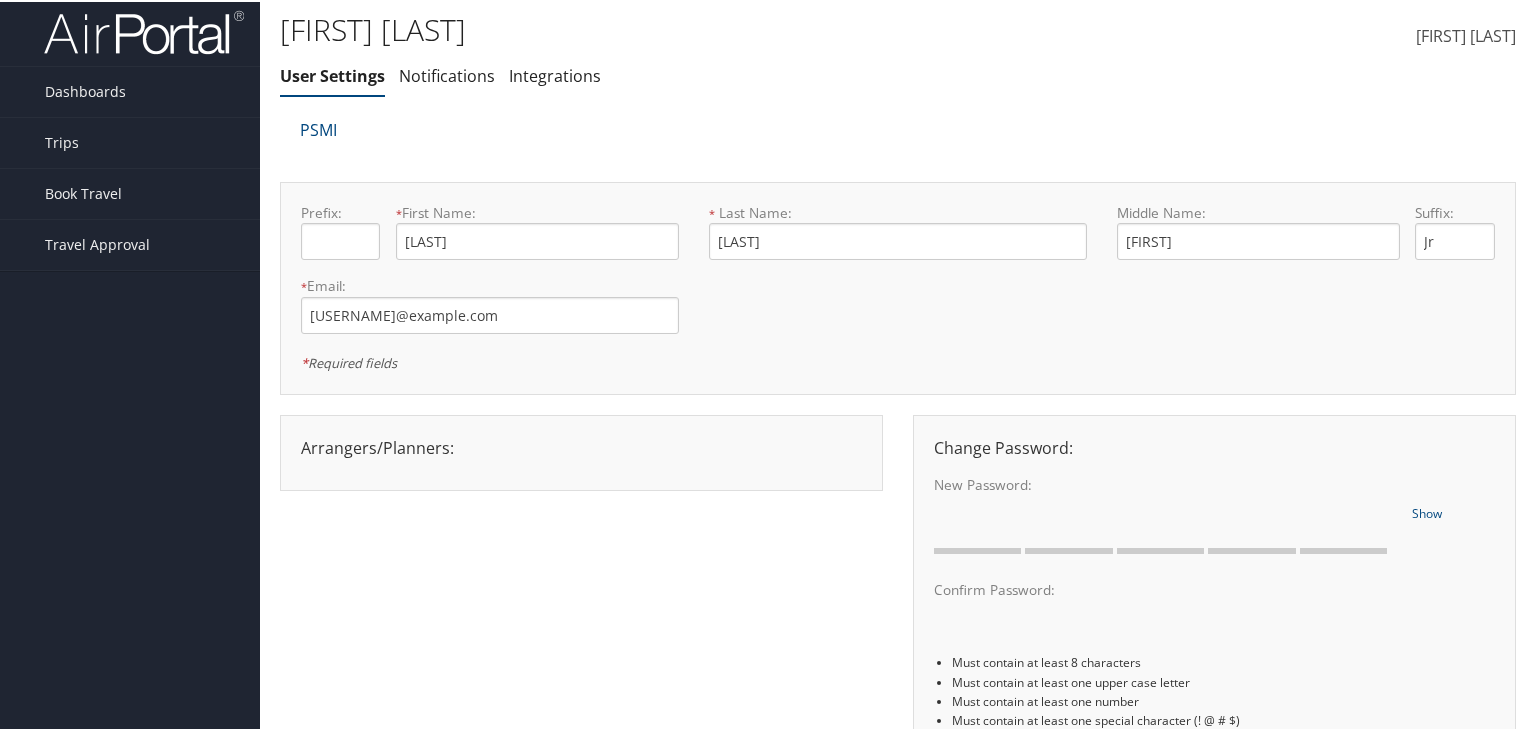 scroll, scrollTop: 0, scrollLeft: 0, axis: both 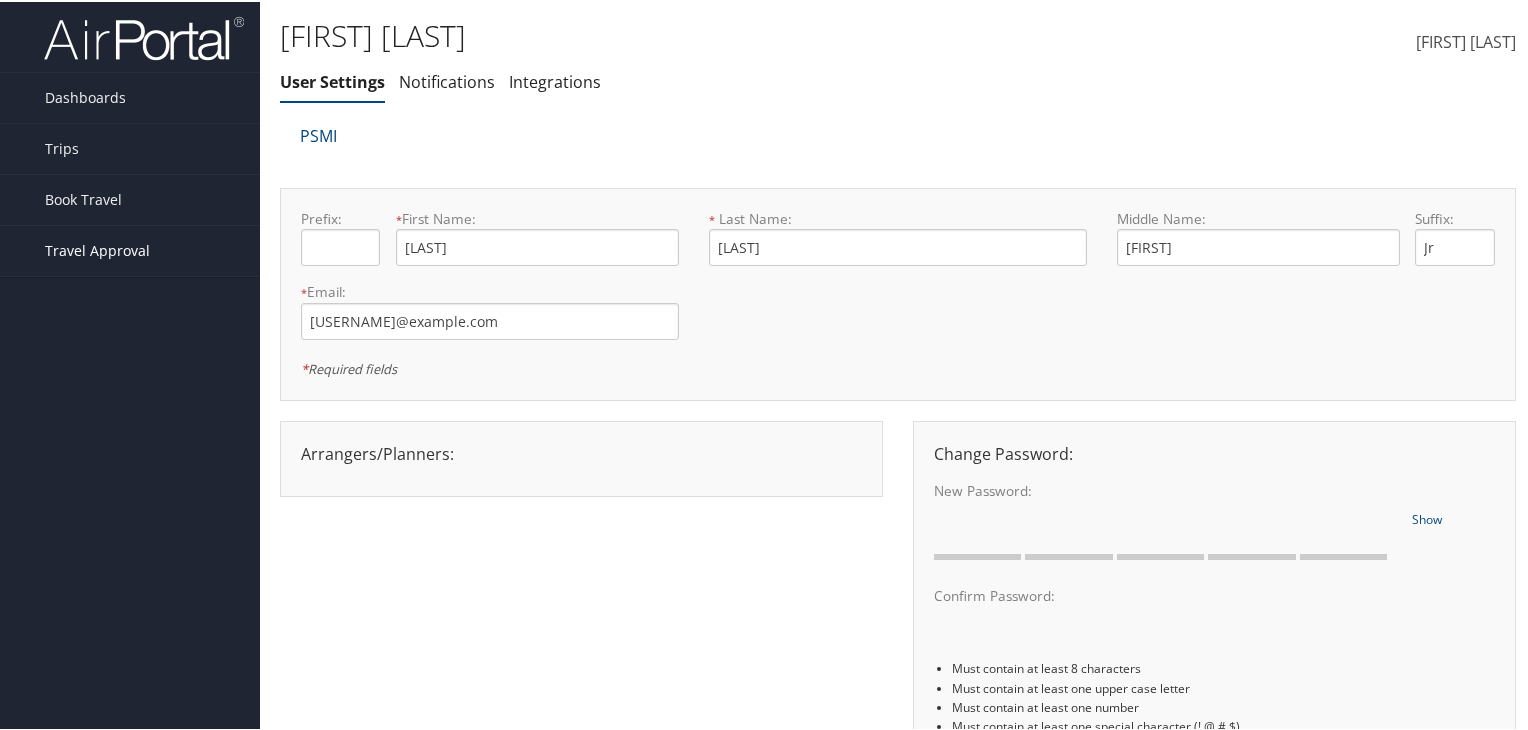 click on "Travel Approval" at bounding box center (97, 249) 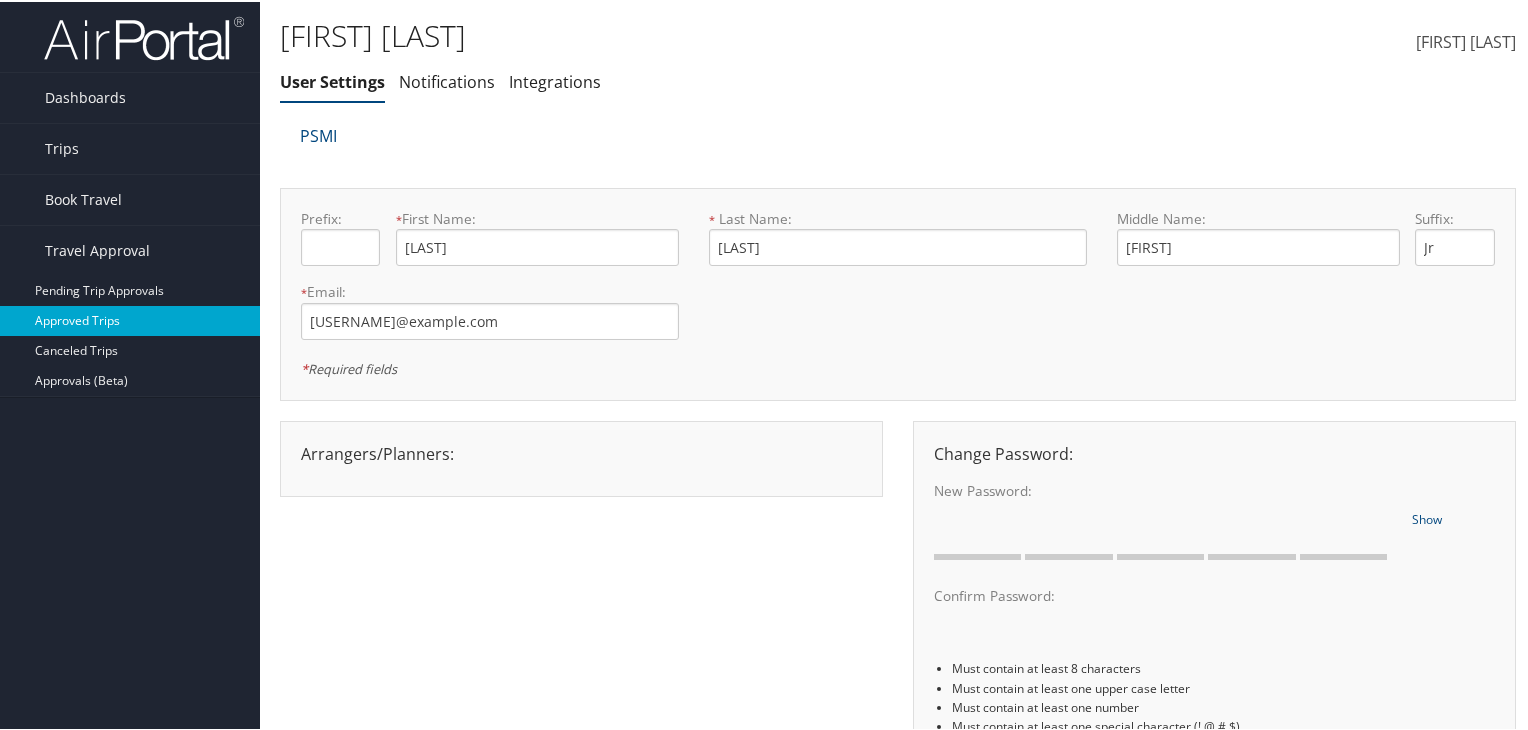 click on "Approved Trips" at bounding box center [130, 319] 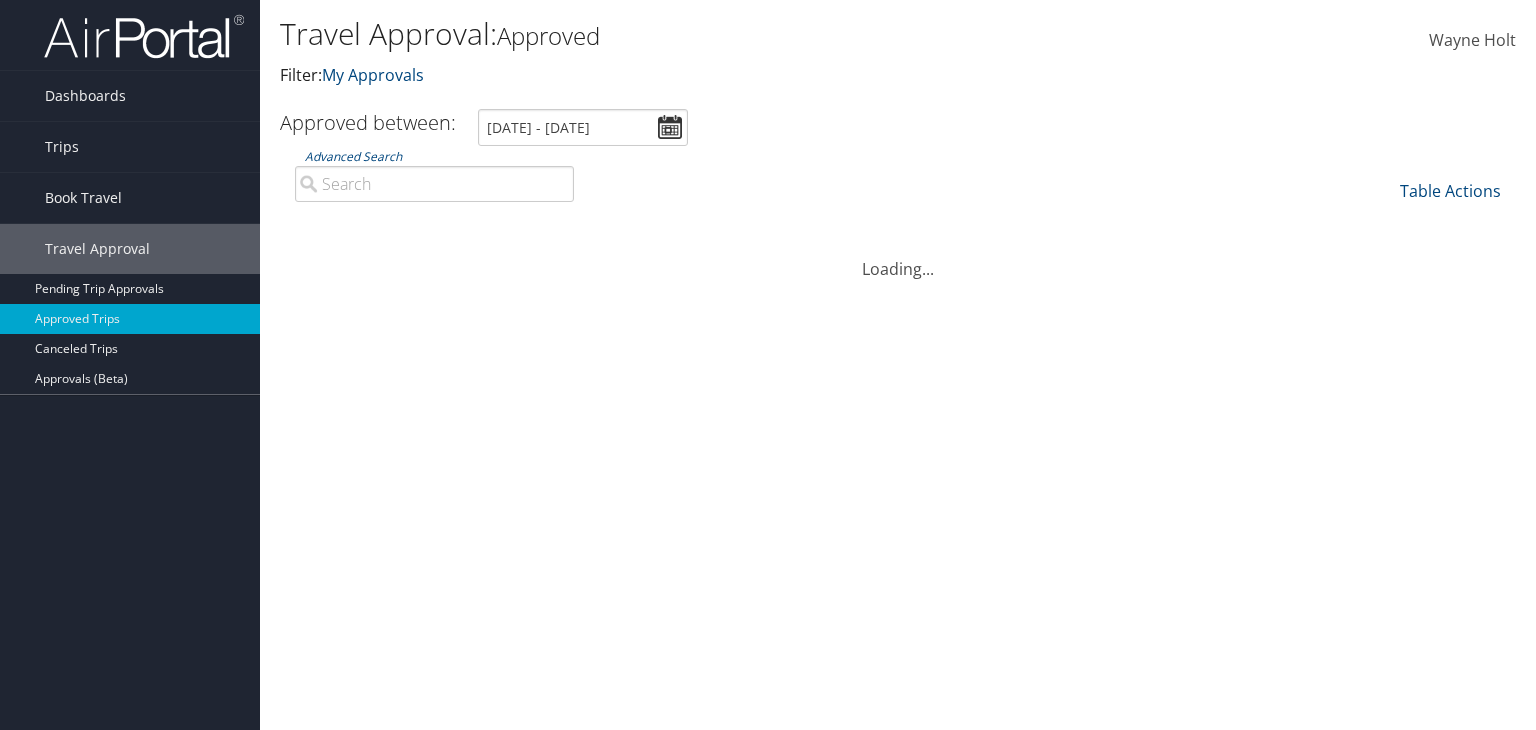 scroll, scrollTop: 0, scrollLeft: 0, axis: both 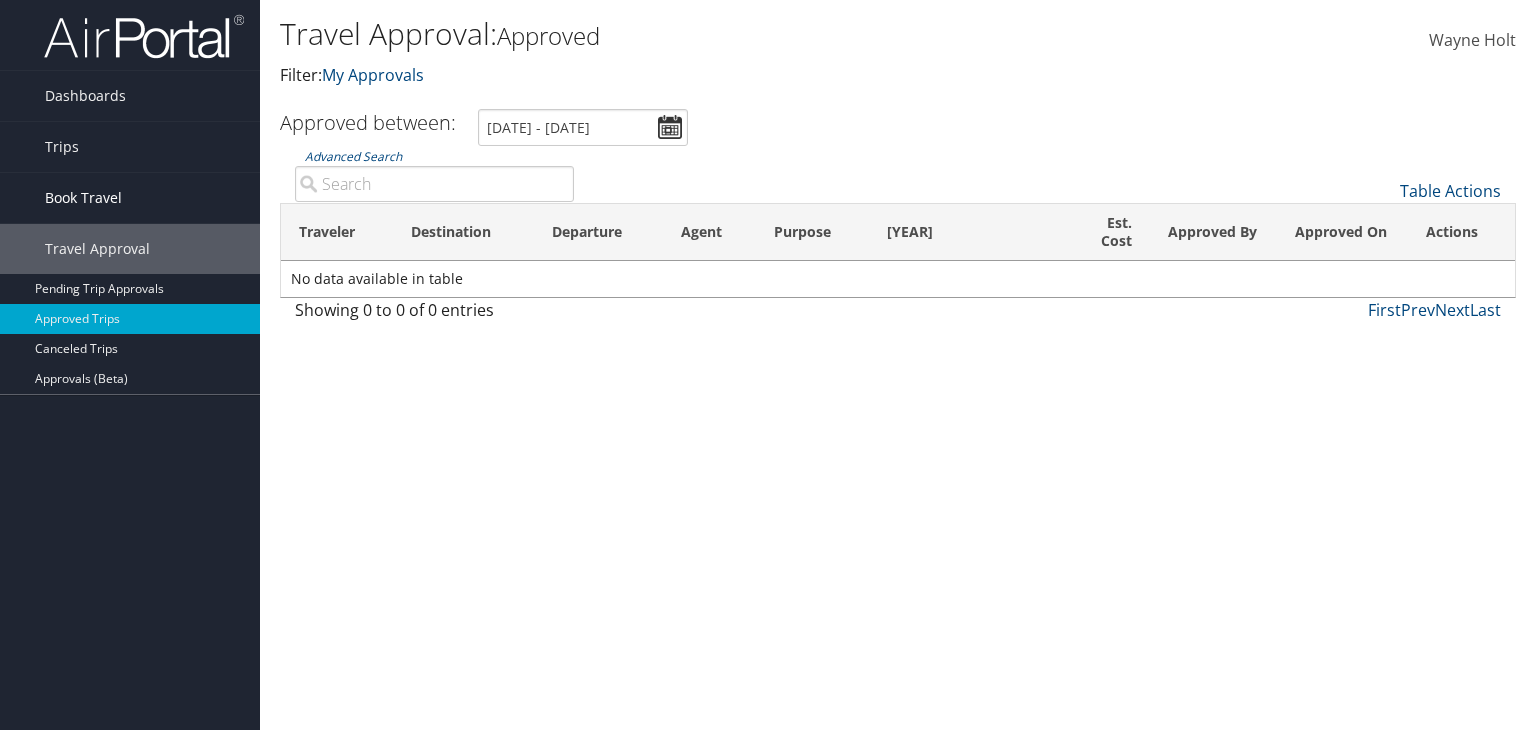 click on "Book Travel" at bounding box center [83, 198] 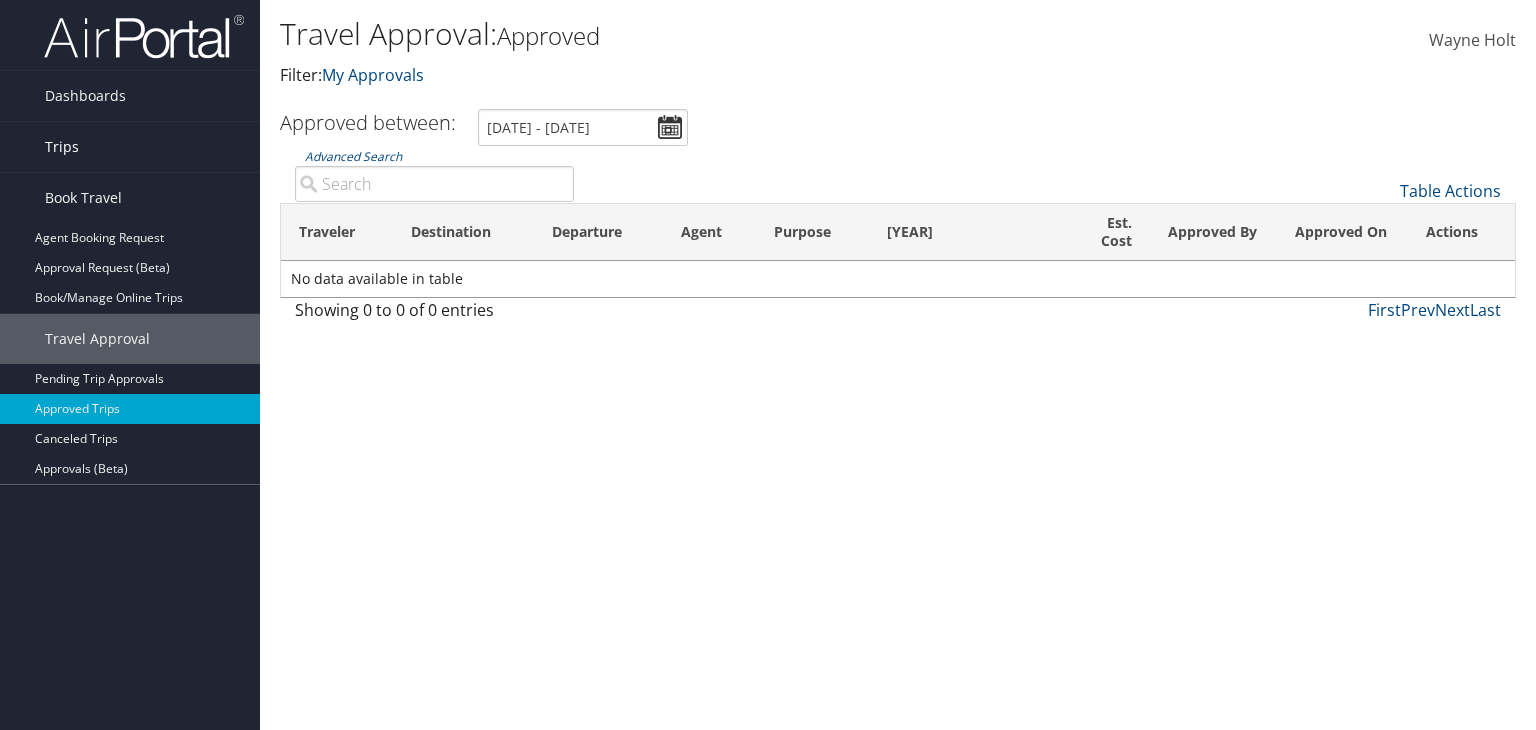 click on "Trips" at bounding box center [130, 147] 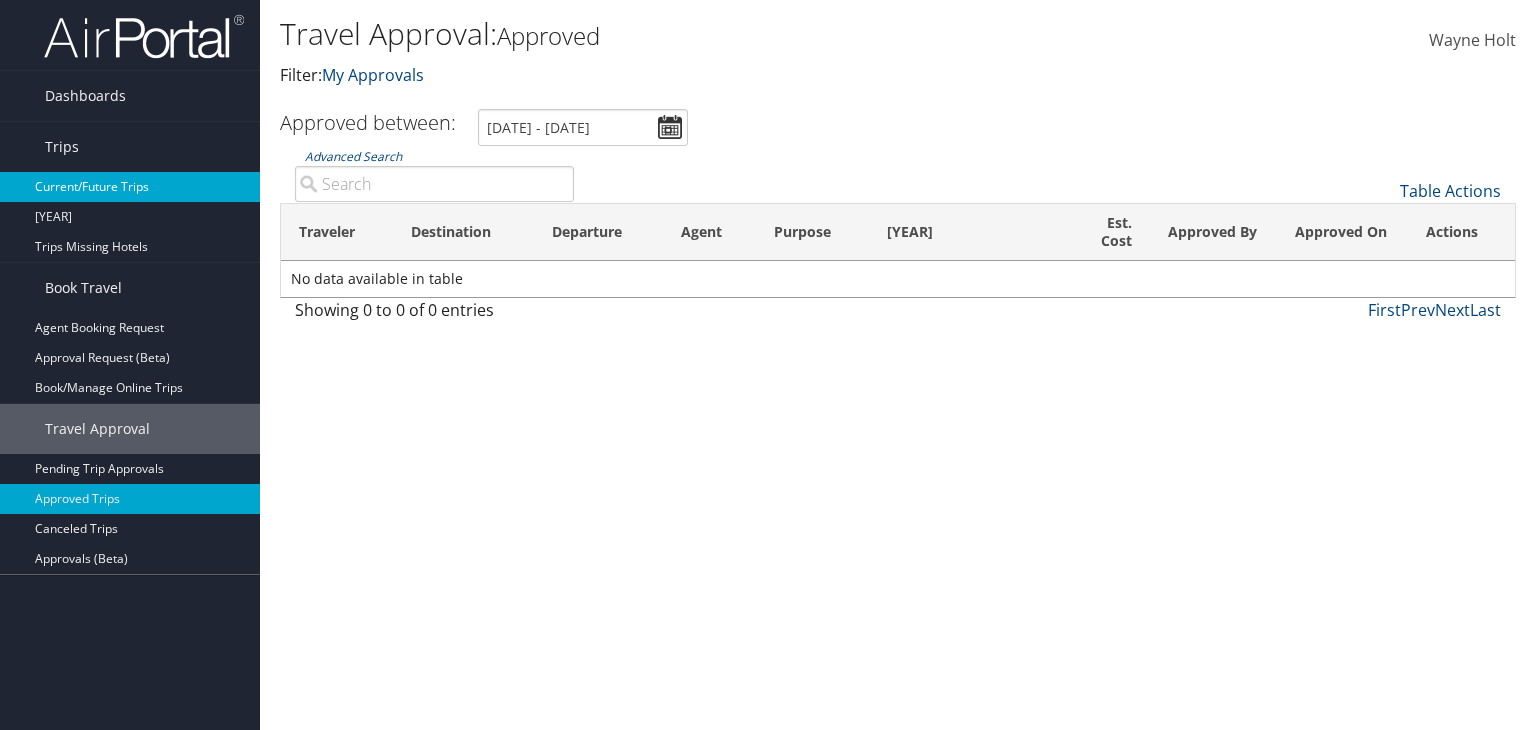click on "Current/Future Trips" at bounding box center [130, 187] 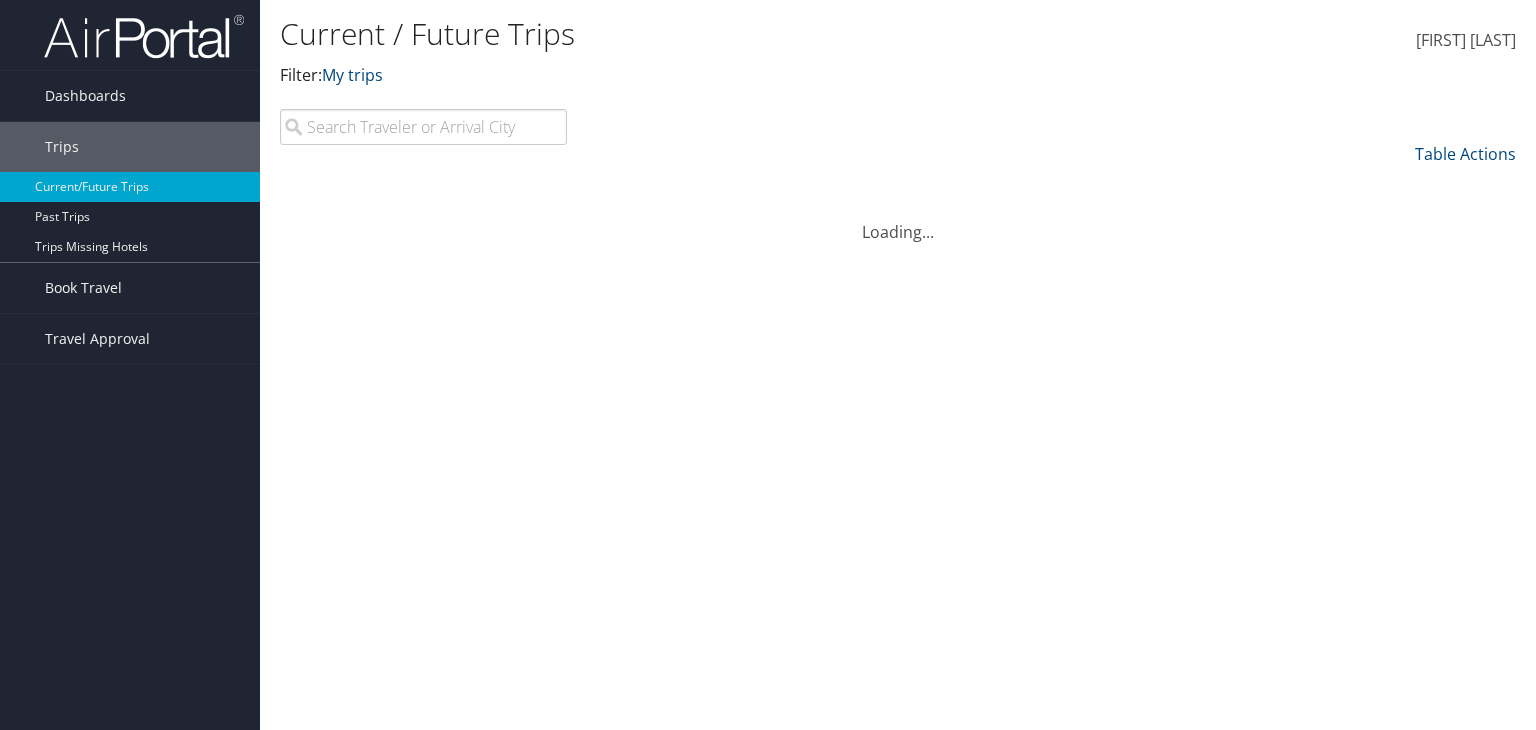 scroll, scrollTop: 0, scrollLeft: 0, axis: both 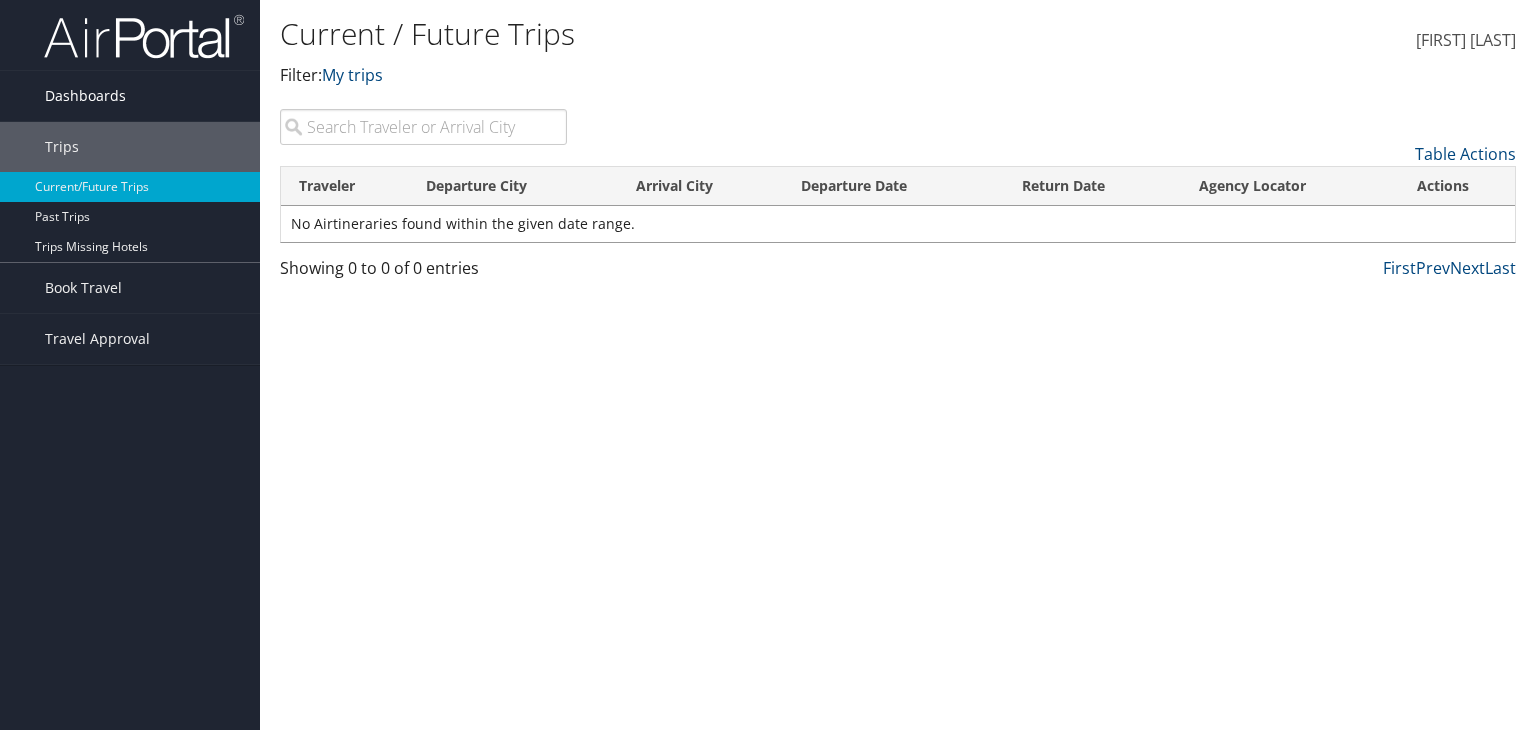 click on "Dashboards" at bounding box center (85, 96) 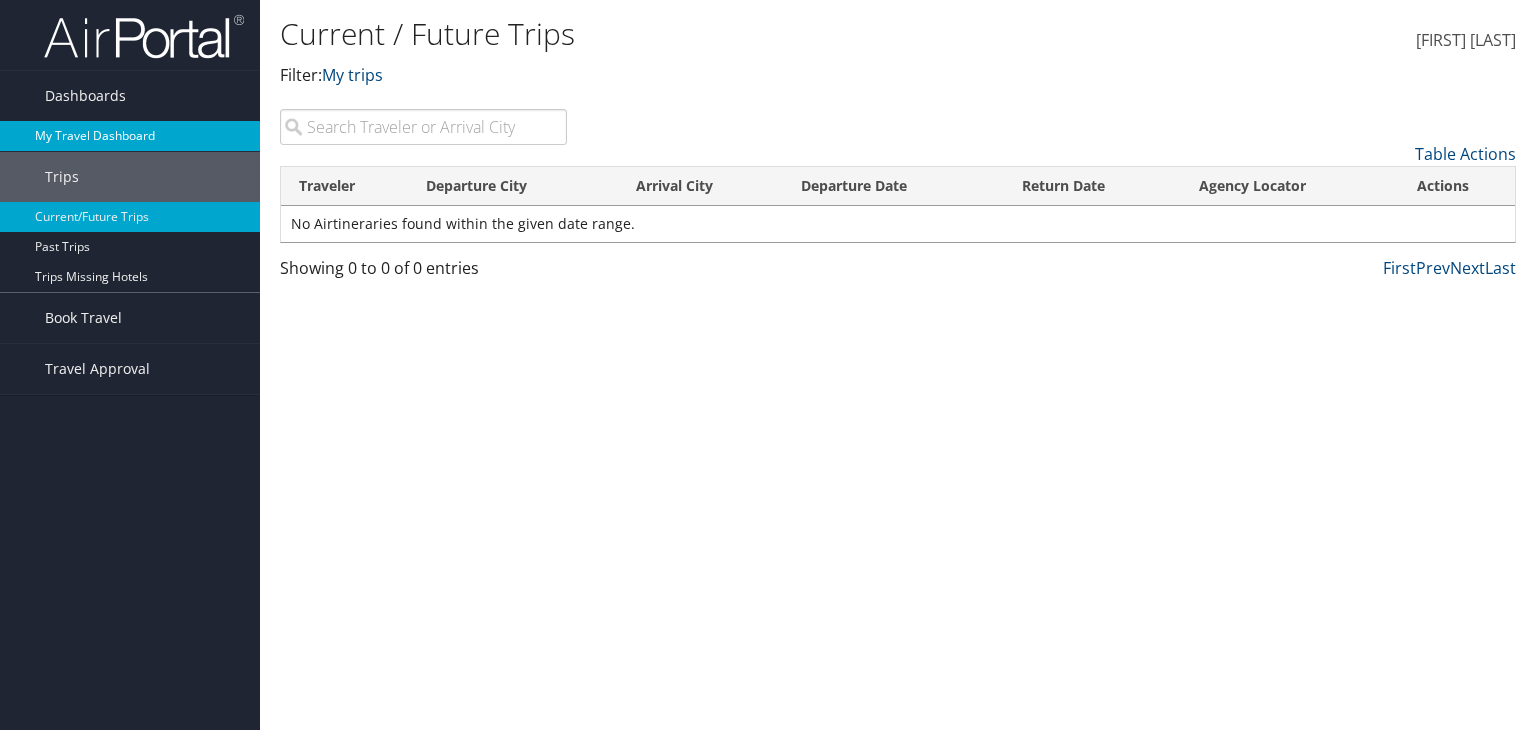click on "My Travel Dashboard" at bounding box center (130, 136) 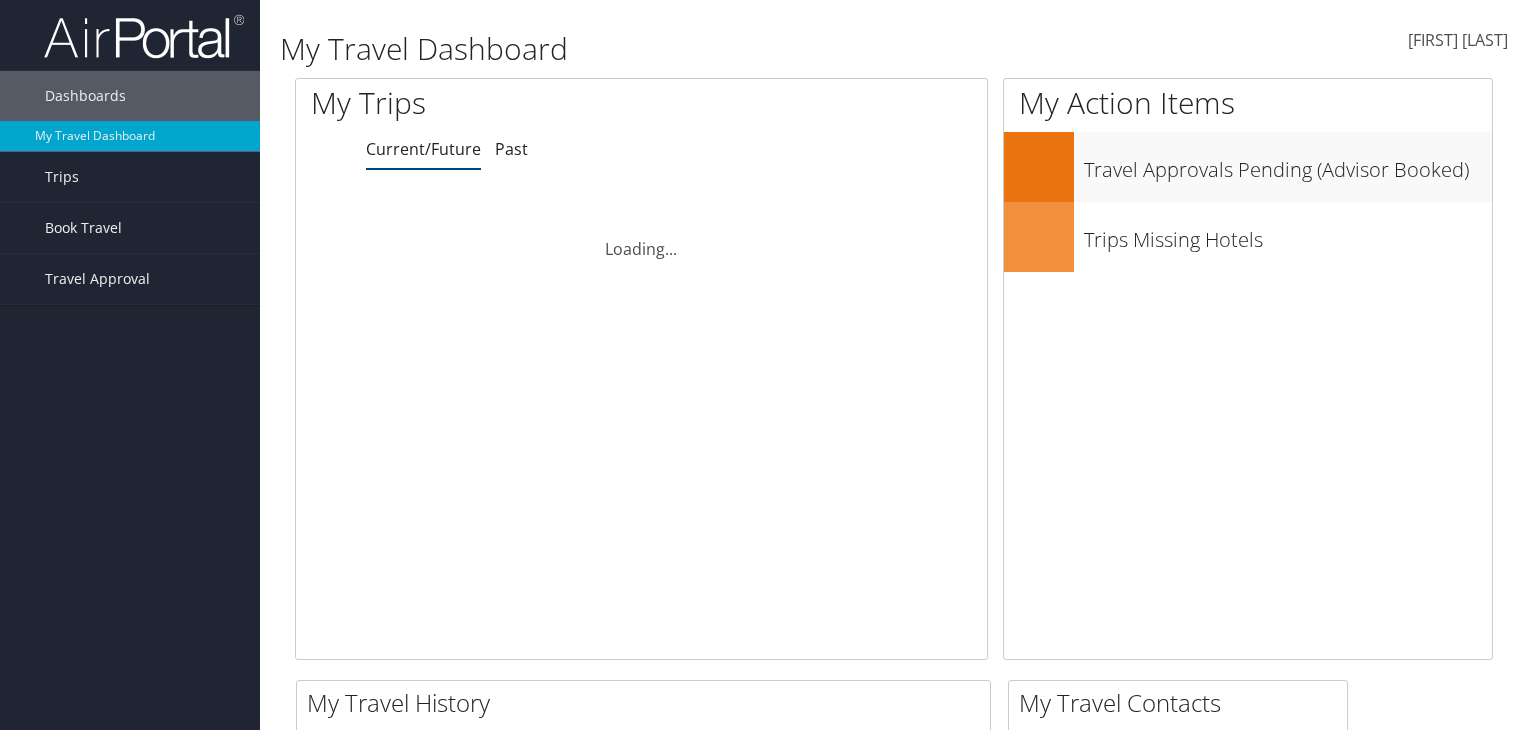 scroll, scrollTop: 0, scrollLeft: 0, axis: both 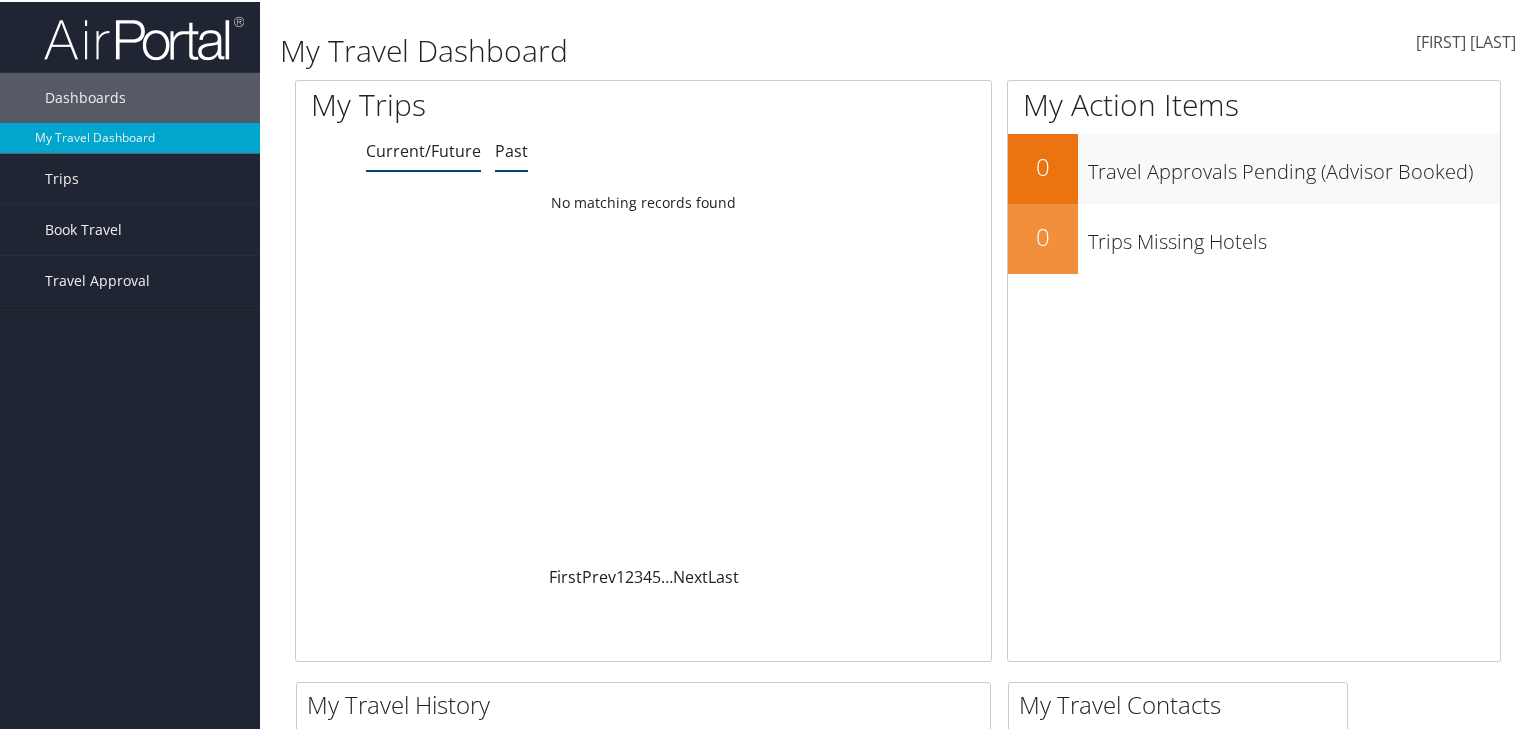 click on "Past" at bounding box center [423, 149] 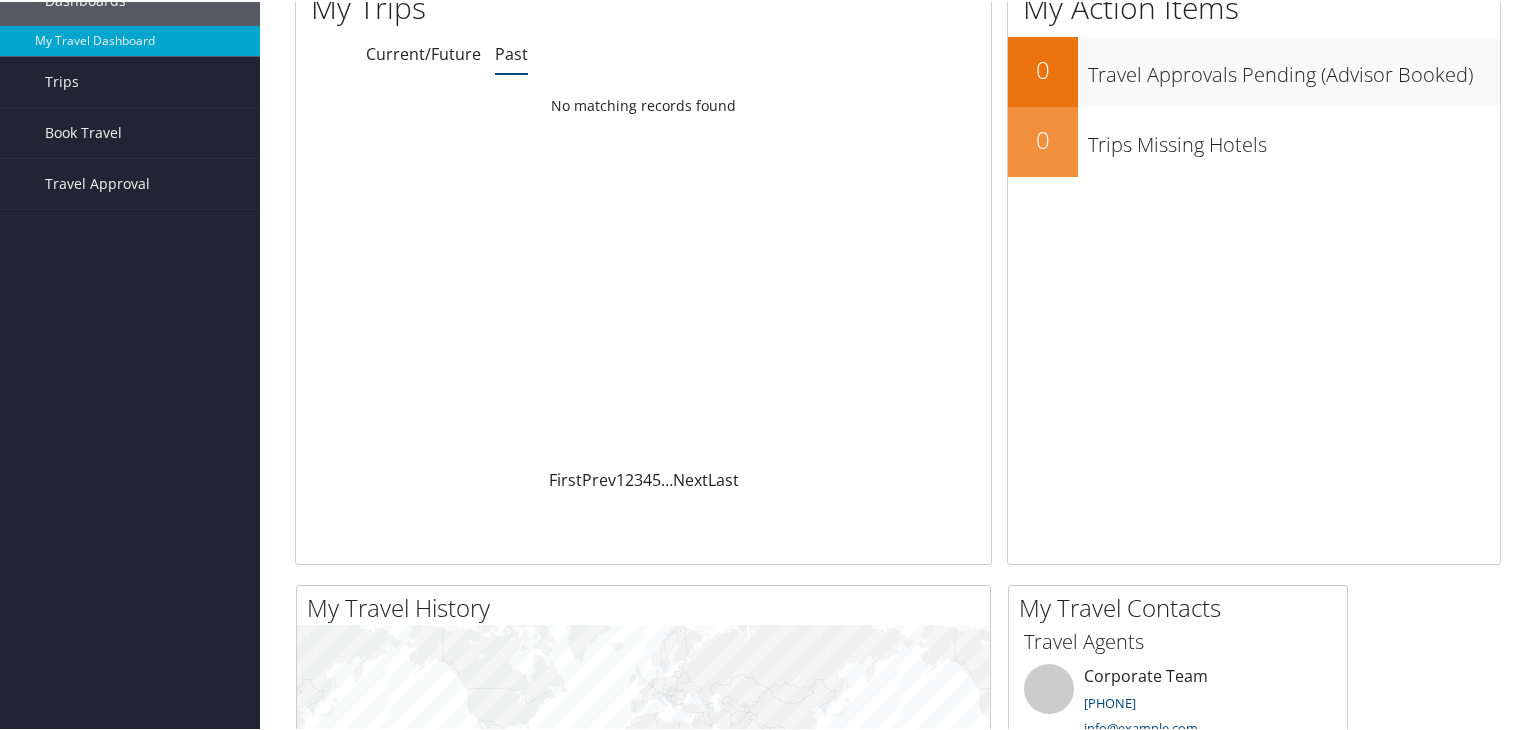 scroll, scrollTop: 0, scrollLeft: 0, axis: both 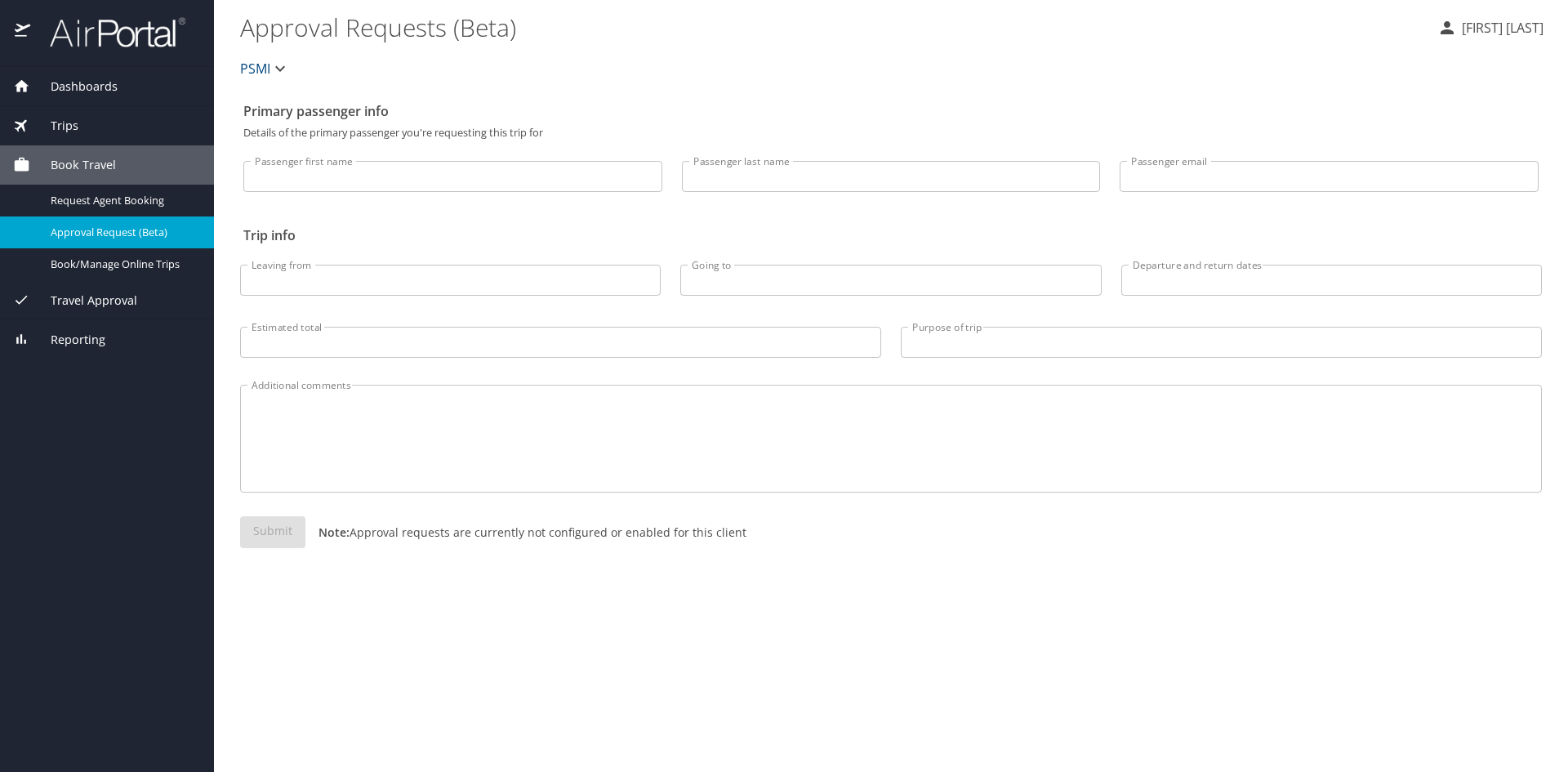 click on "Trips" at bounding box center (54, 126) 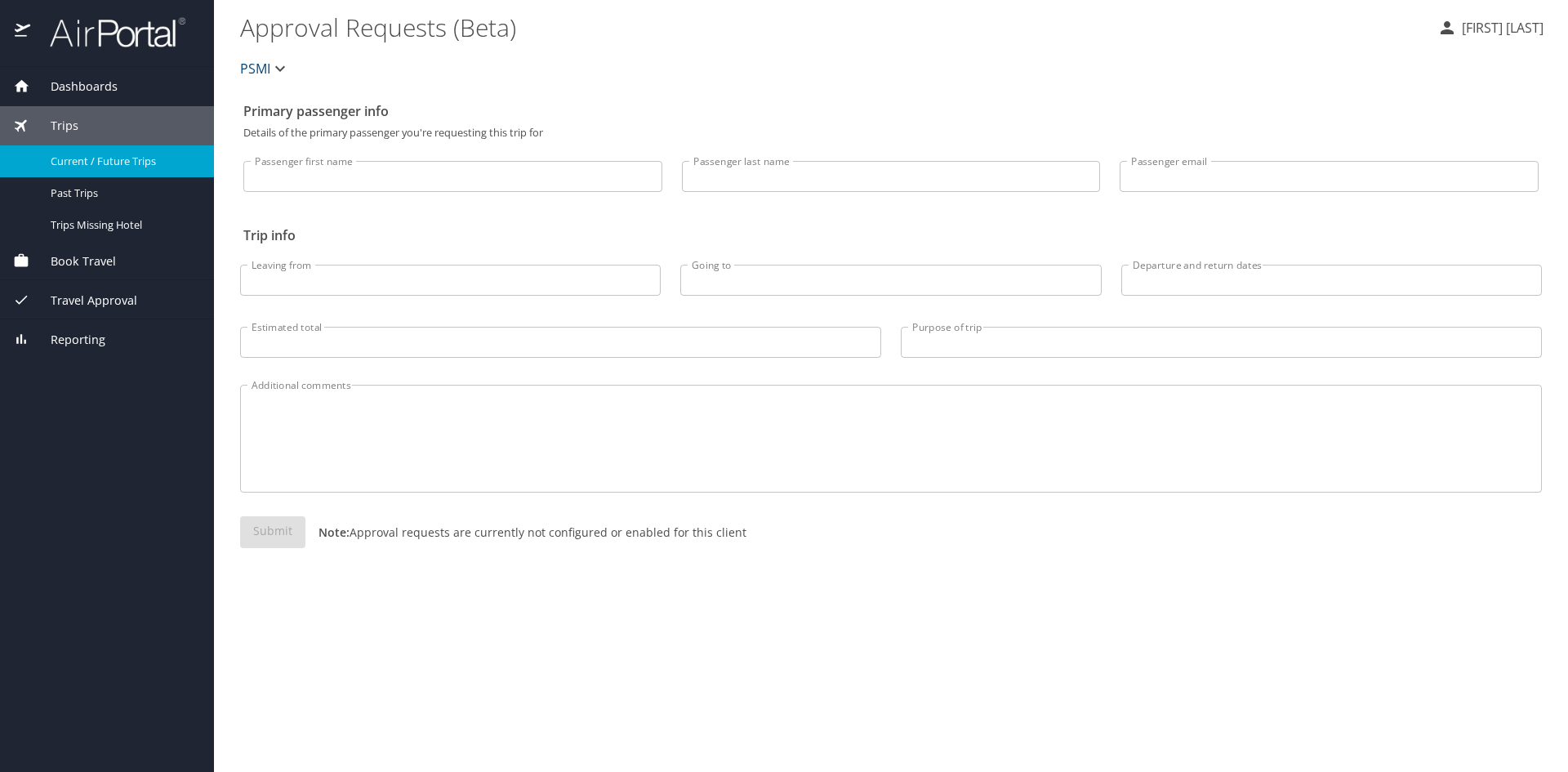 click on "Current / Future Trips" at bounding box center [122, 161] 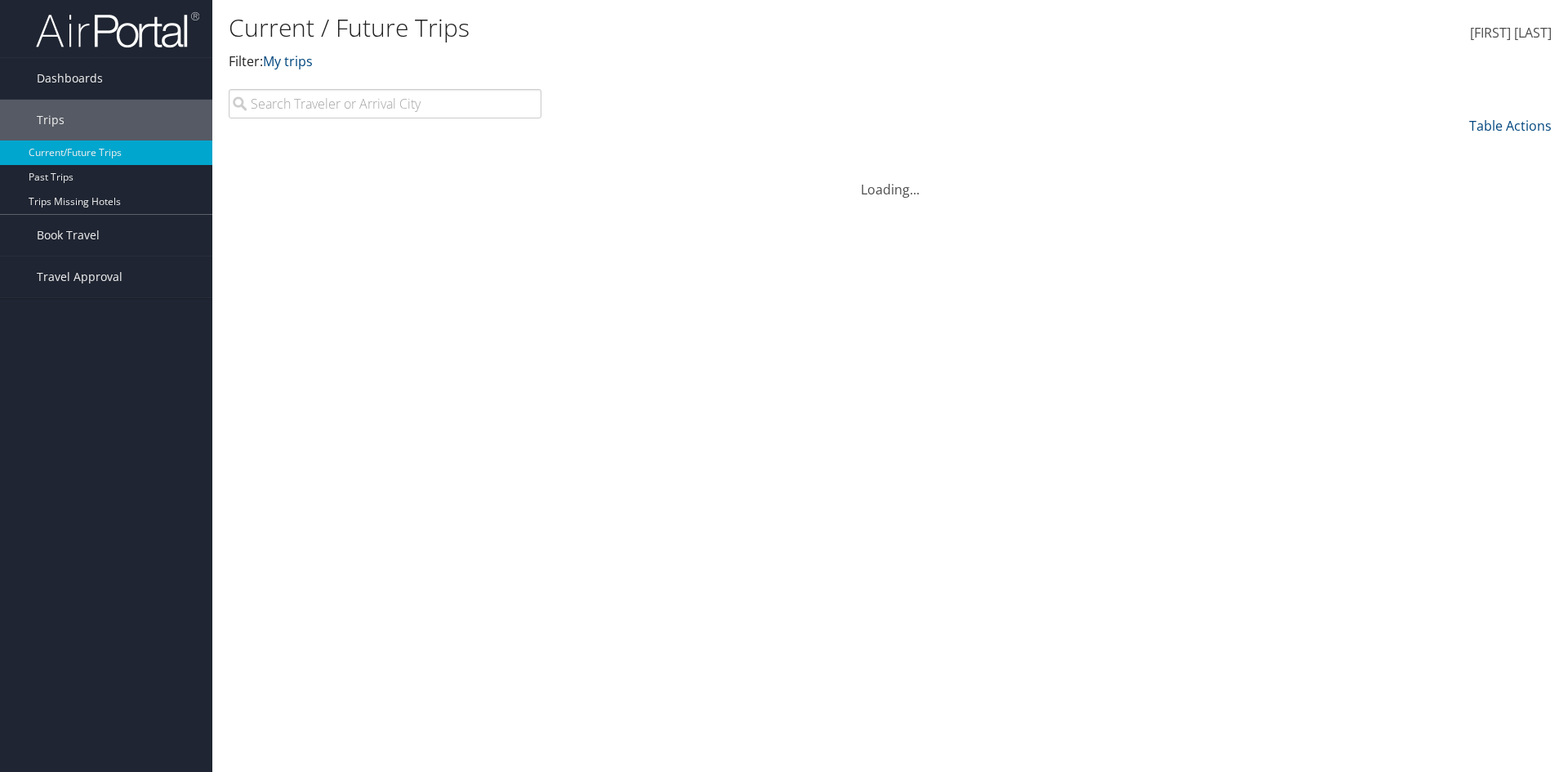 scroll, scrollTop: 0, scrollLeft: 0, axis: both 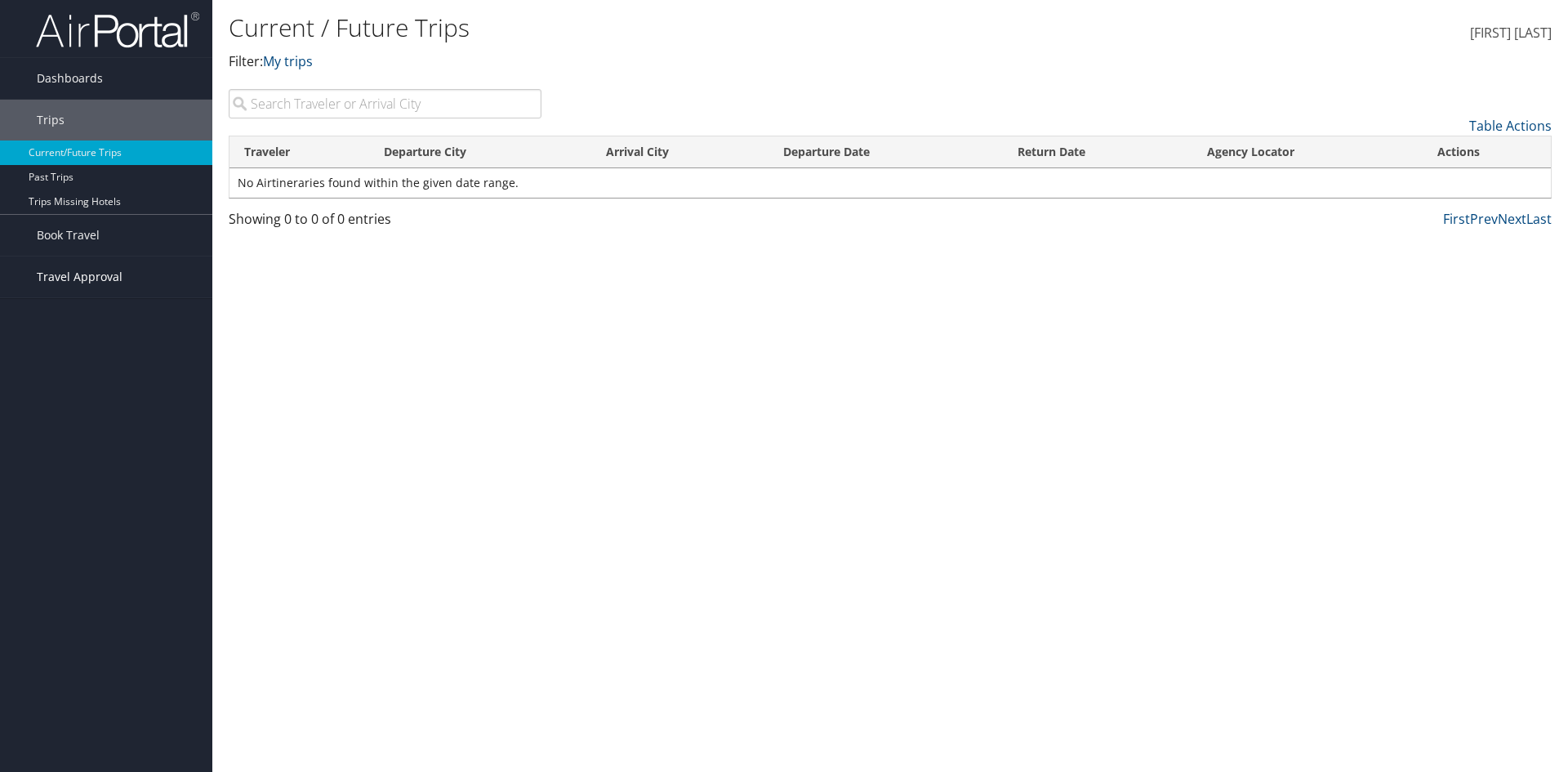 click on "Travel Approval" at bounding box center (79, 277) 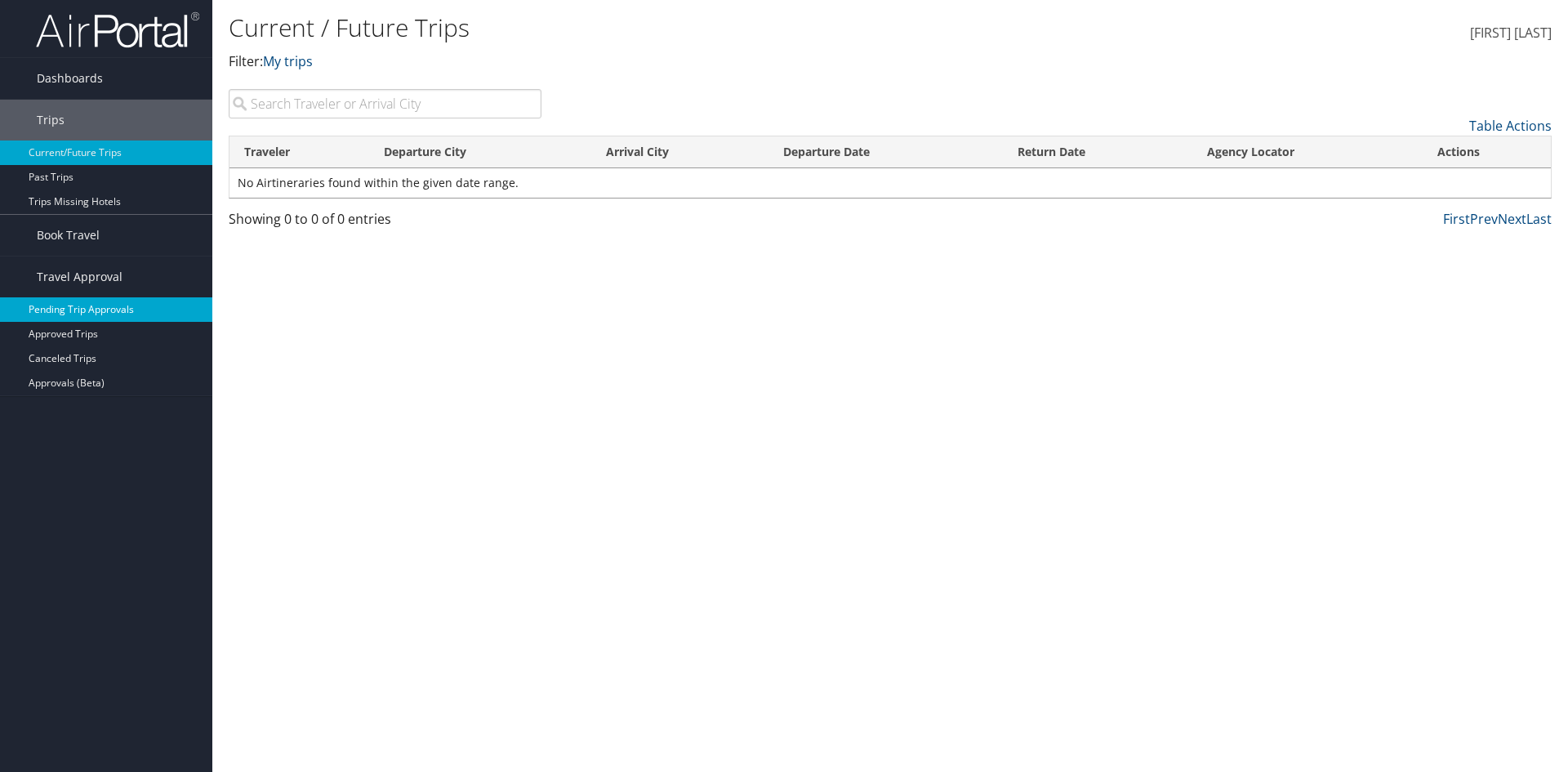 click on "Pending Trip Approvals" at bounding box center (106, 310) 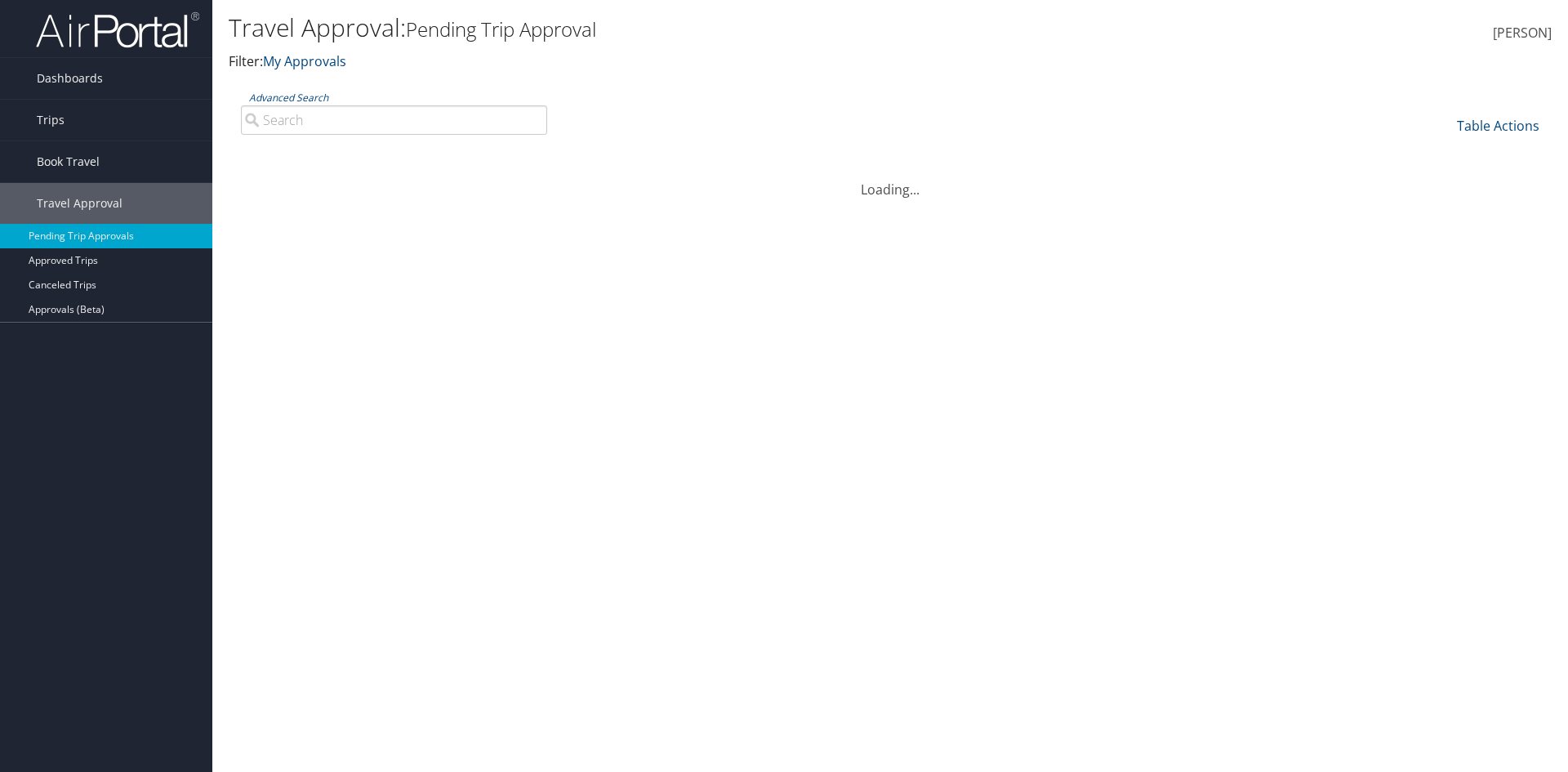 scroll, scrollTop: 0, scrollLeft: 0, axis: both 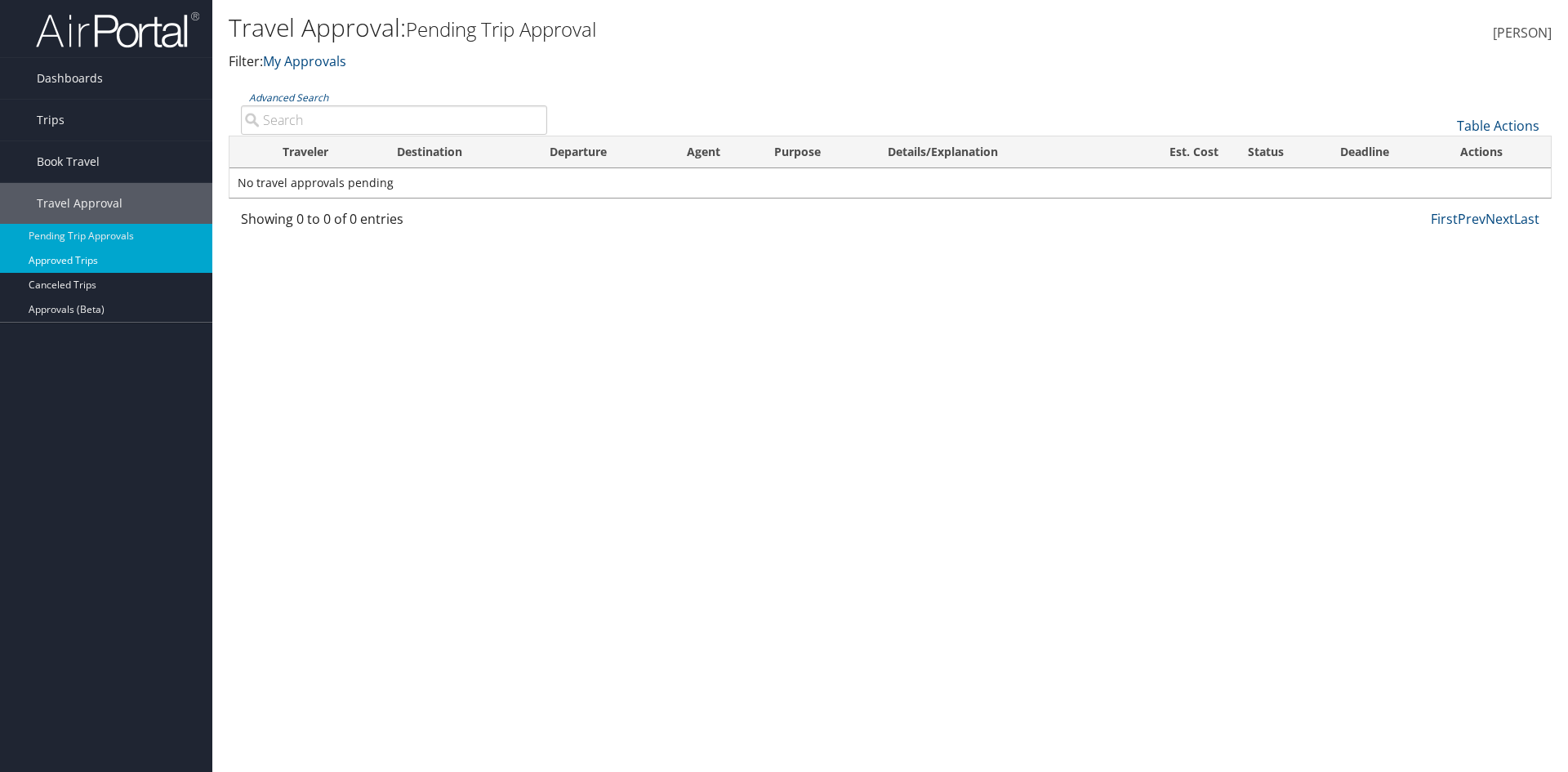 click on "Approved Trips" at bounding box center (106, 261) 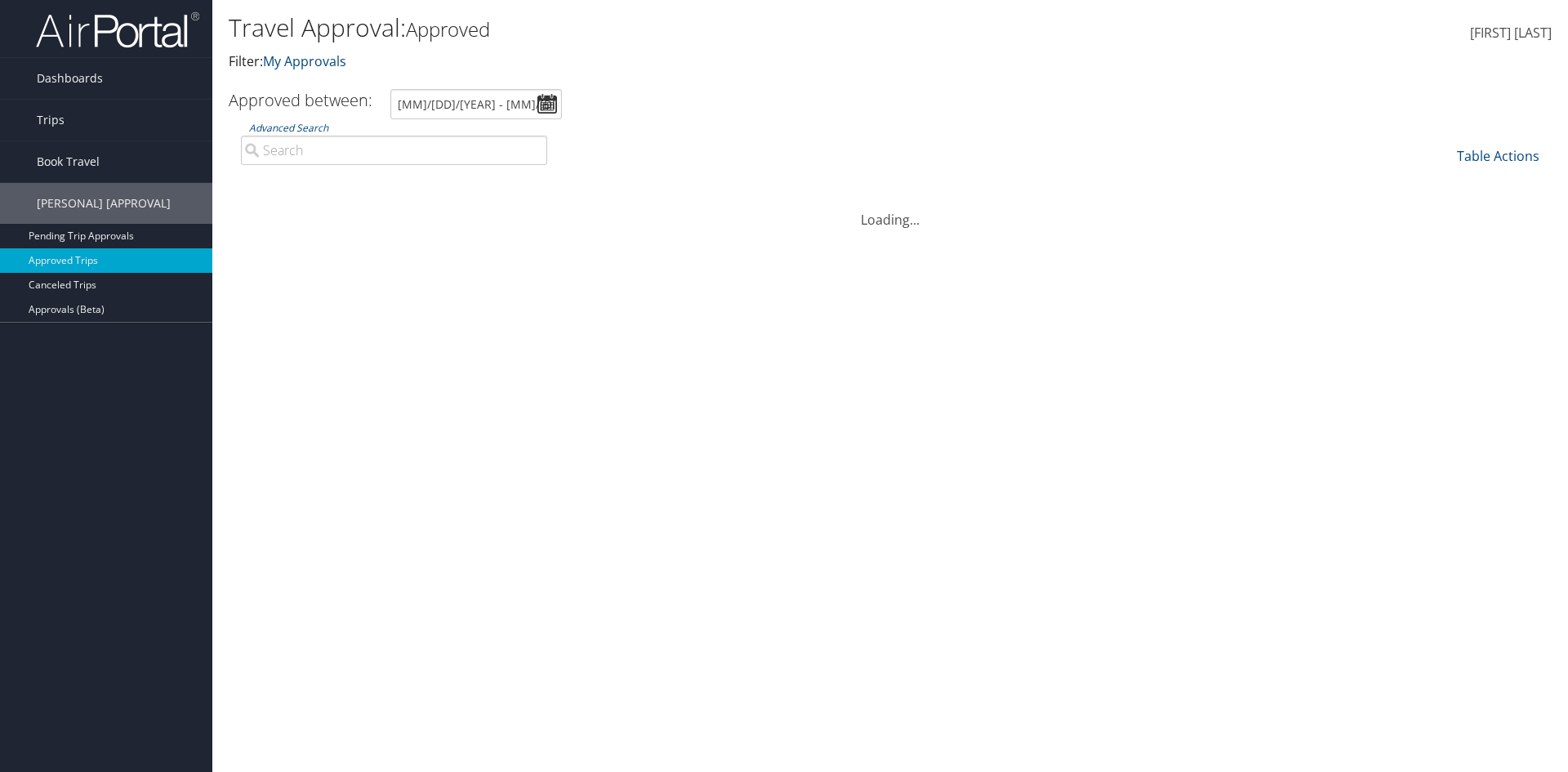 scroll, scrollTop: 0, scrollLeft: 0, axis: both 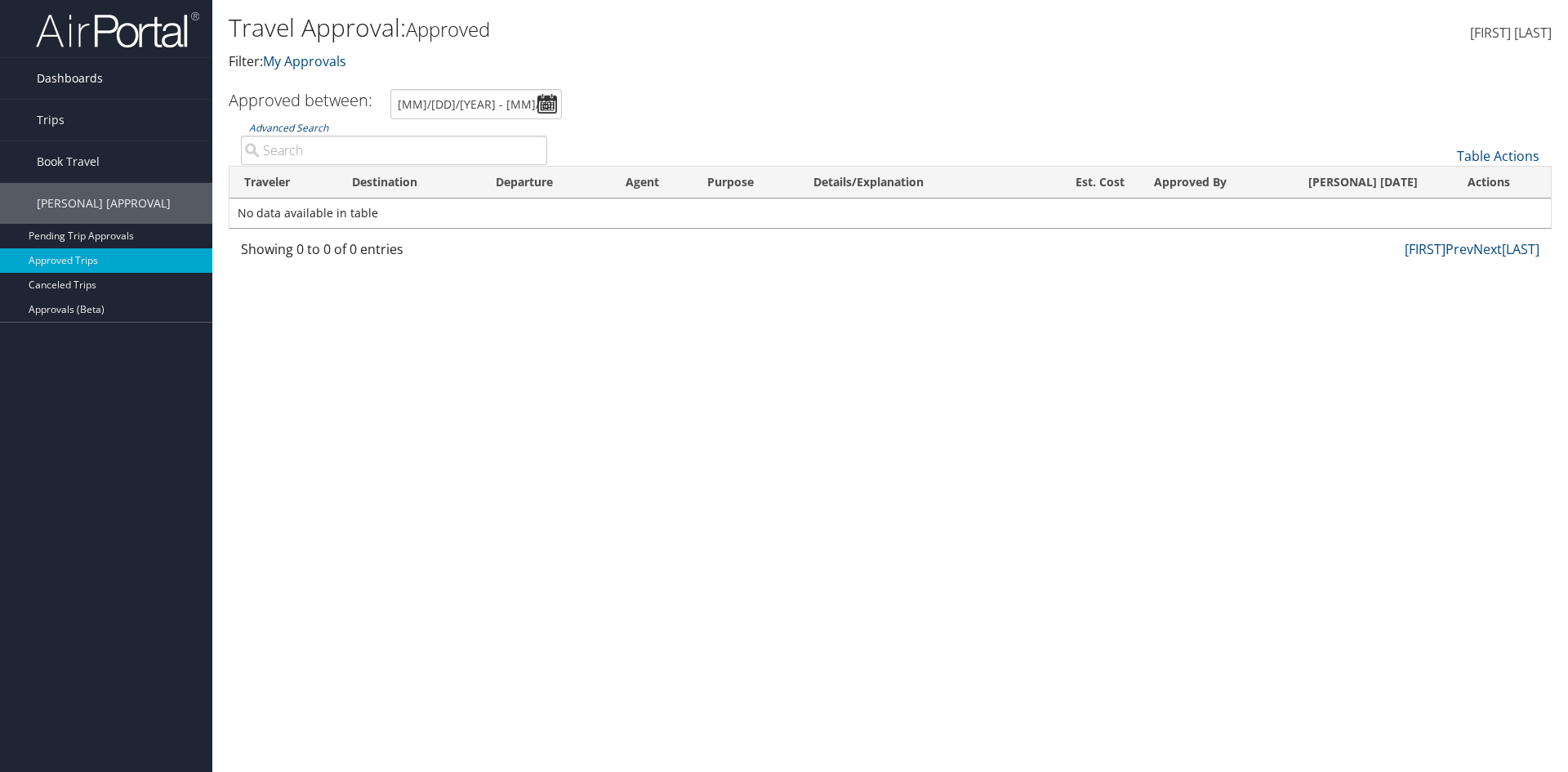 click on "Dashboards" at bounding box center [69, 78] 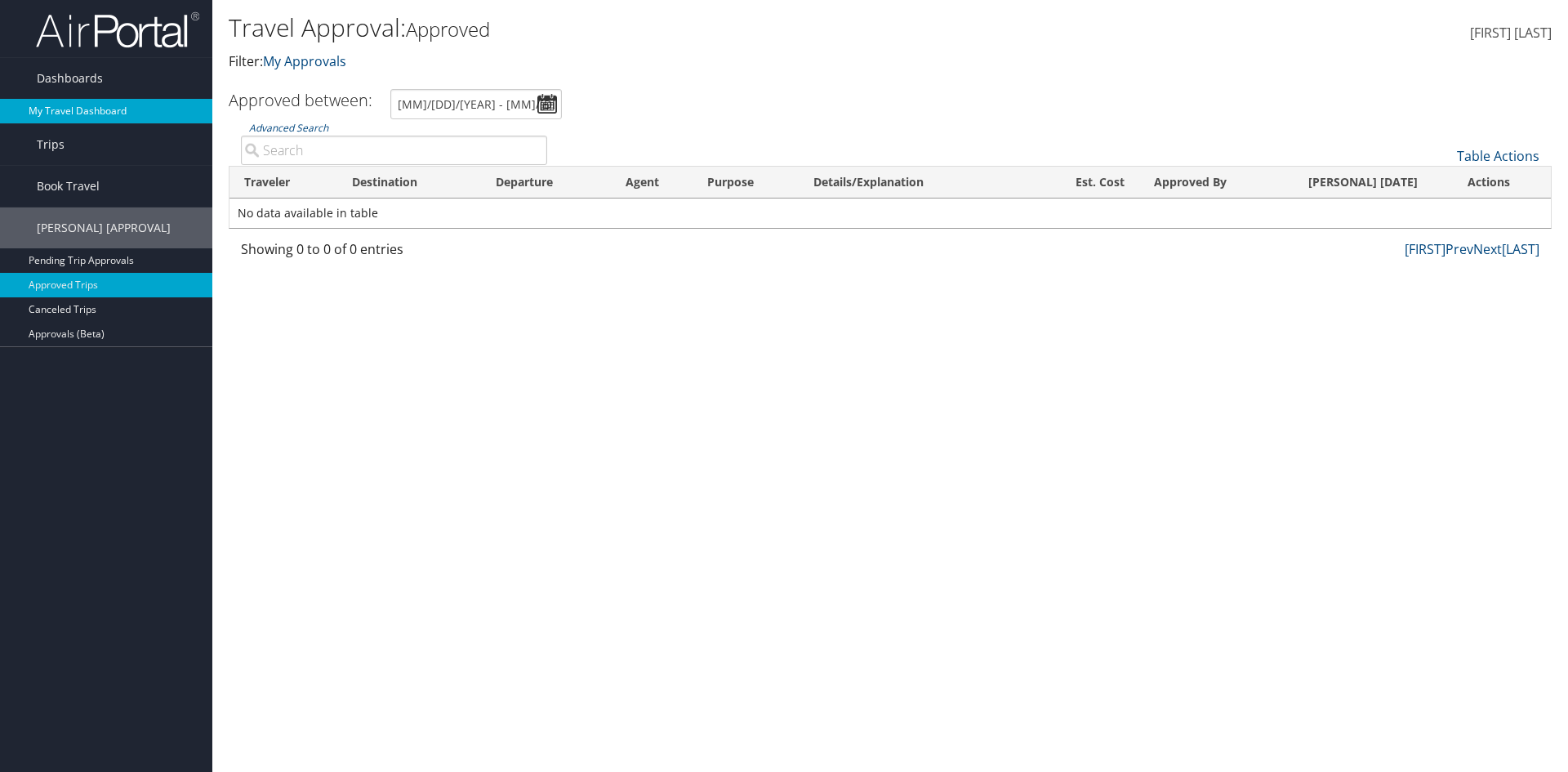 click on "My Travel Dashboard" at bounding box center (106, 111) 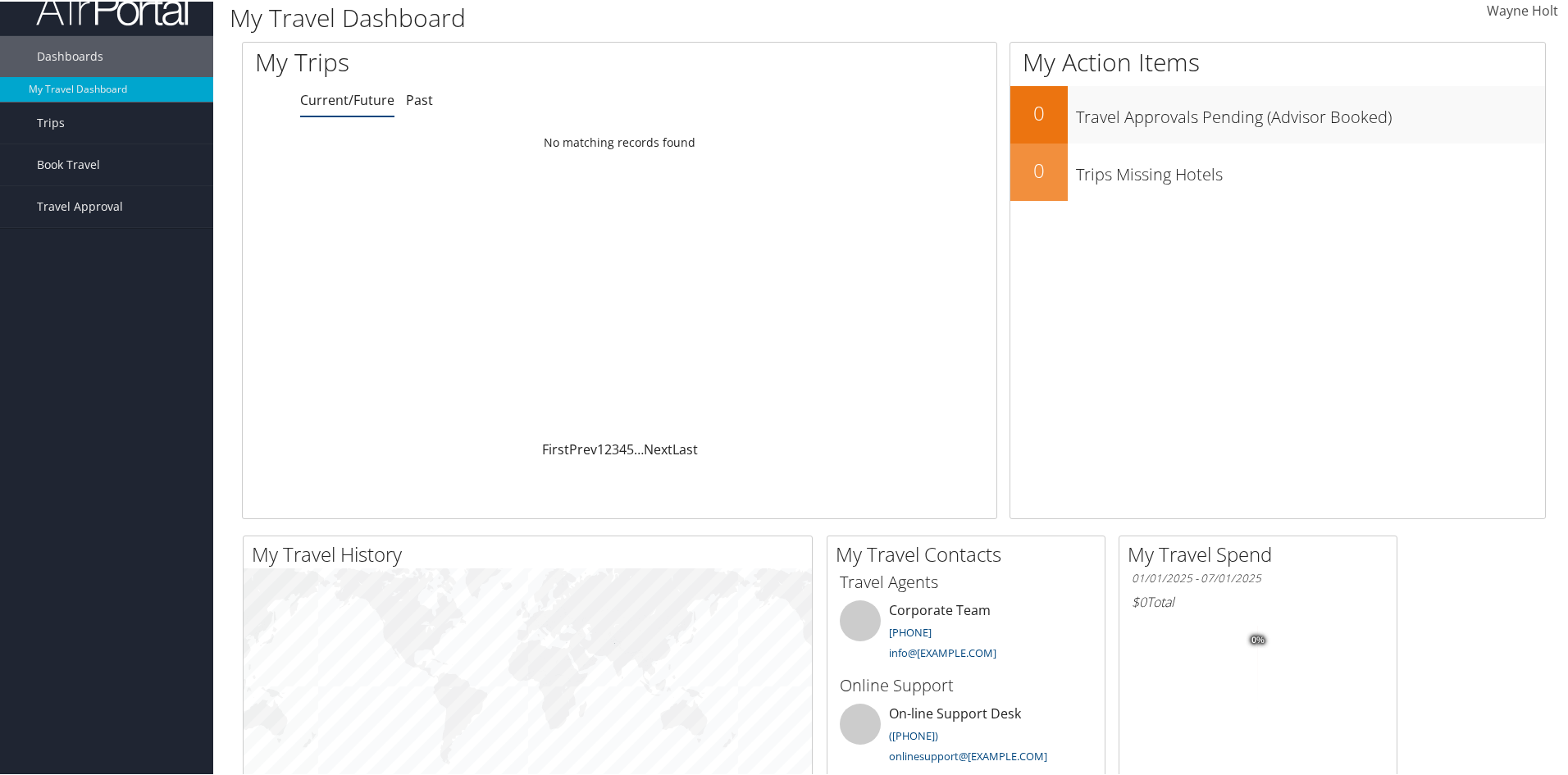 scroll, scrollTop: 0, scrollLeft: 0, axis: both 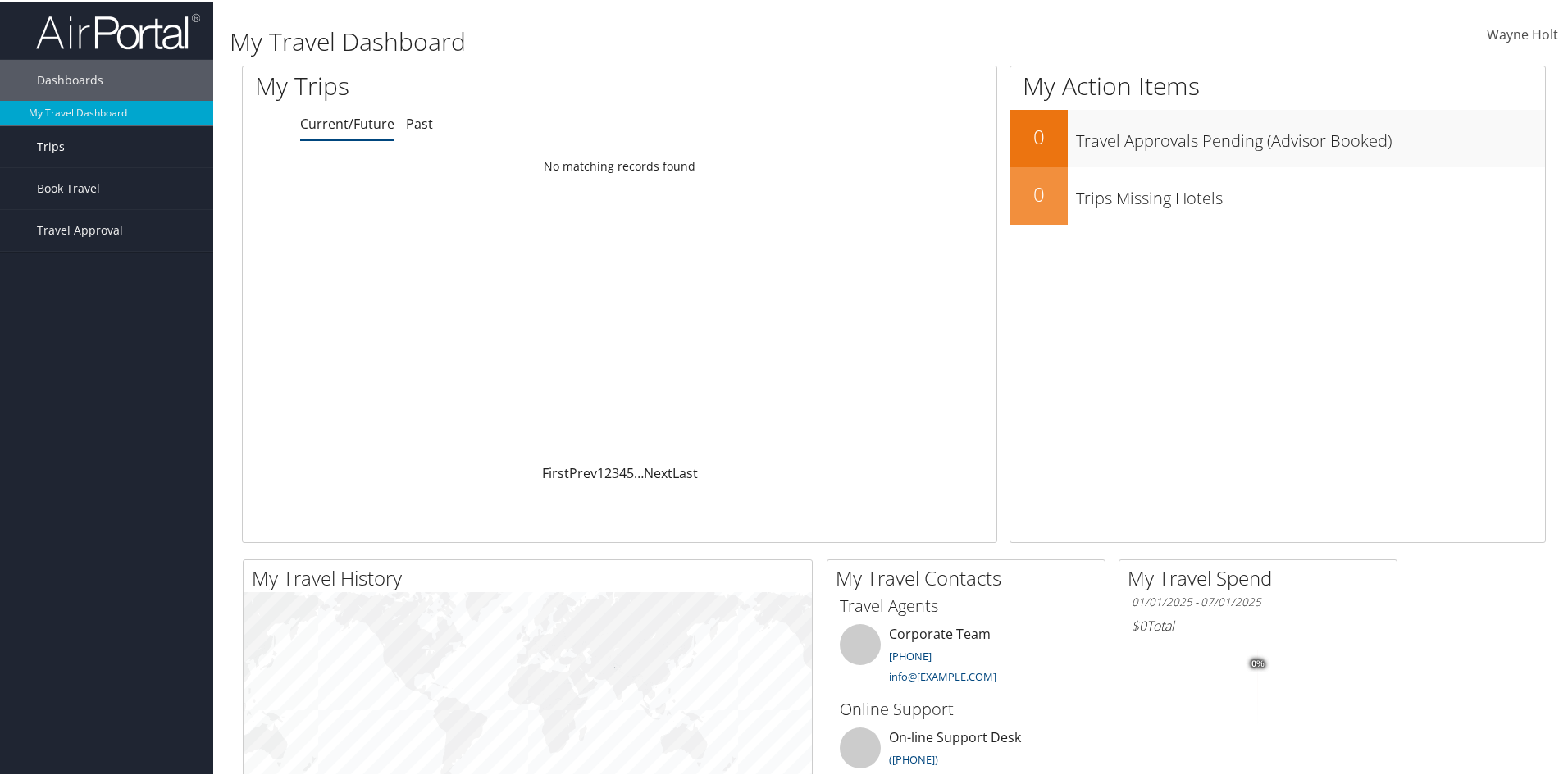 click on "Trips" at bounding box center [51, 145] 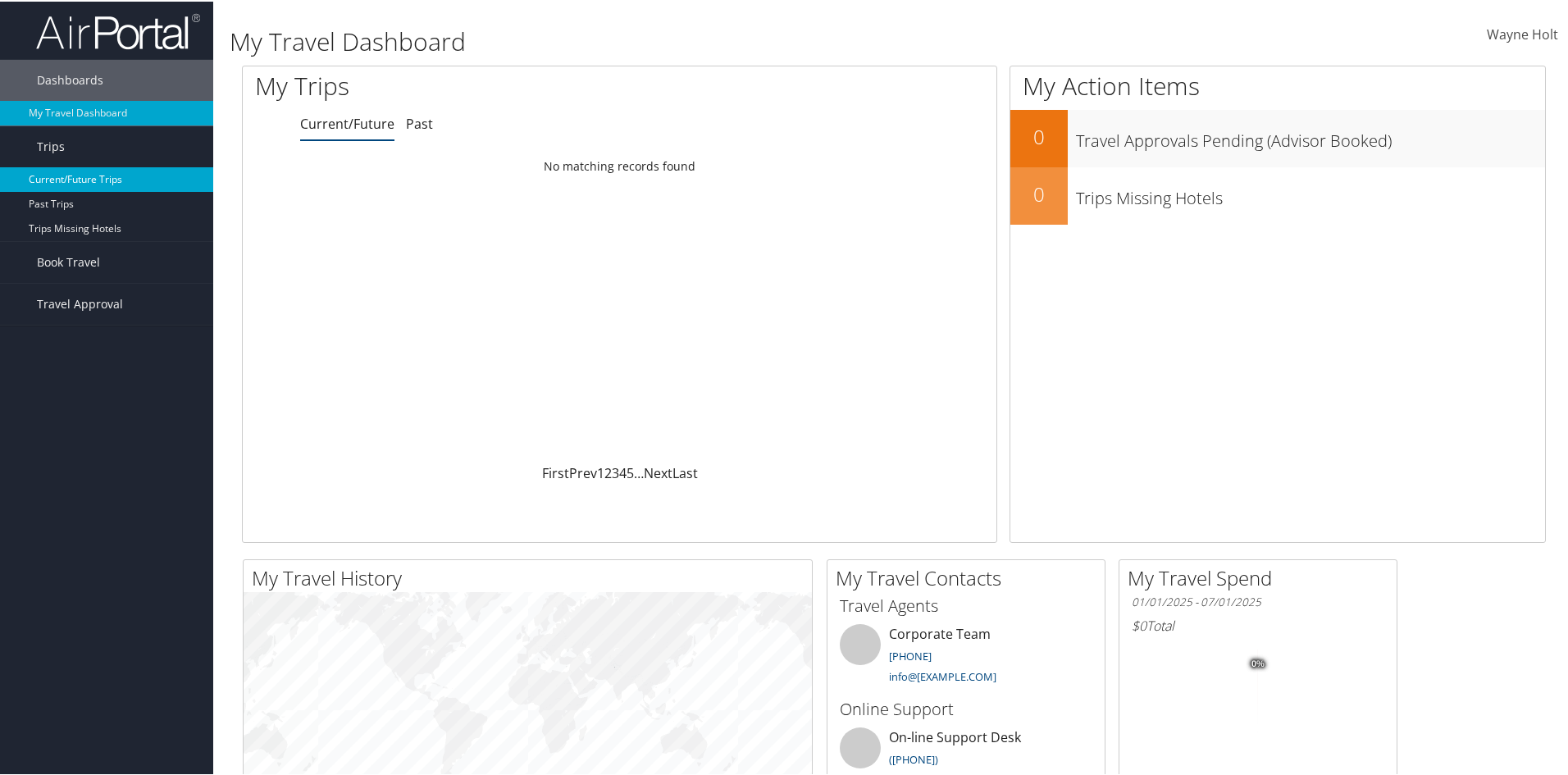 click on "Current/Future Trips" at bounding box center (107, 178) 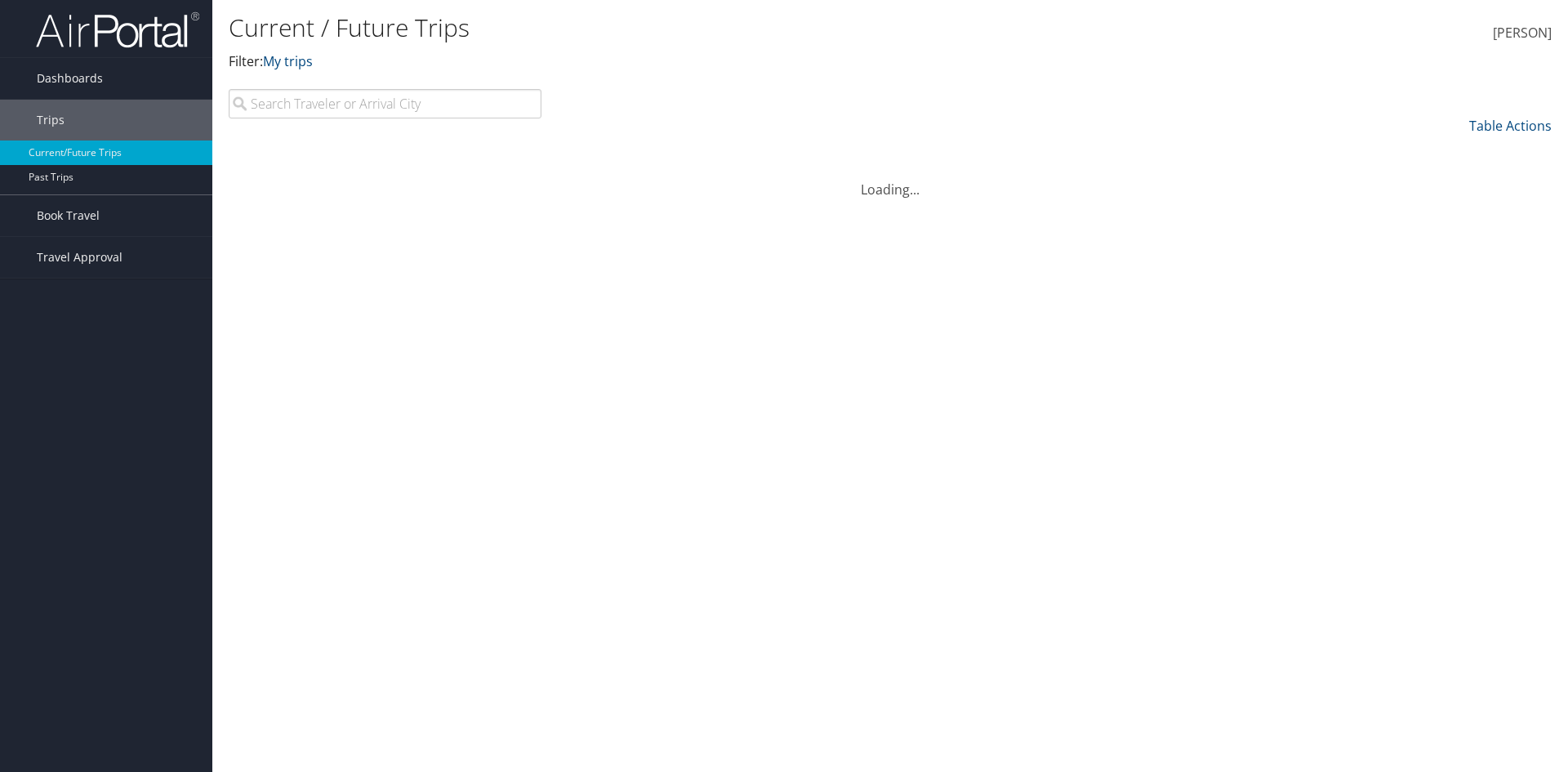 scroll, scrollTop: 0, scrollLeft: 0, axis: both 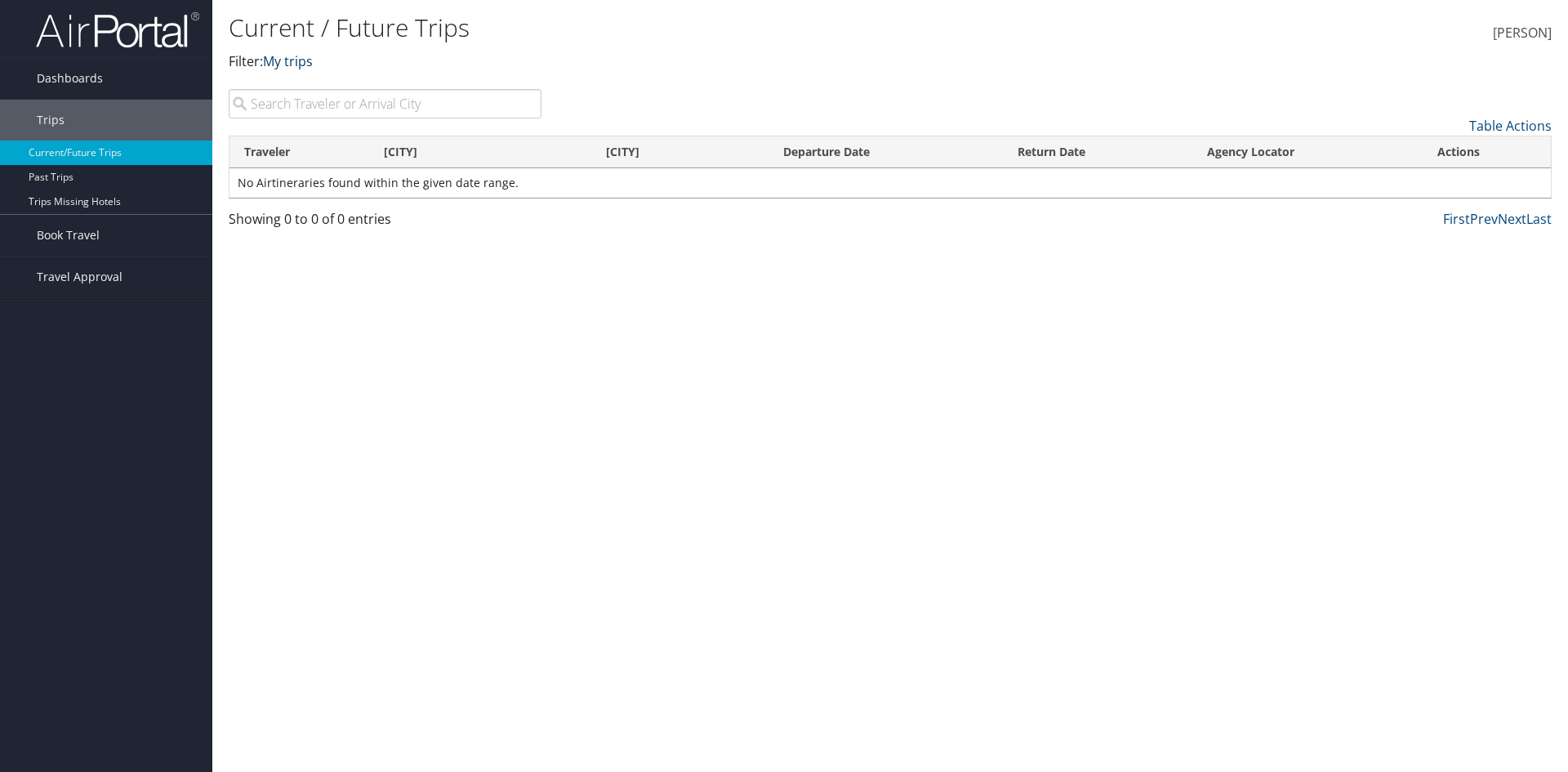click on "My trips" at bounding box center [287, 61] 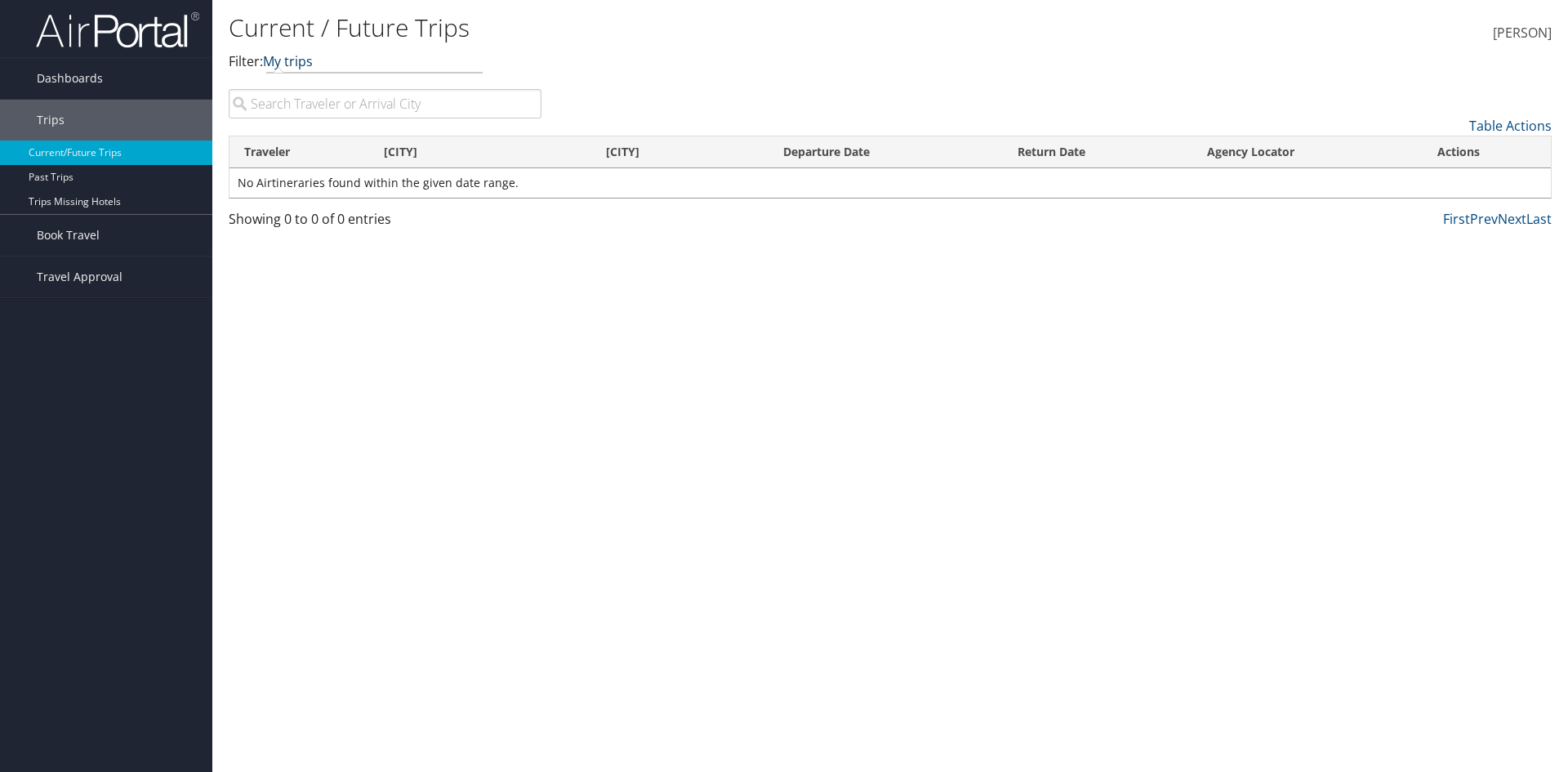 click at bounding box center (313, 61) 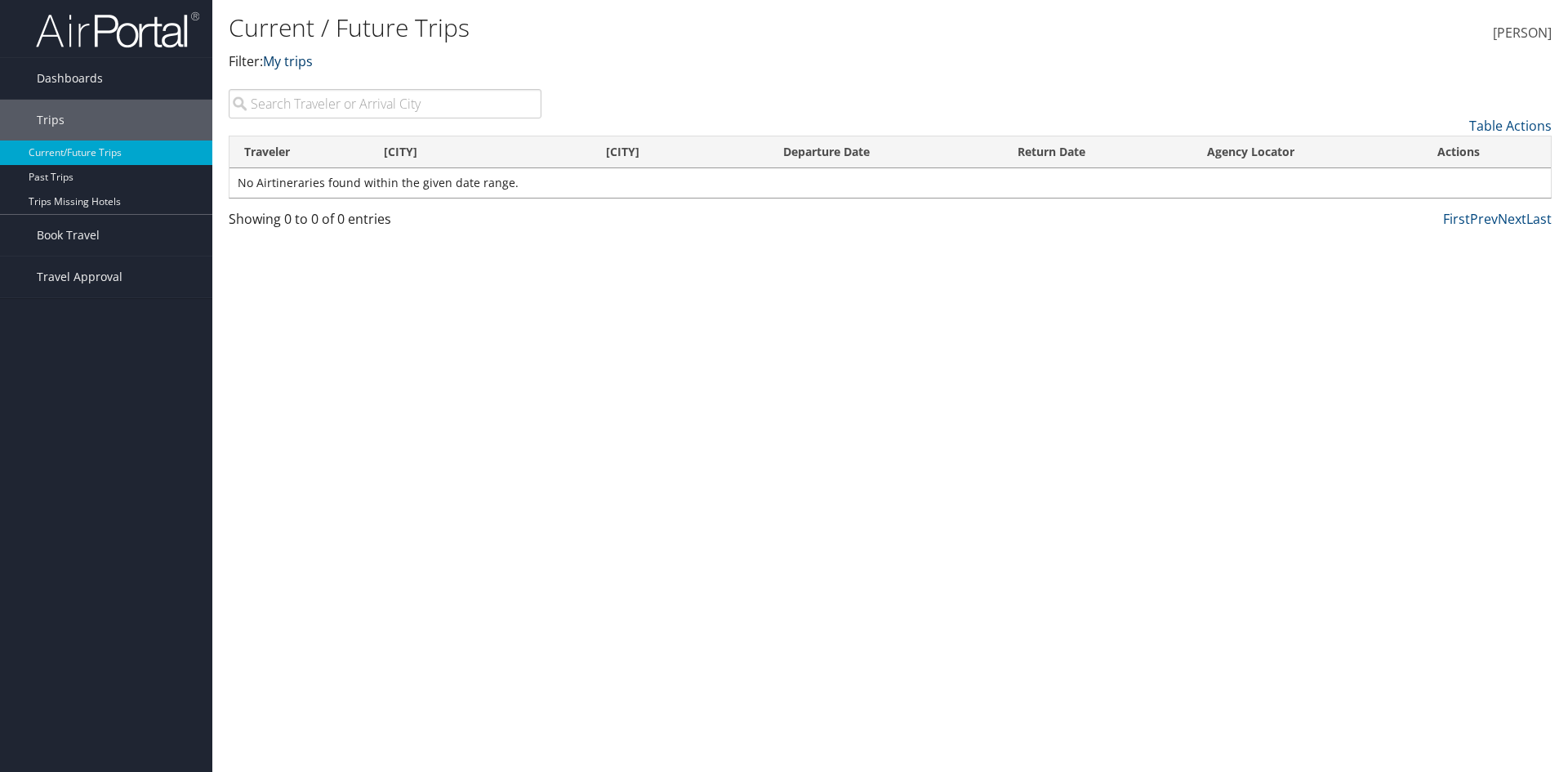 click at bounding box center [313, 61] 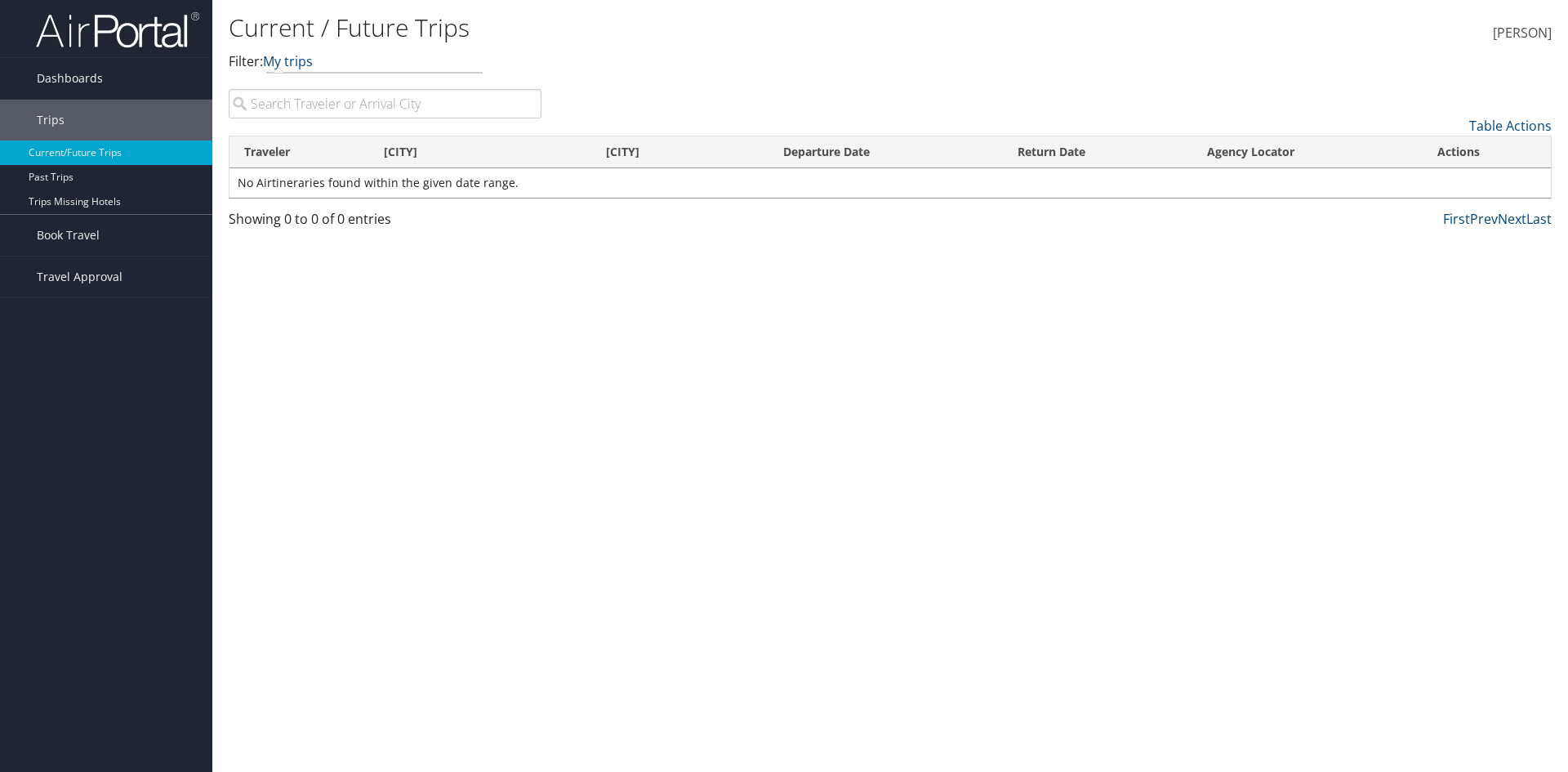 click at bounding box center (118, 29) 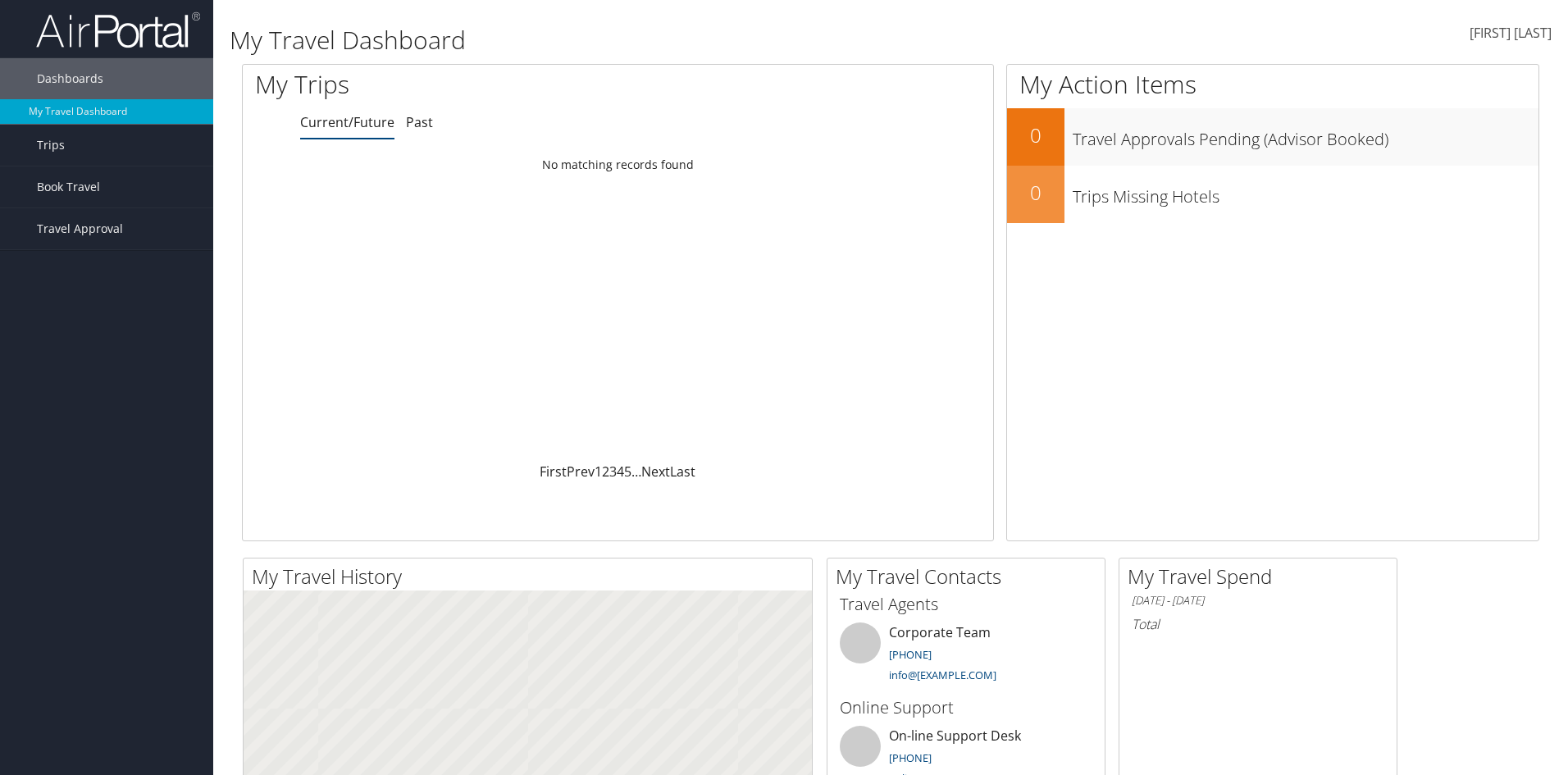 scroll, scrollTop: 0, scrollLeft: 0, axis: both 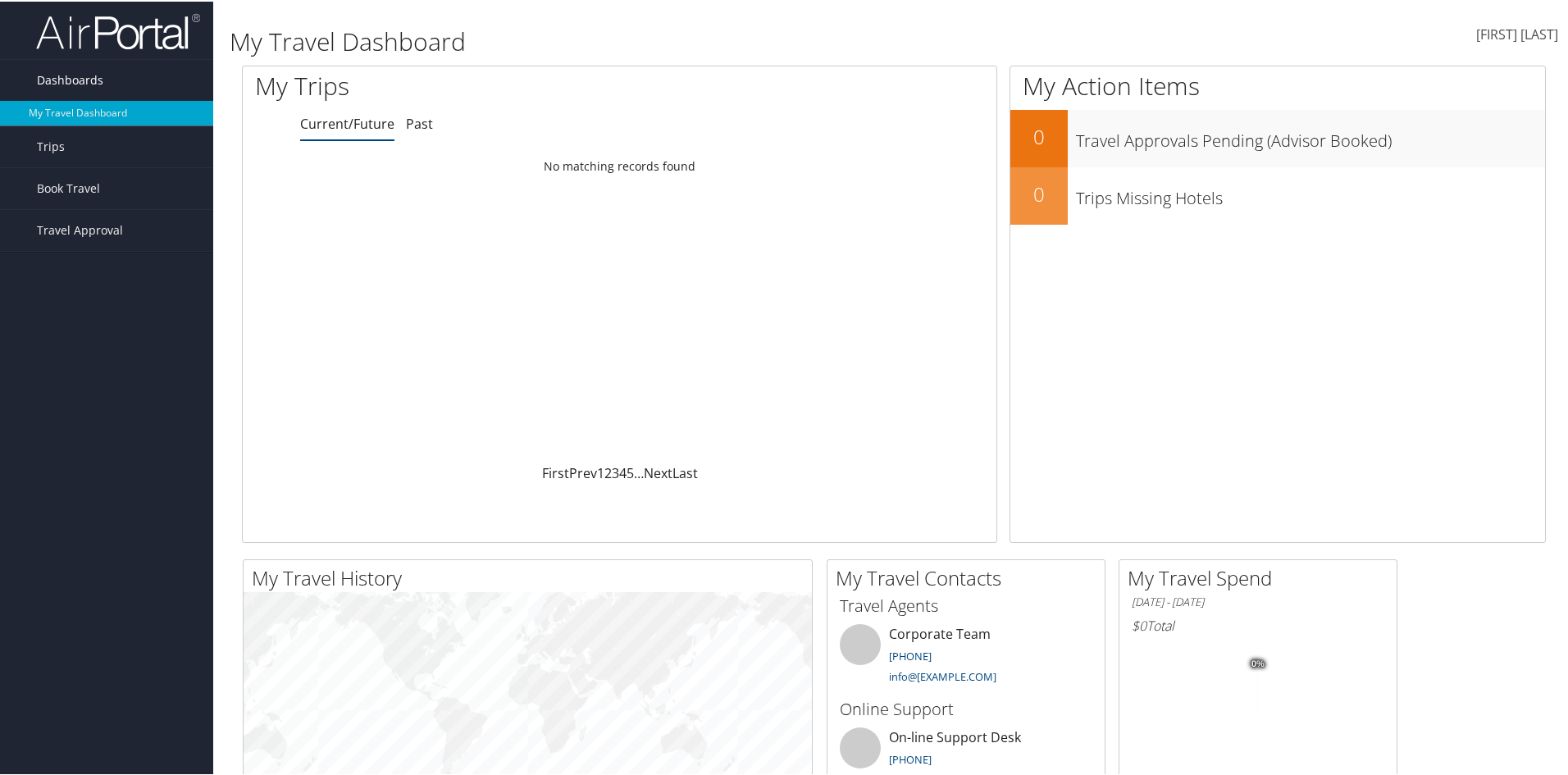 click on "Dashboards" at bounding box center (70, 79) 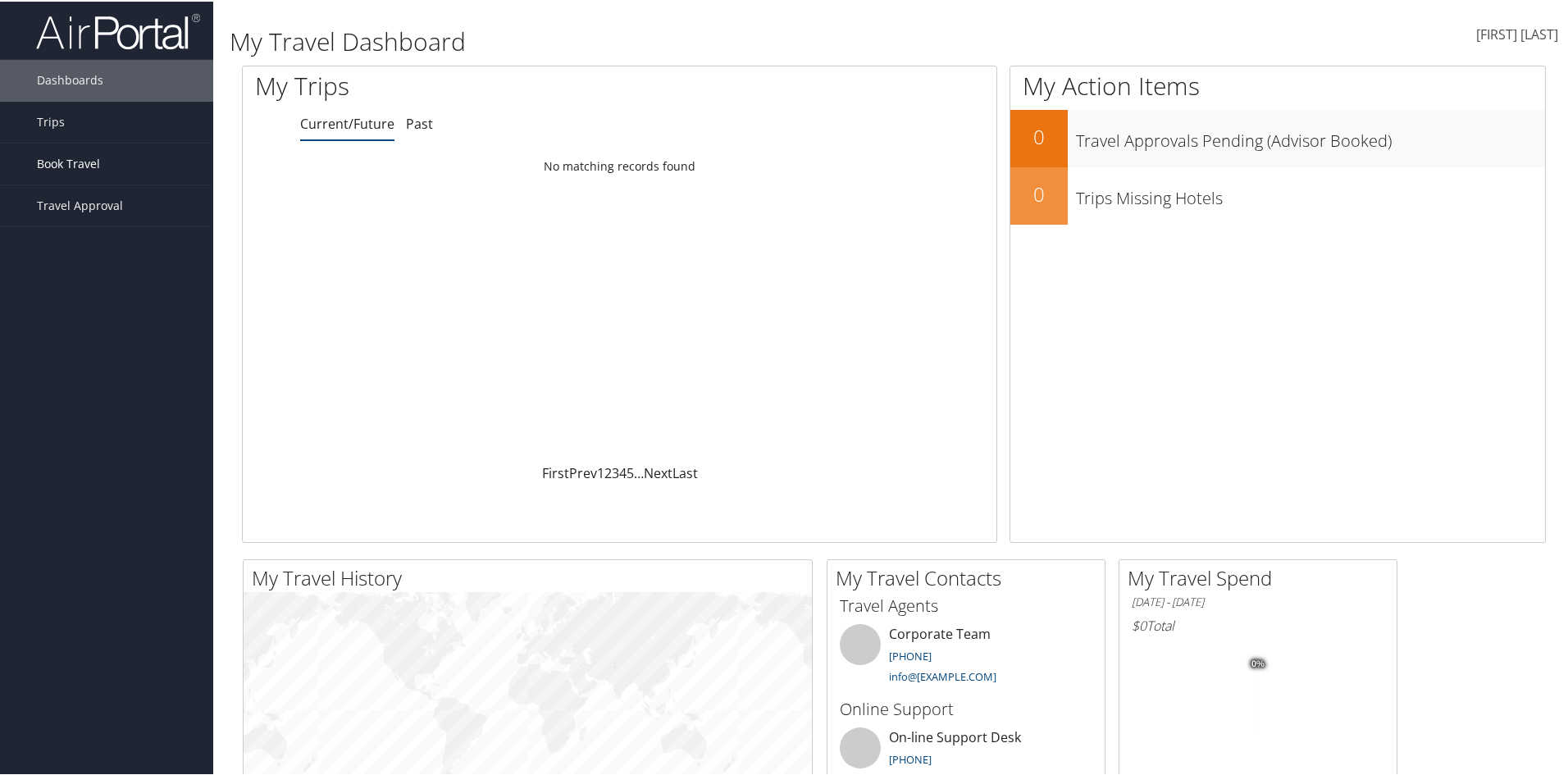 click on "Book Travel" at bounding box center [68, 162] 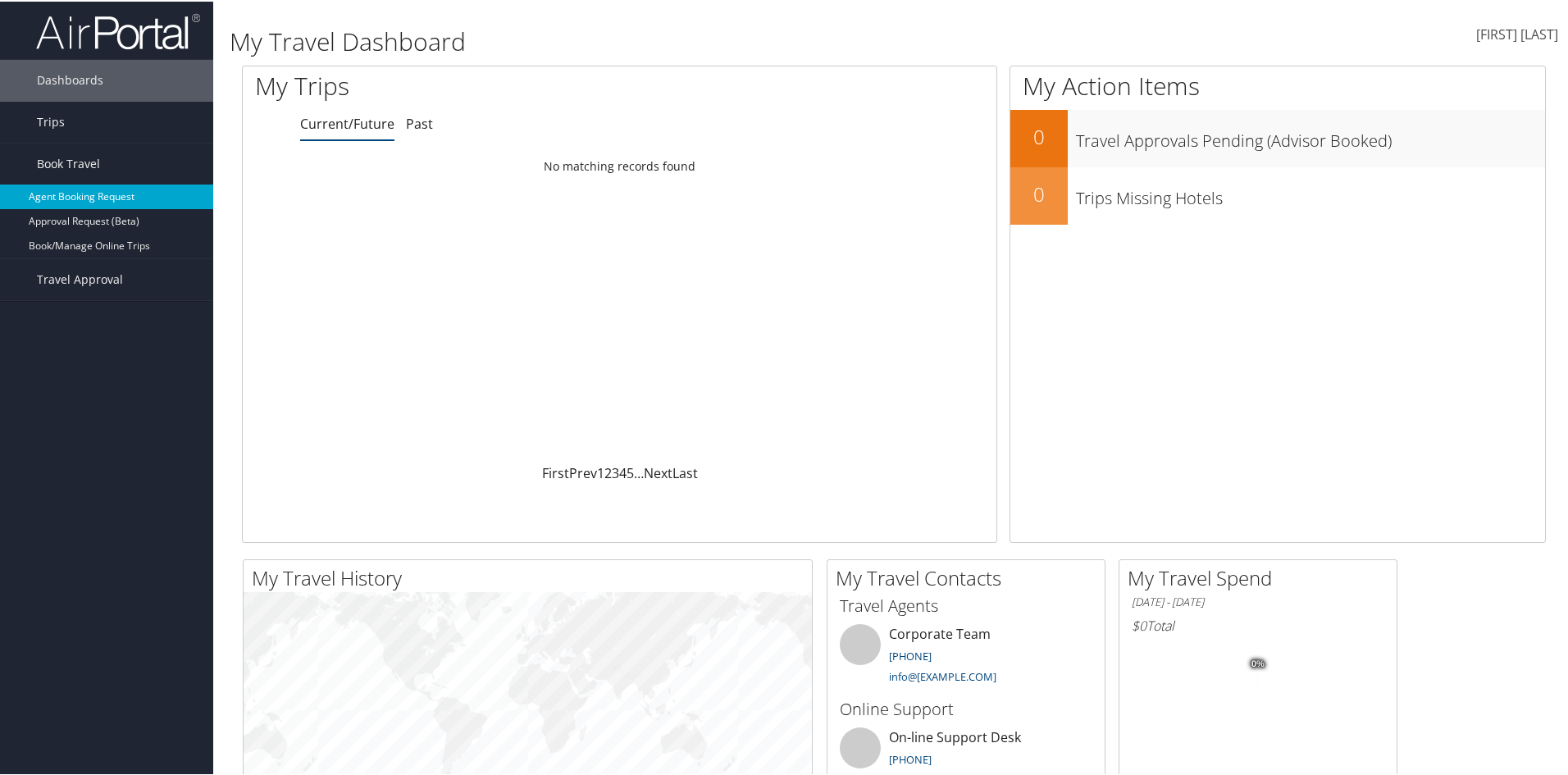 click on "[PERSONAL] [REQUEST]" at bounding box center [107, 195] 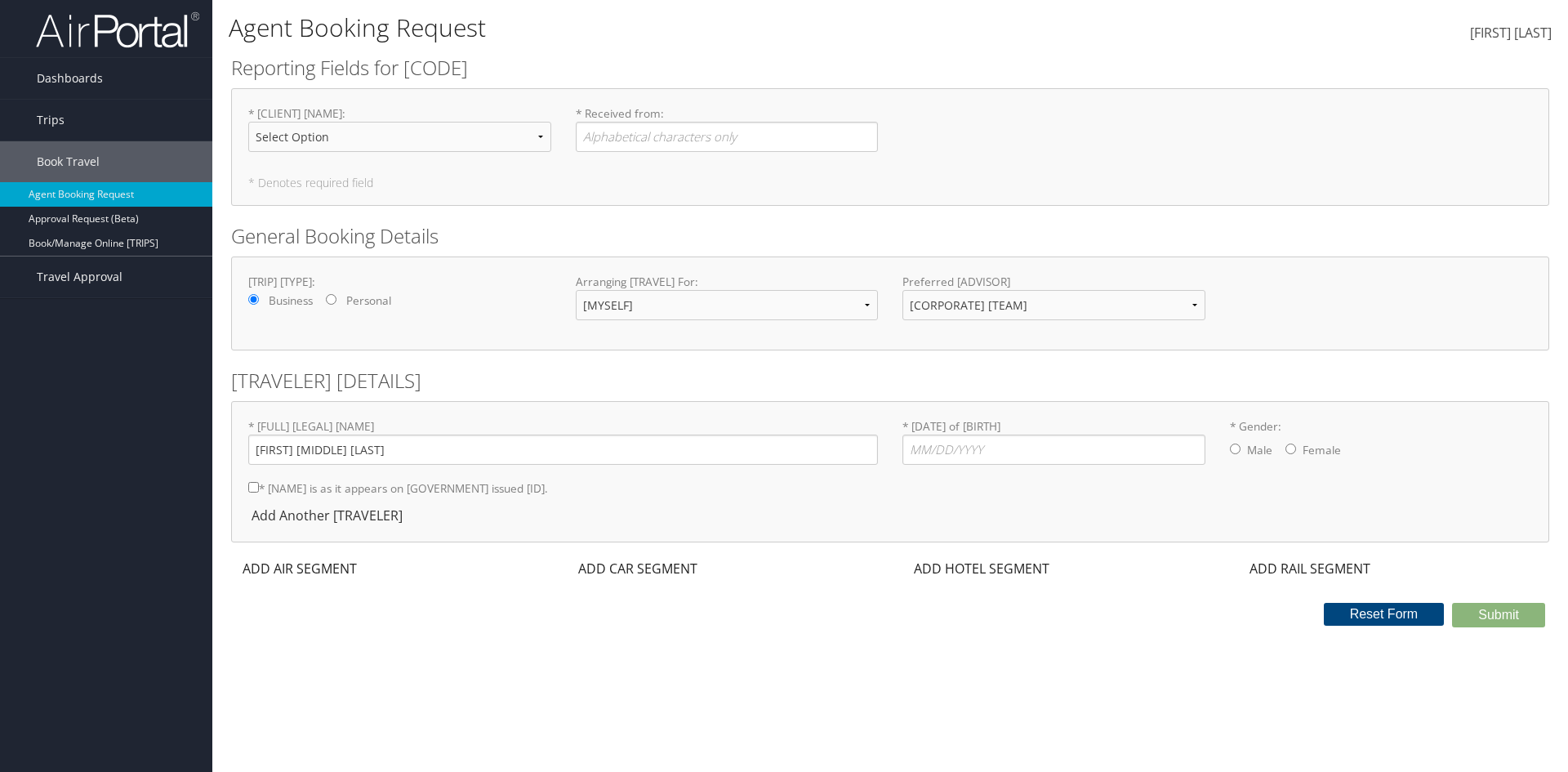 scroll, scrollTop: 0, scrollLeft: 0, axis: both 